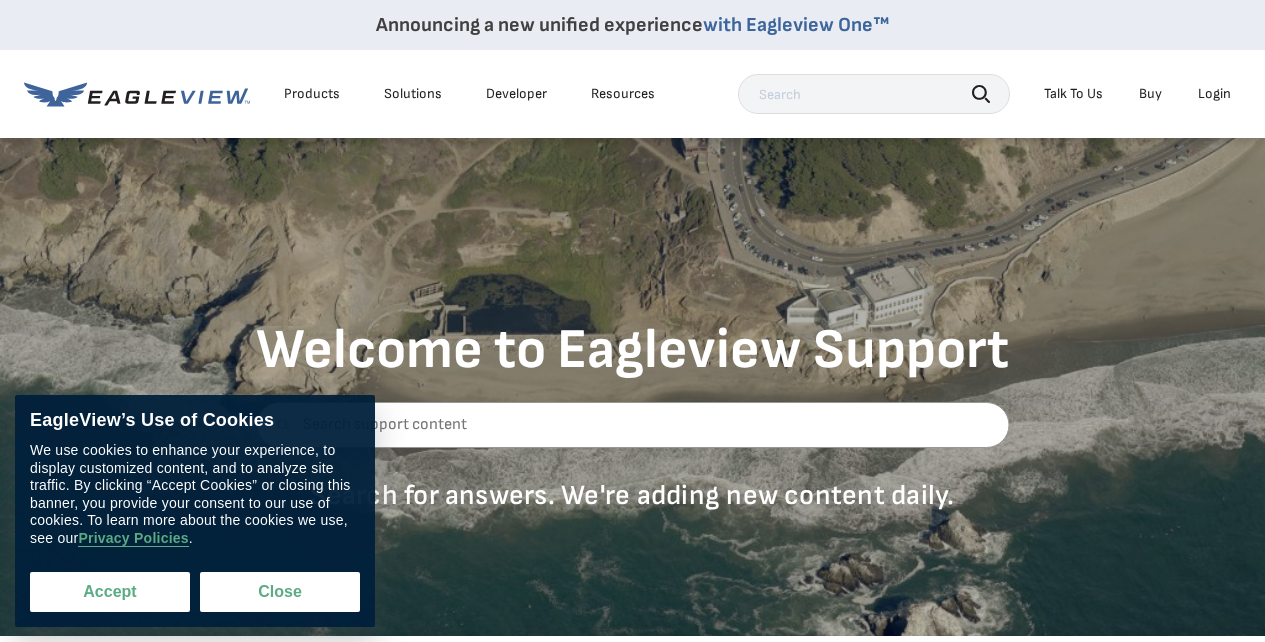 scroll, scrollTop: 0, scrollLeft: 0, axis: both 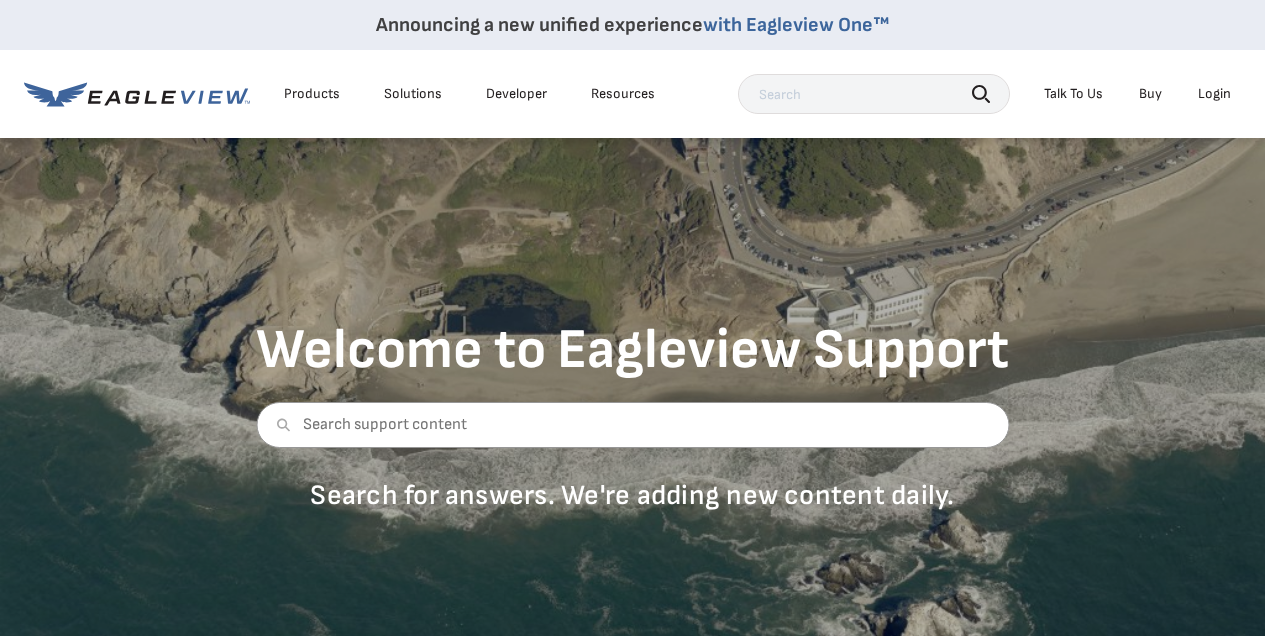 click at bounding box center (874, 94) 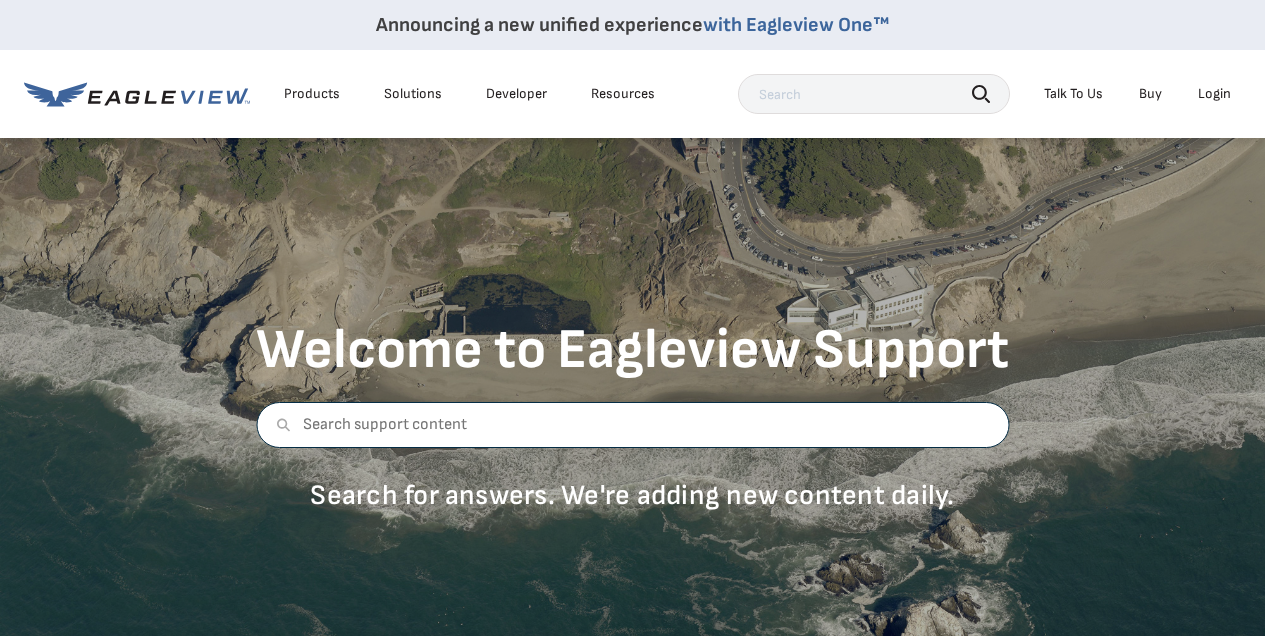 click at bounding box center [632, 425] 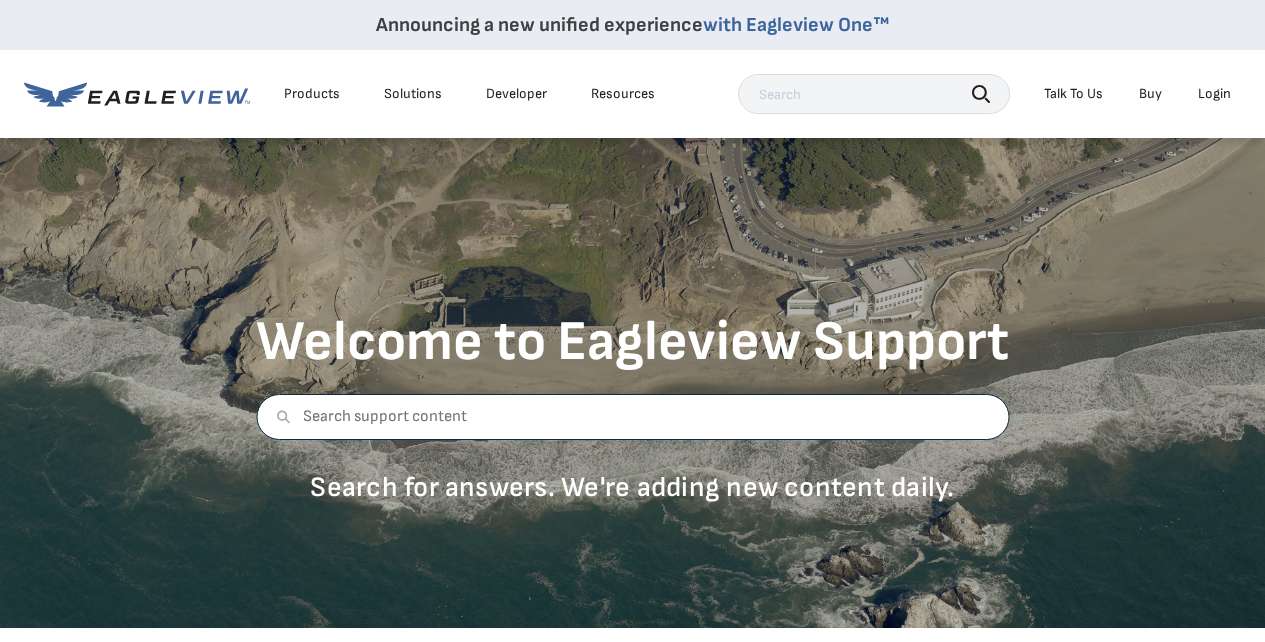scroll, scrollTop: 12, scrollLeft: 0, axis: vertical 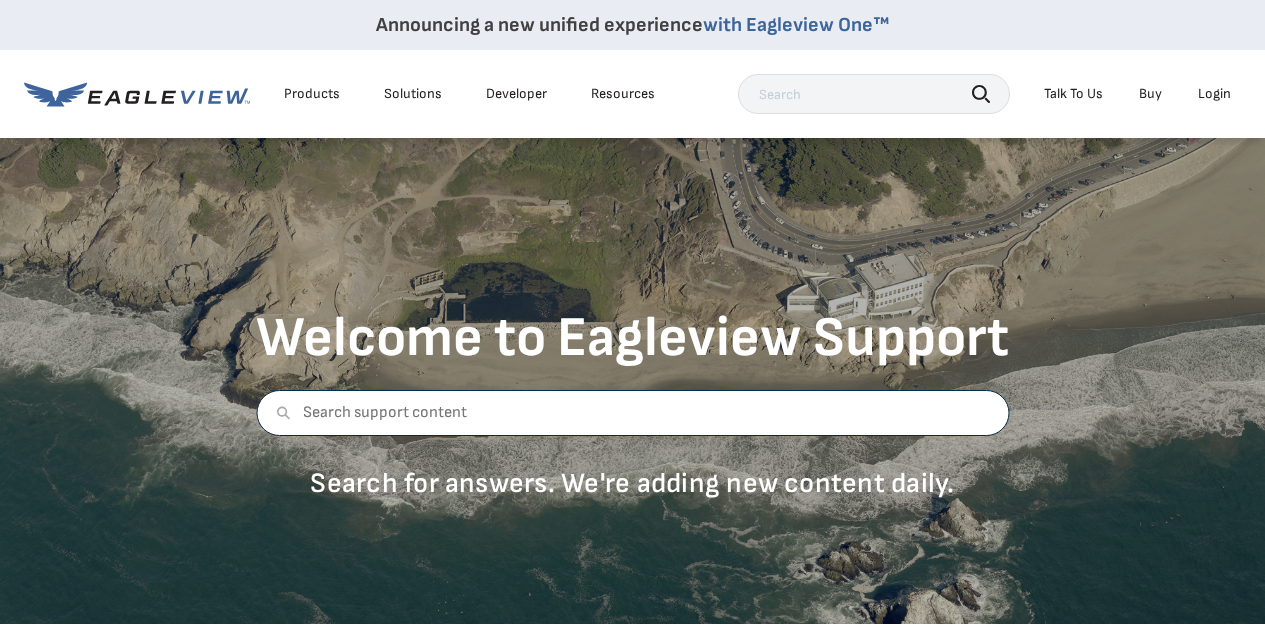 click at bounding box center [632, 413] 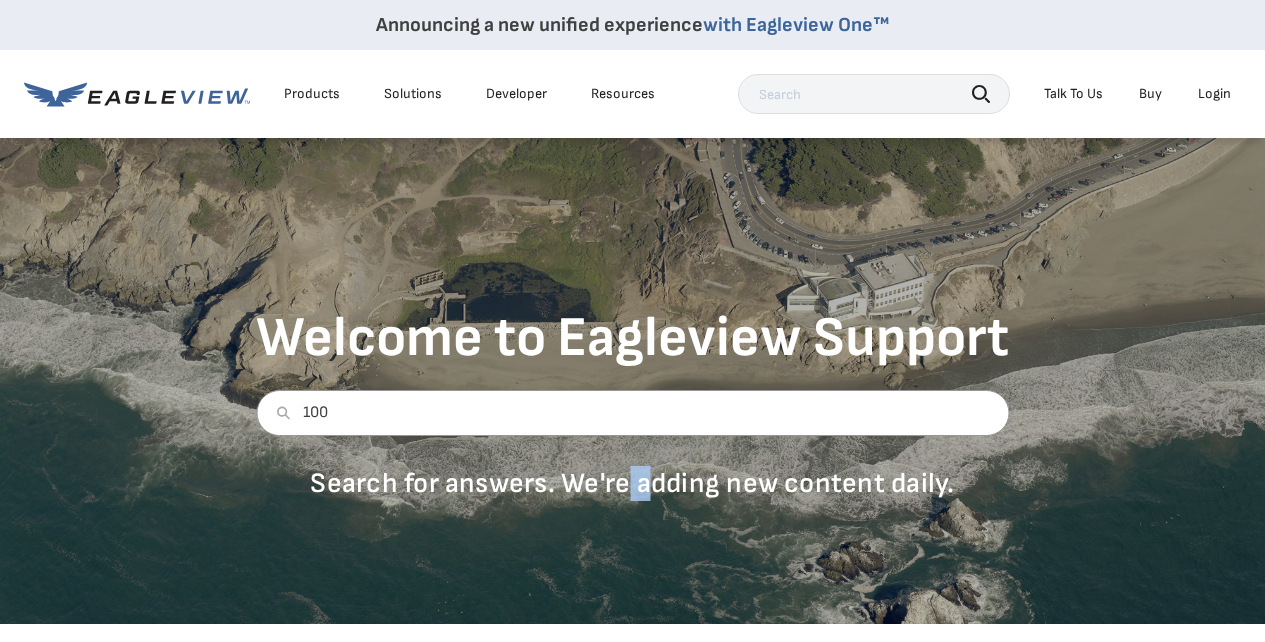 drag, startPoint x: 626, startPoint y: 479, endPoint x: 657, endPoint y: 495, distance: 34.88553 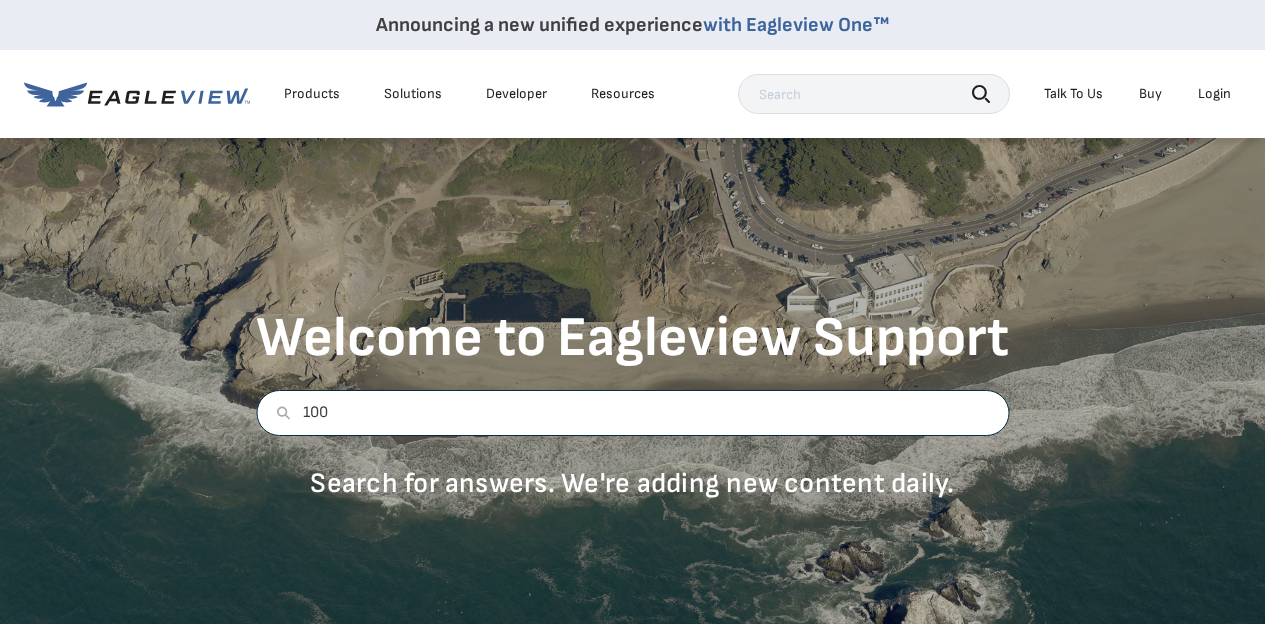 click on "100" at bounding box center (632, 413) 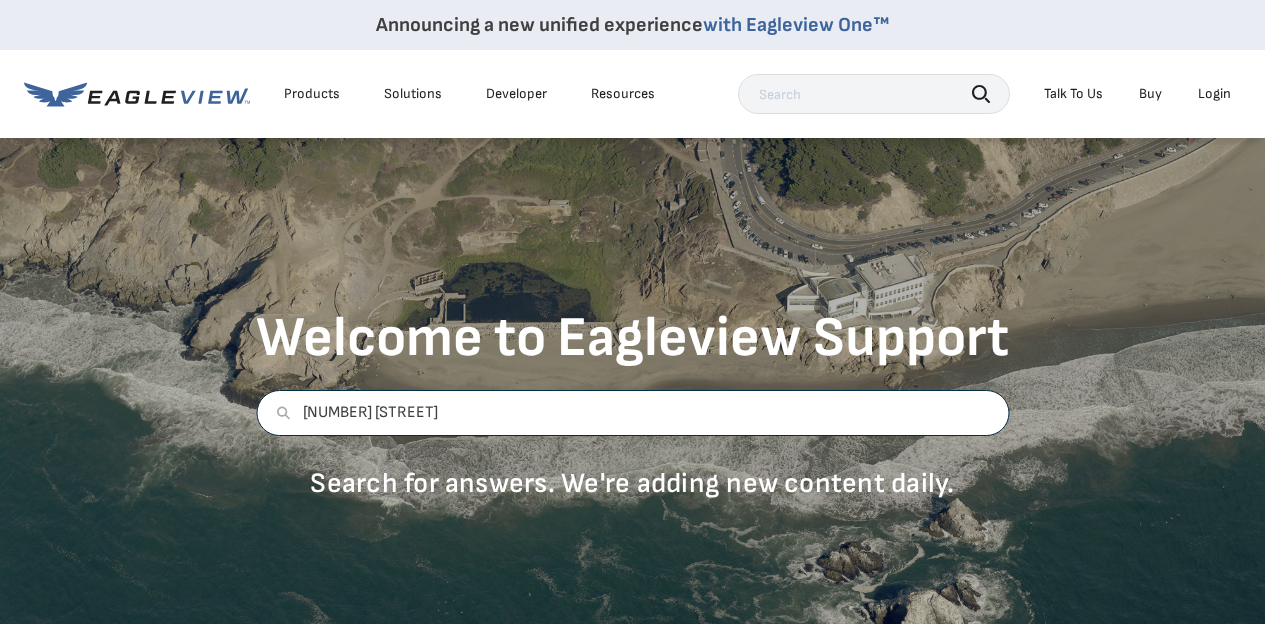 drag, startPoint x: 591, startPoint y: 419, endPoint x: 318, endPoint y: 410, distance: 273.14832 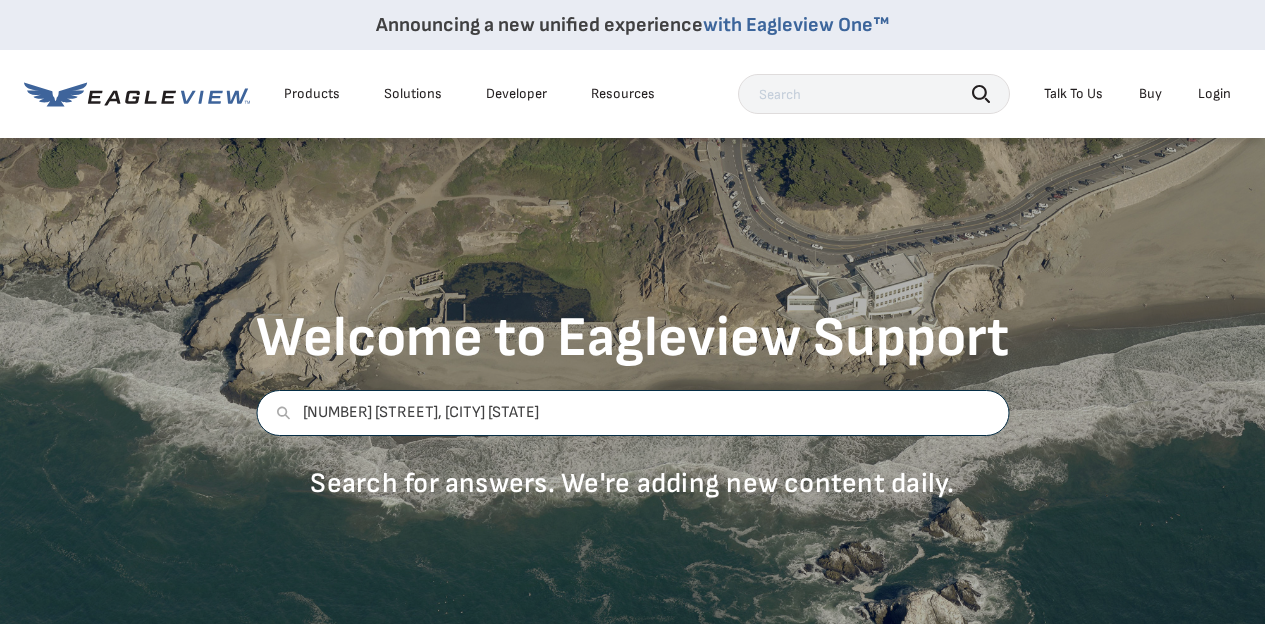 type on "1008 Carter street, SUlphuric Springs TX" 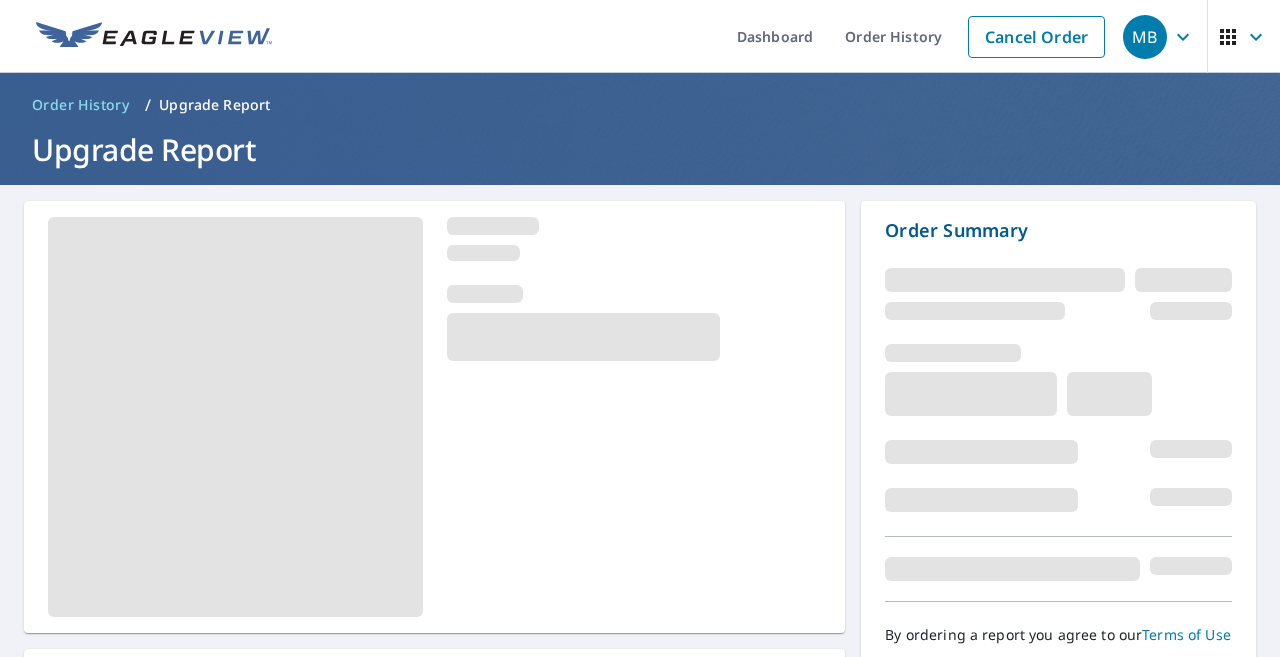 scroll, scrollTop: 0, scrollLeft: 0, axis: both 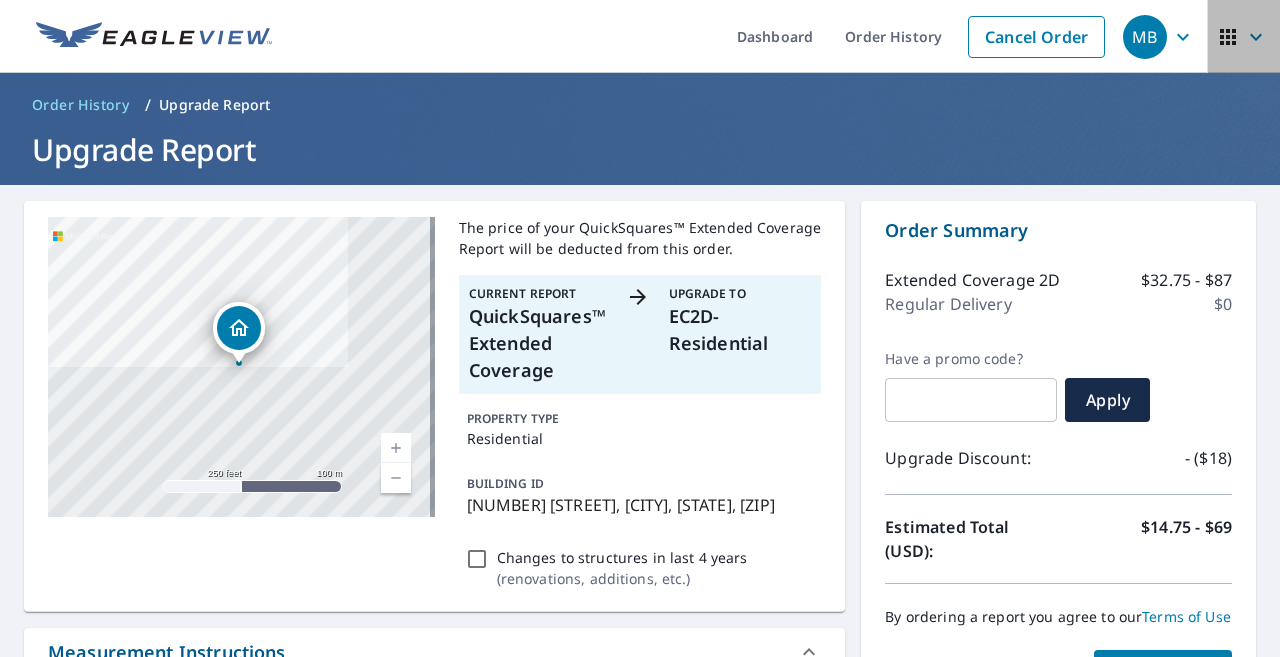 click 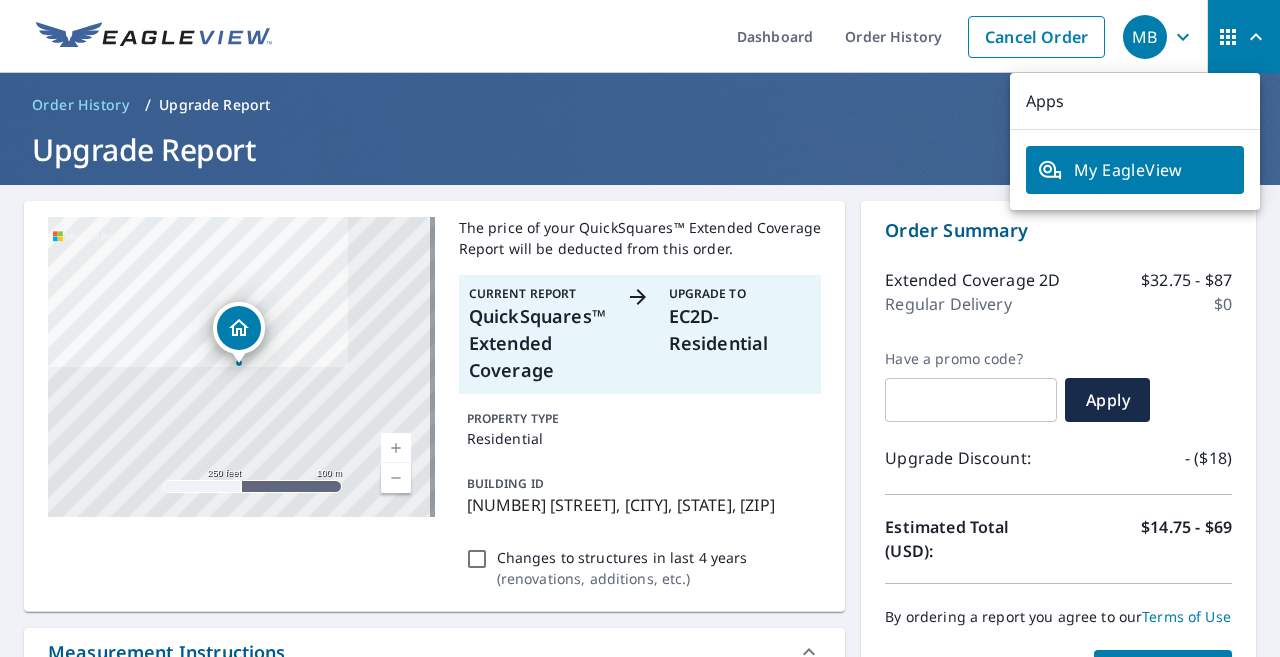 click 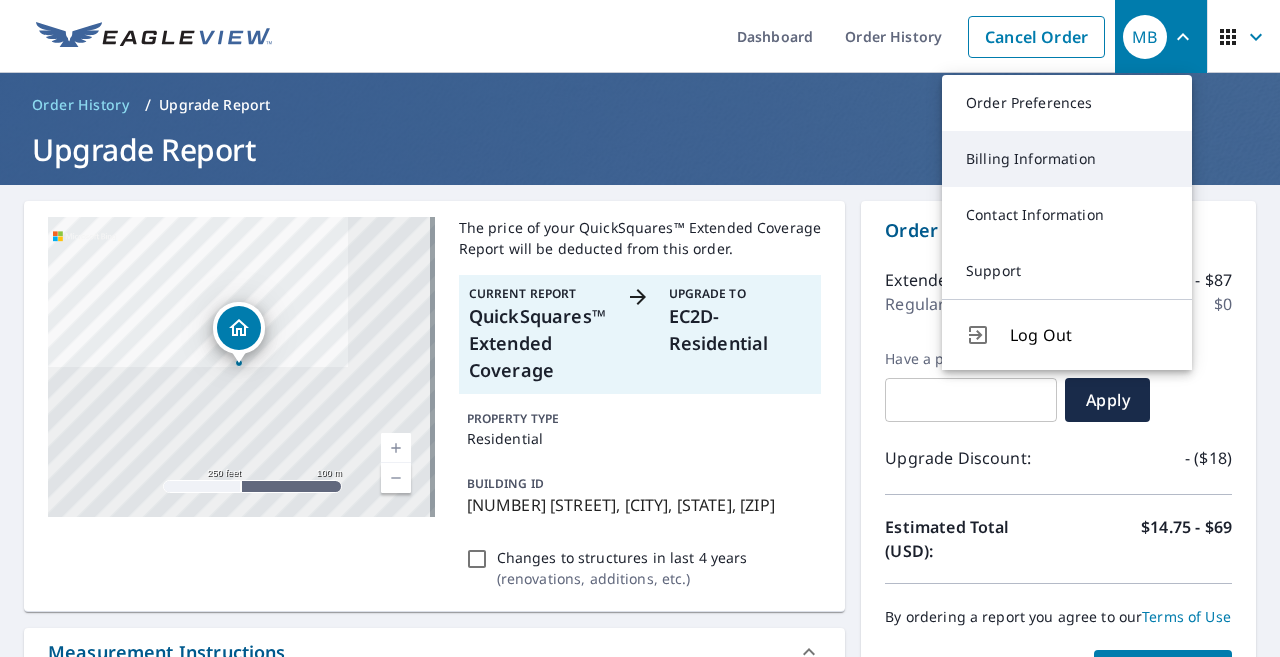 click on "Billing Information" at bounding box center [1067, 159] 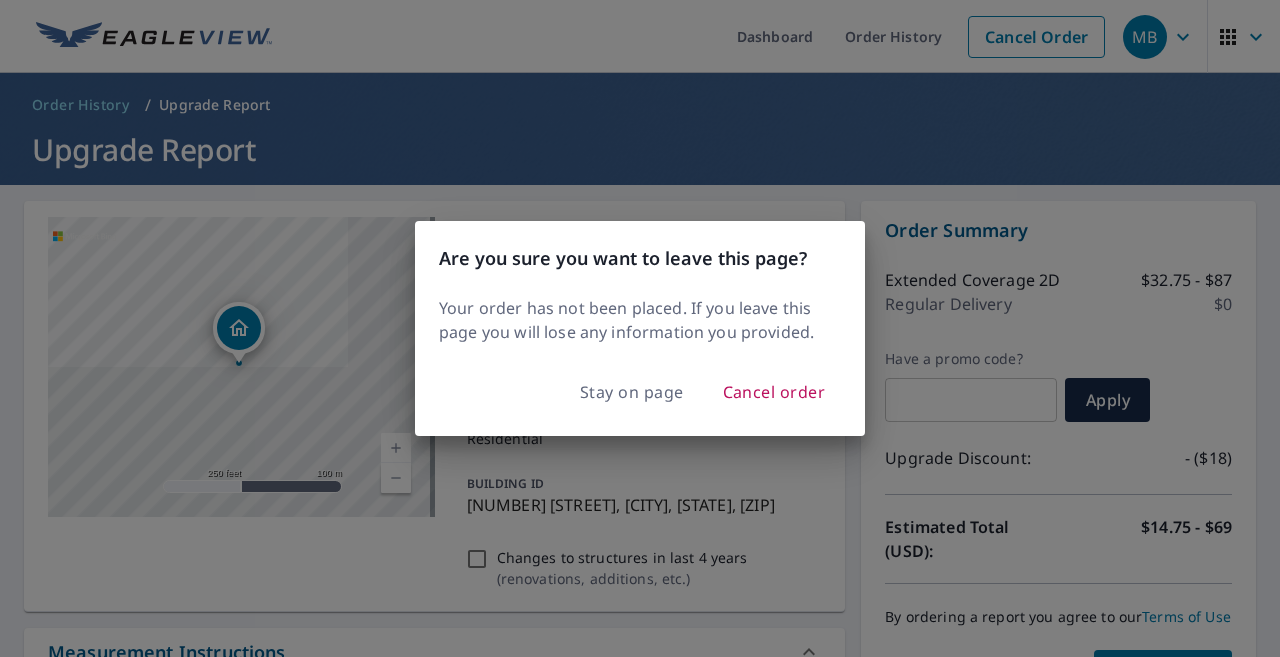 click on "Are you sure you want to leave this page? Your order has not been placed. If you leave this page you will lose any information you provided. Stay on page Cancel order" at bounding box center (640, 328) 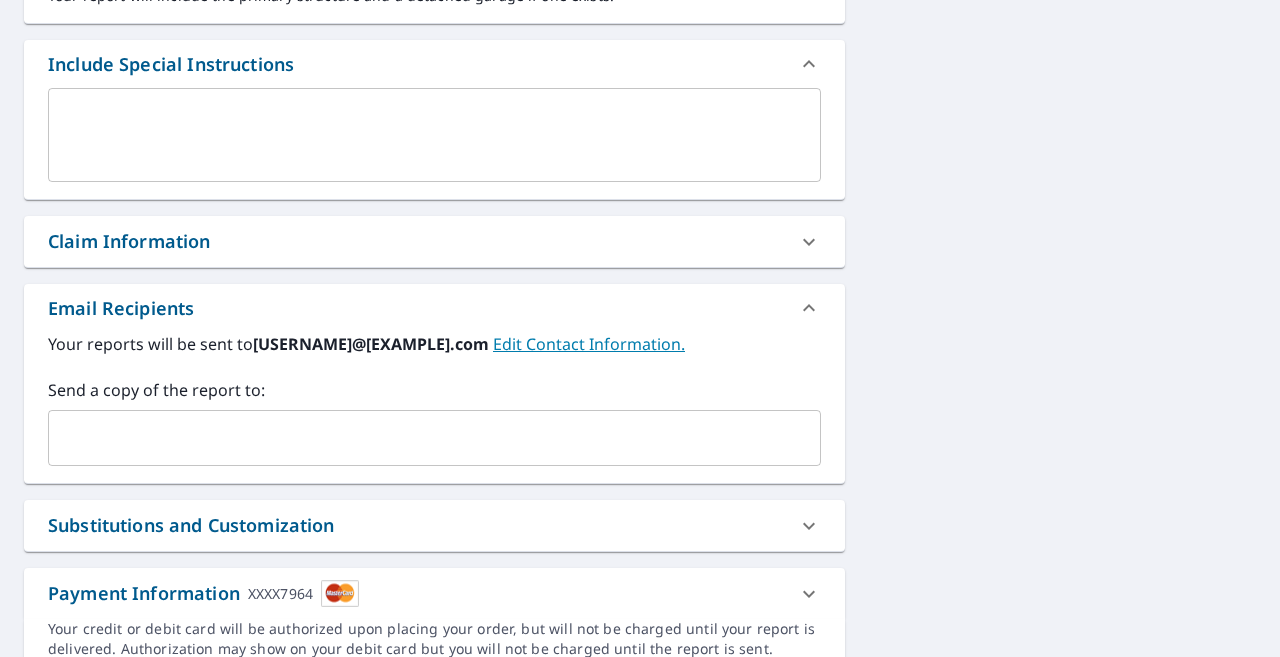 scroll, scrollTop: 411, scrollLeft: 0, axis: vertical 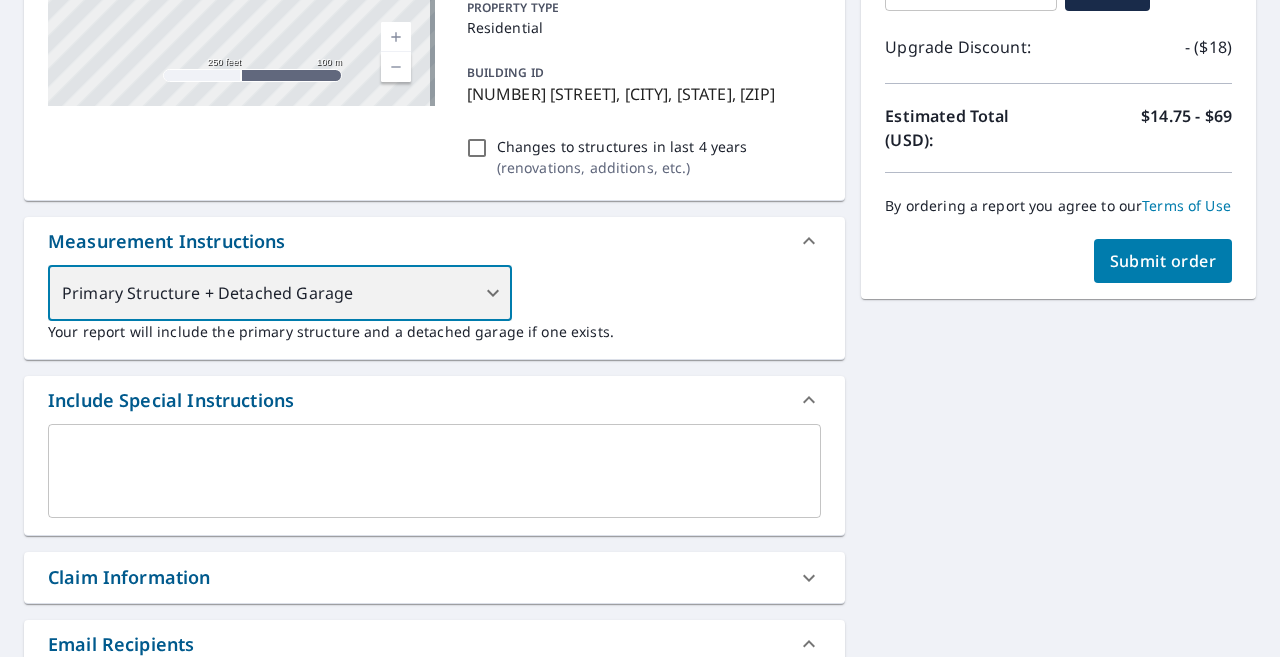 click on "Primary Structure + Detached Garage" at bounding box center (280, 293) 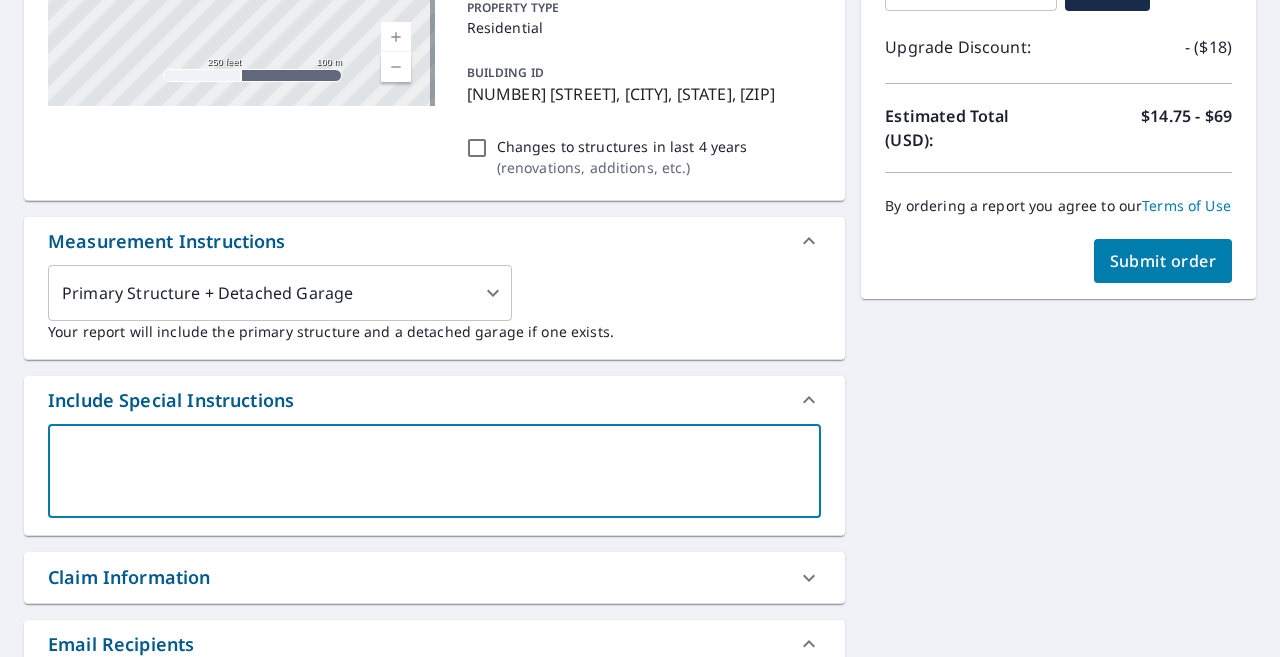 click at bounding box center [434, 471] 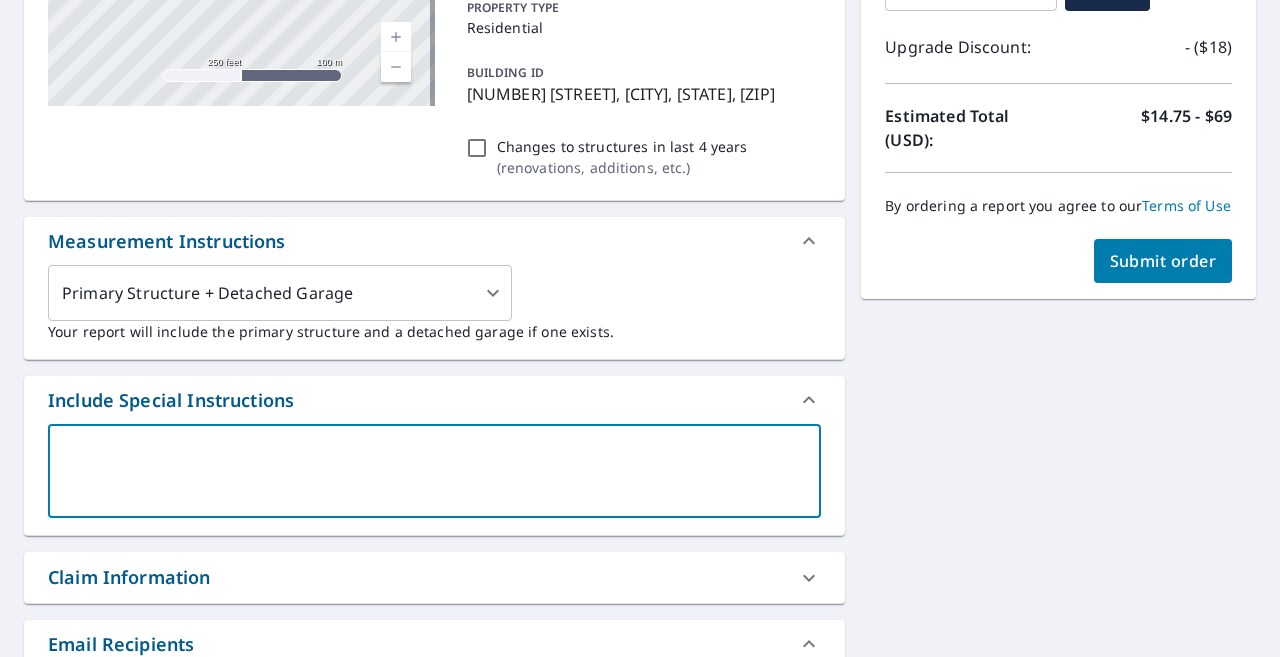 type on "R" 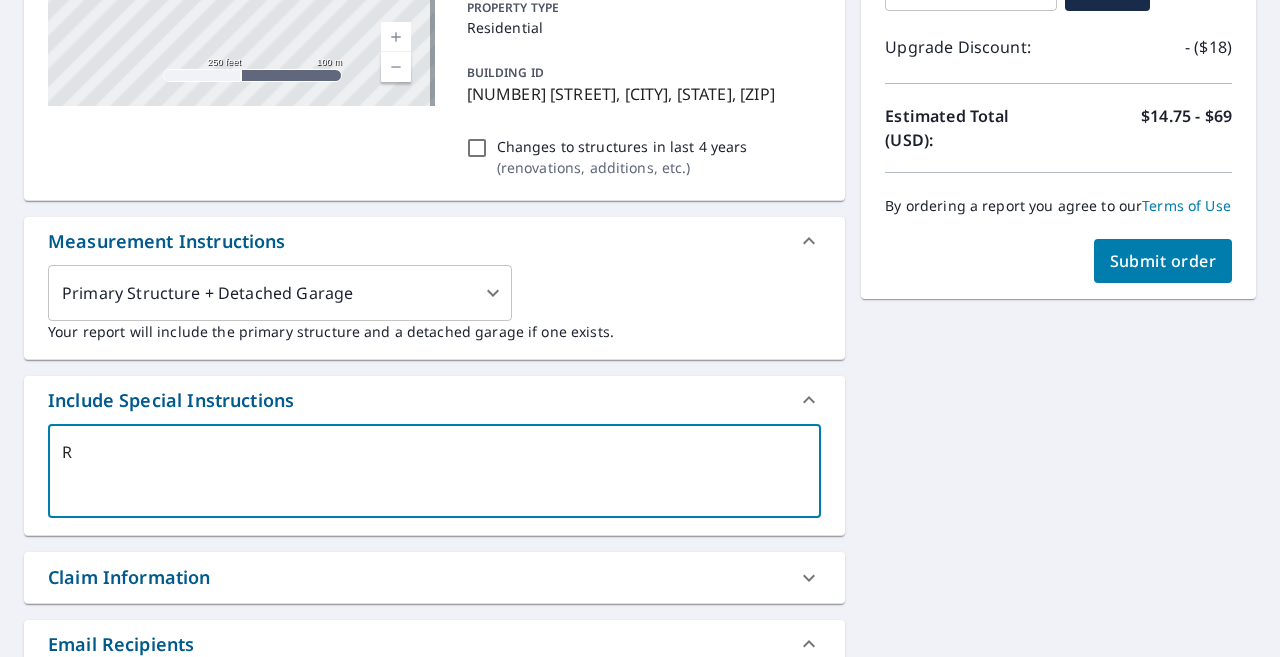 type on "Ro" 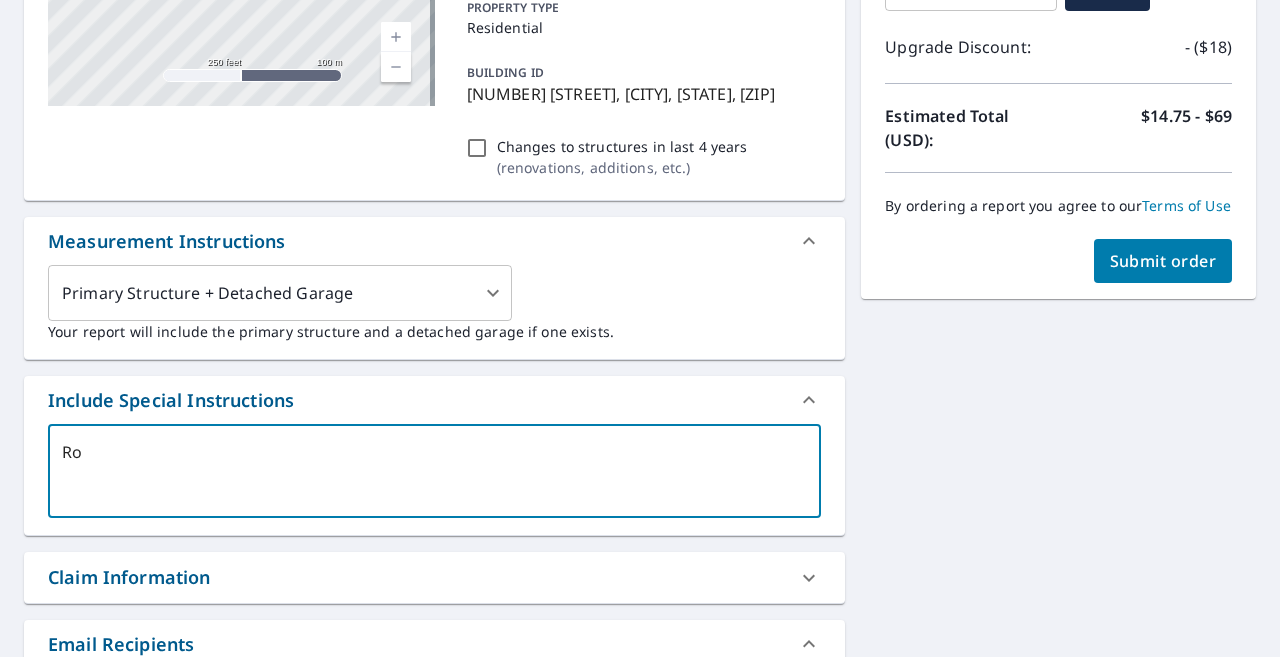 type on "Roo" 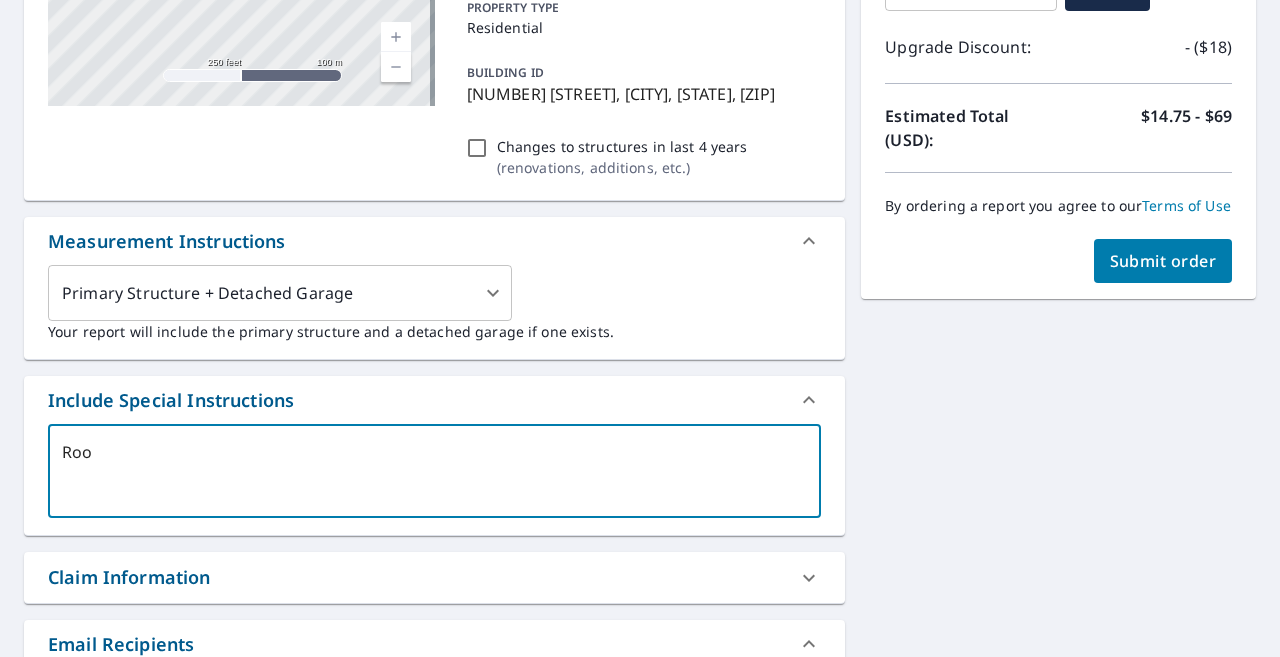 type on "Roof" 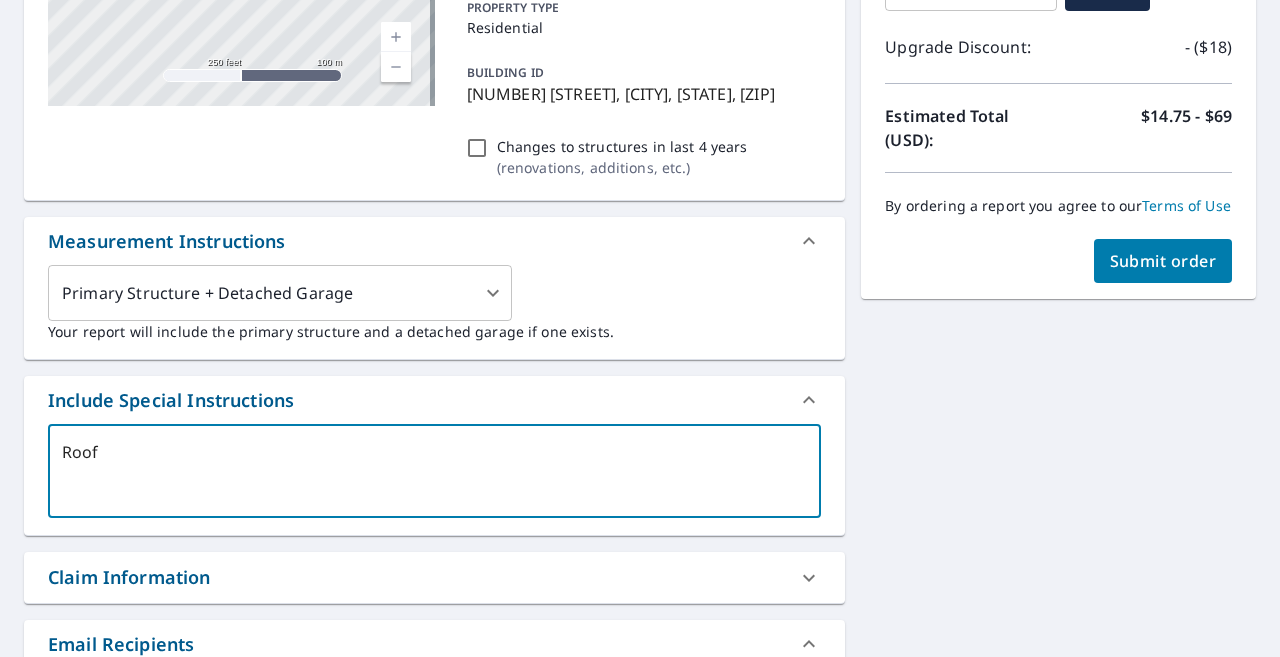 type on "Roof" 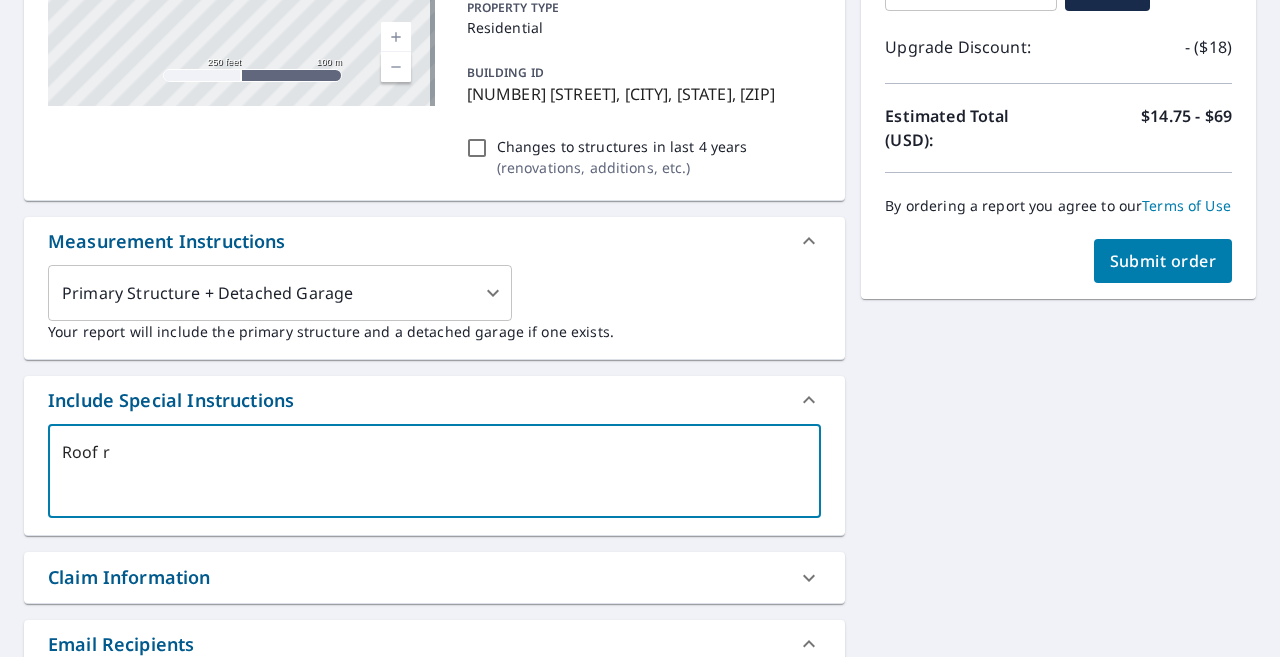 type on "Roof re" 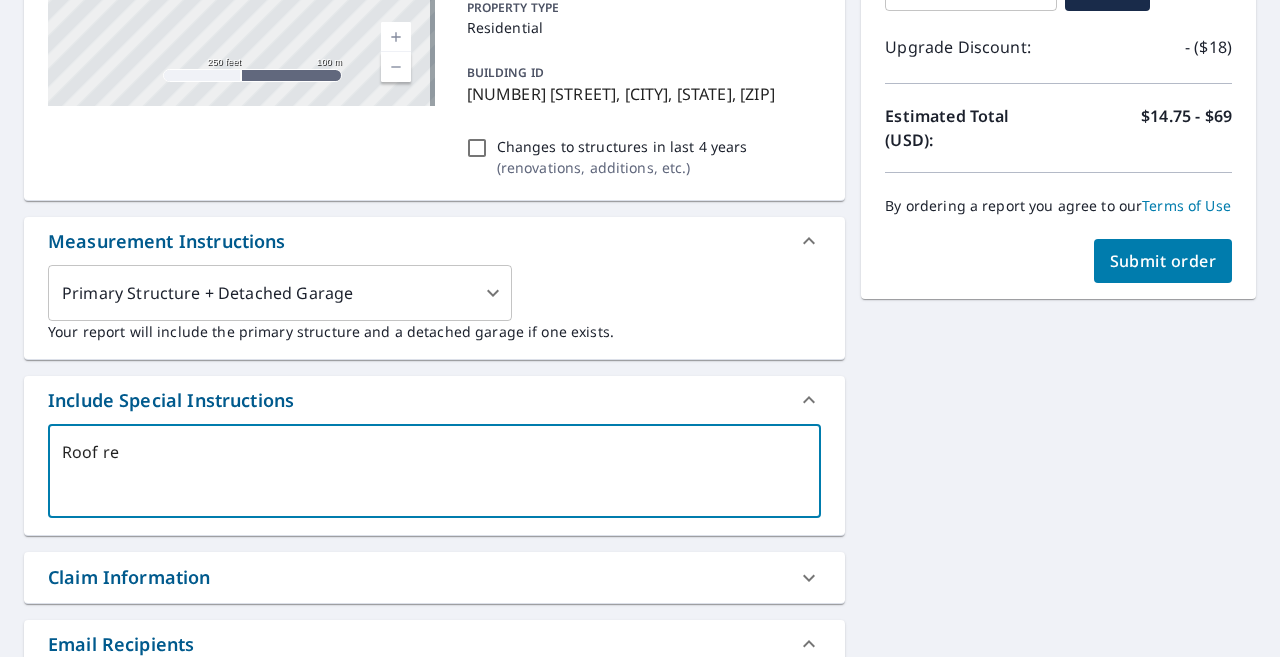 type on "Roof rep" 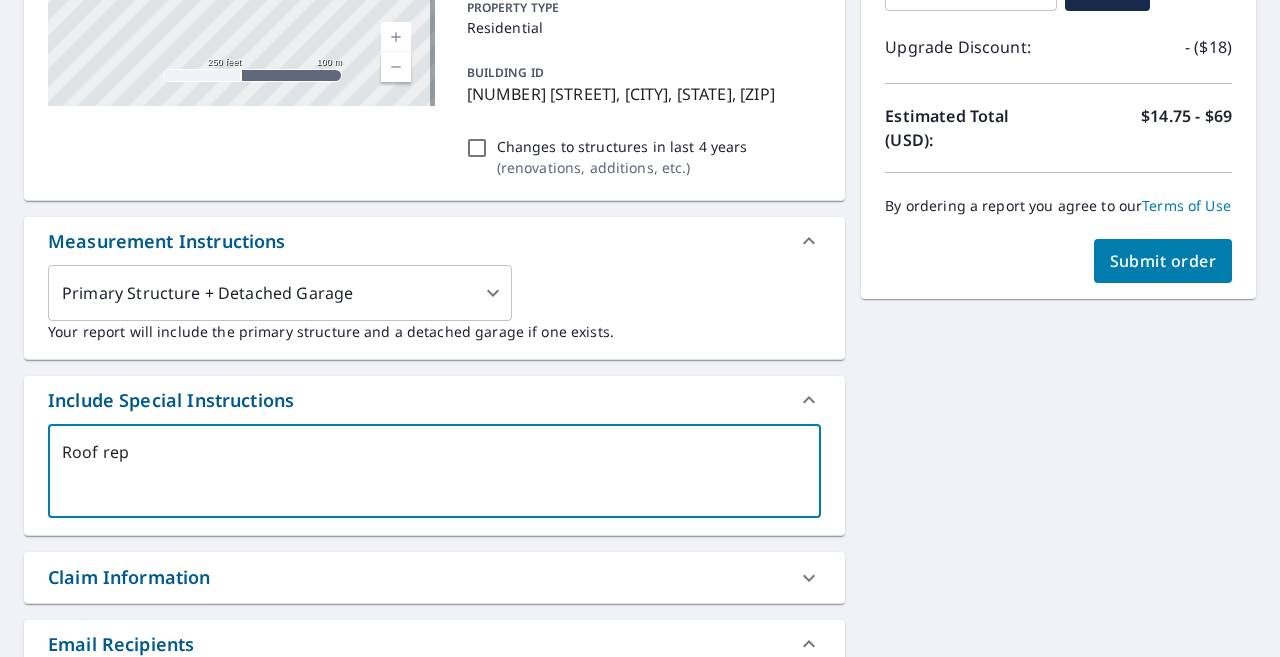 type on "Roof repl" 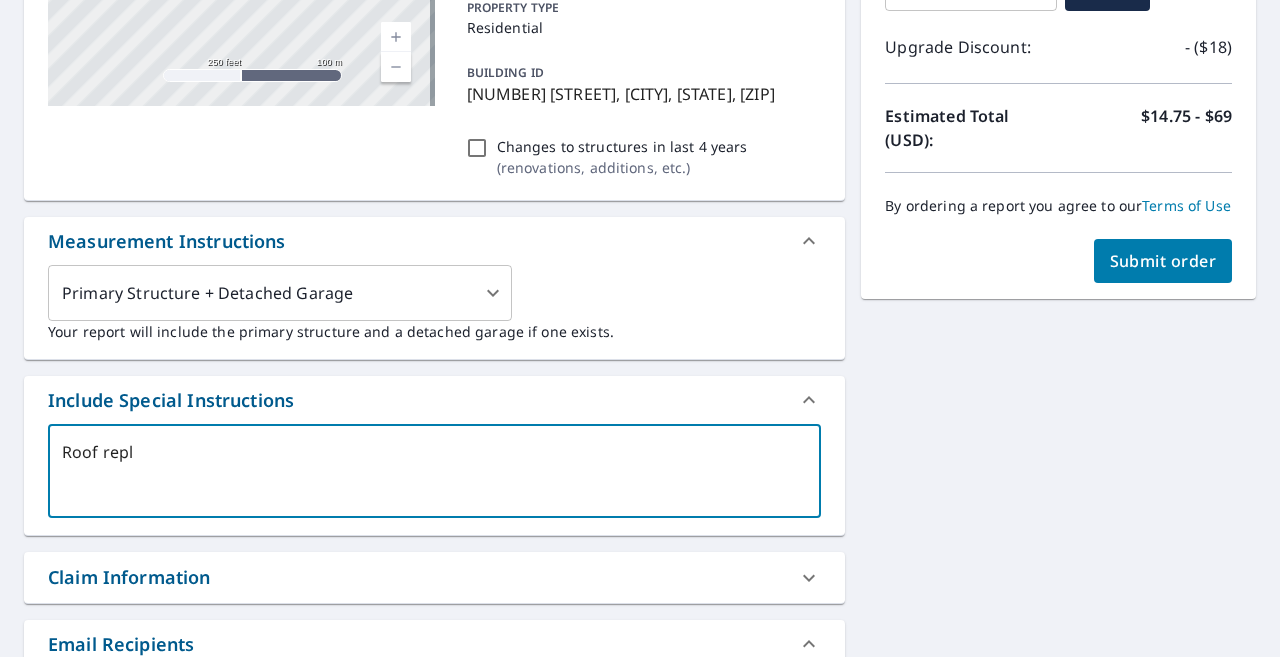 type on "Roof repla" 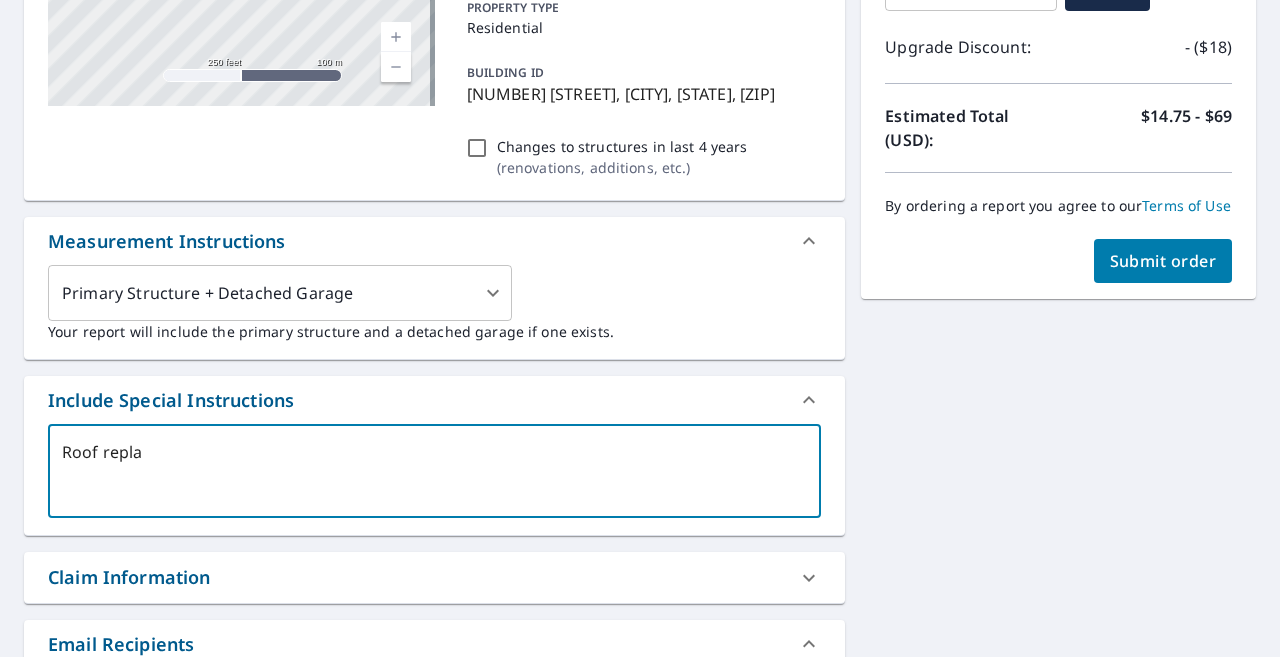 type on "Roof replac" 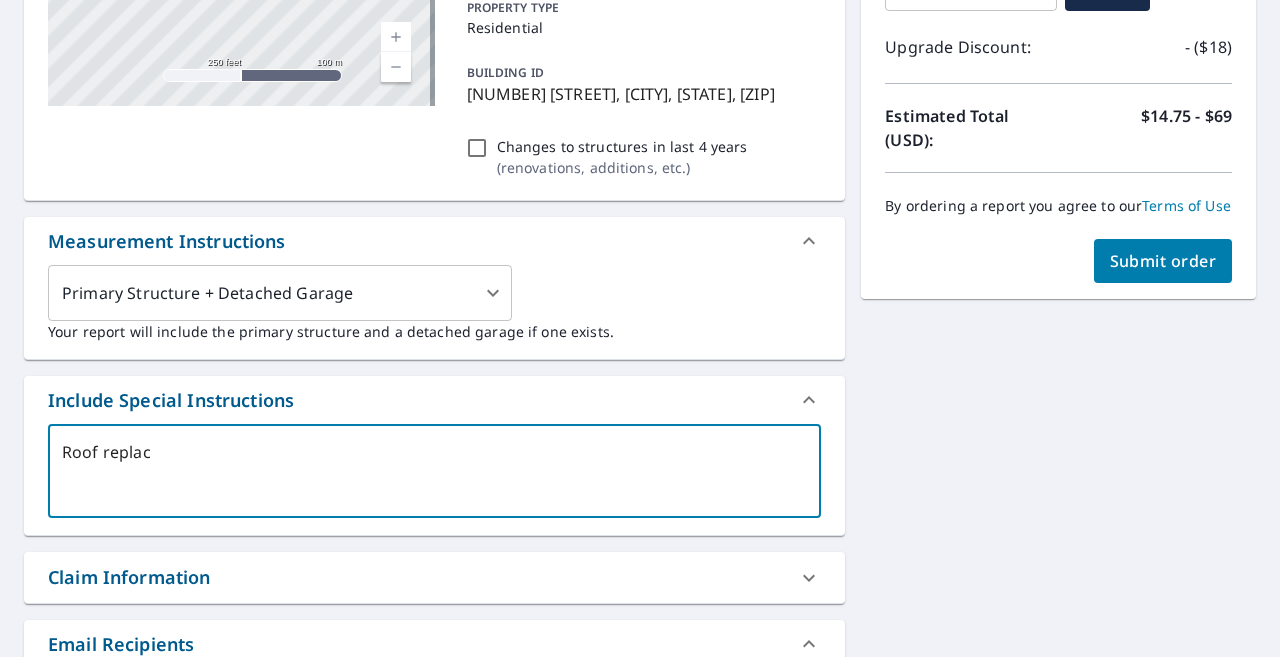 type on "Roof replace" 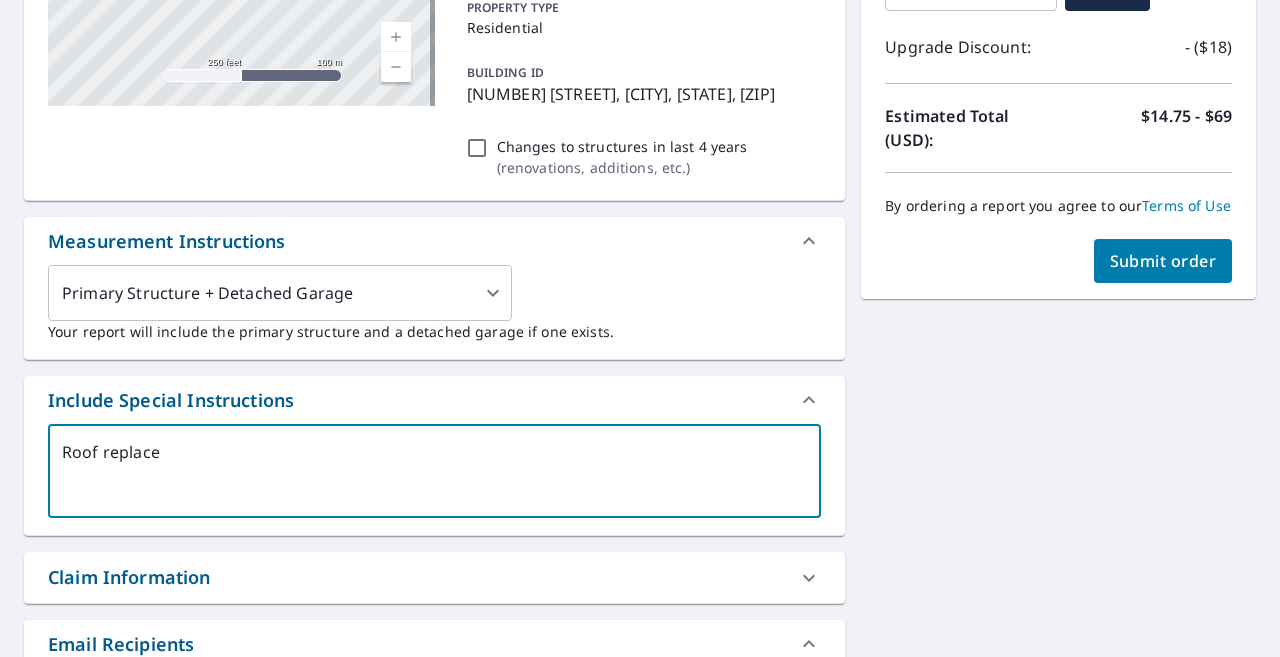 type on "Roof replacem" 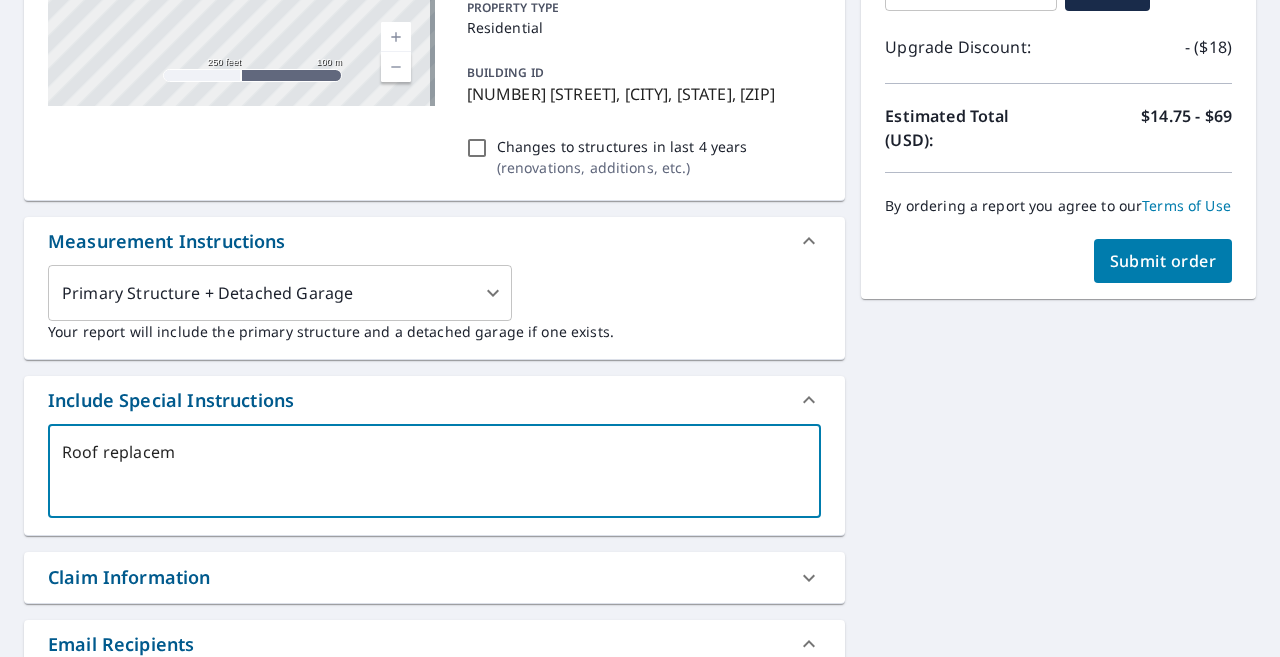 type on "Roof replaceme" 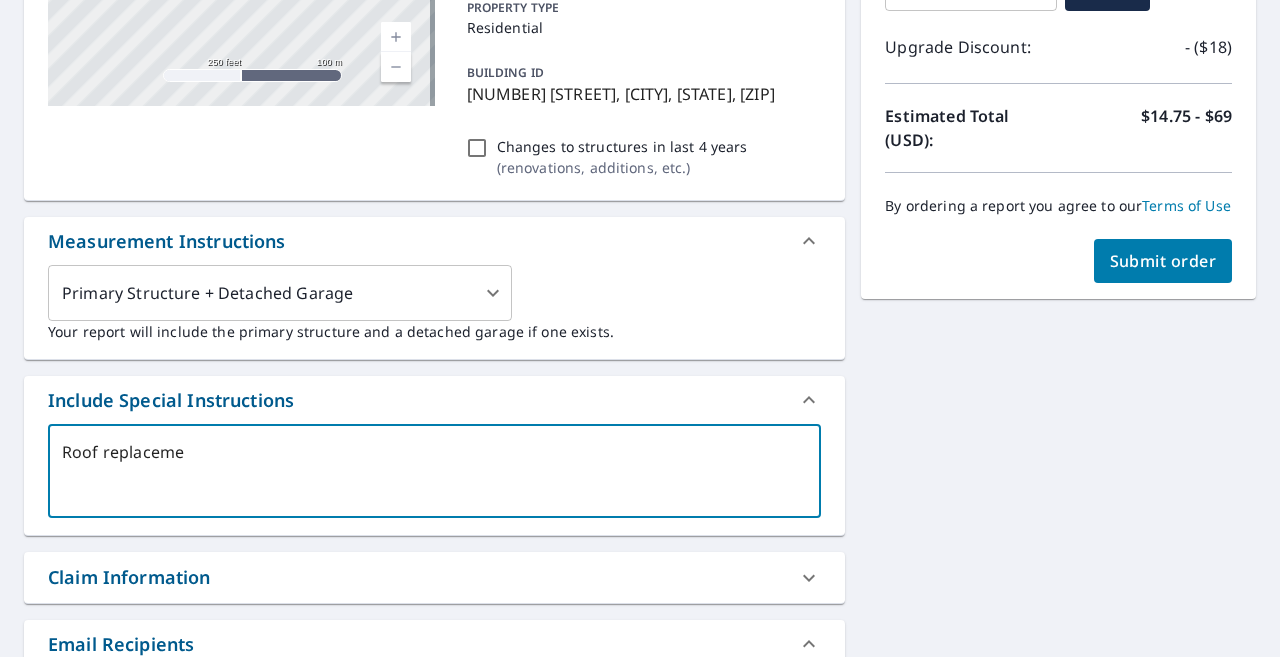 type on "Roof replacemen" 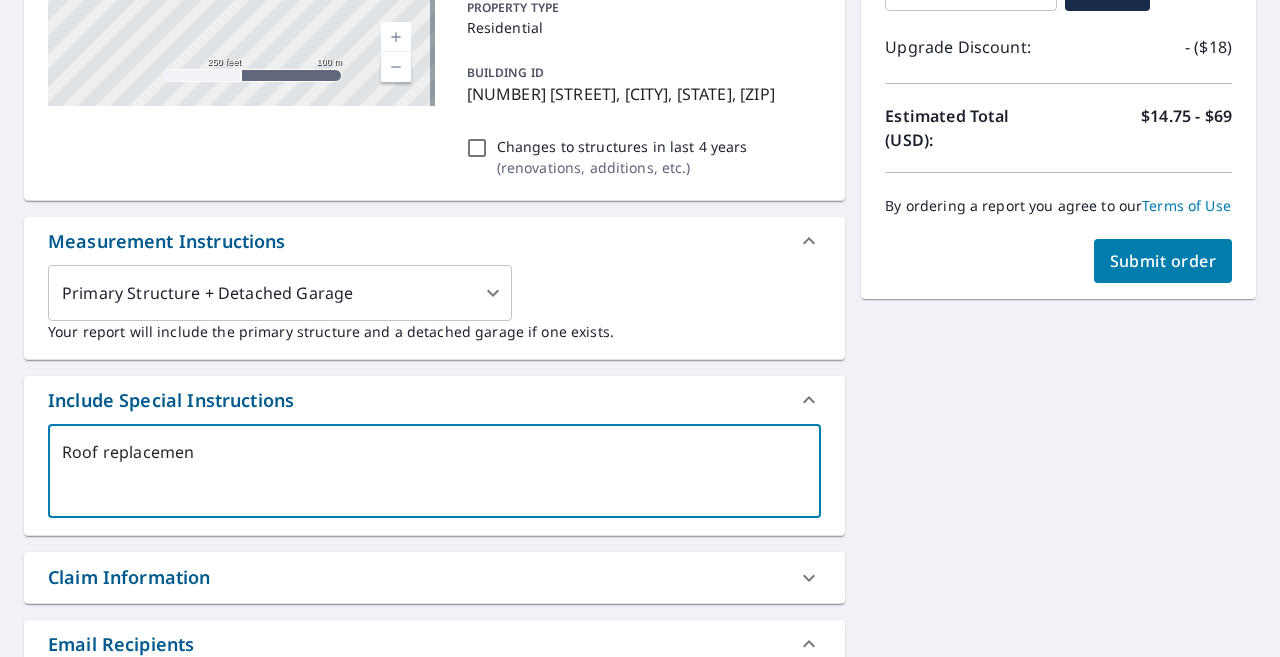type on "Roof replacement" 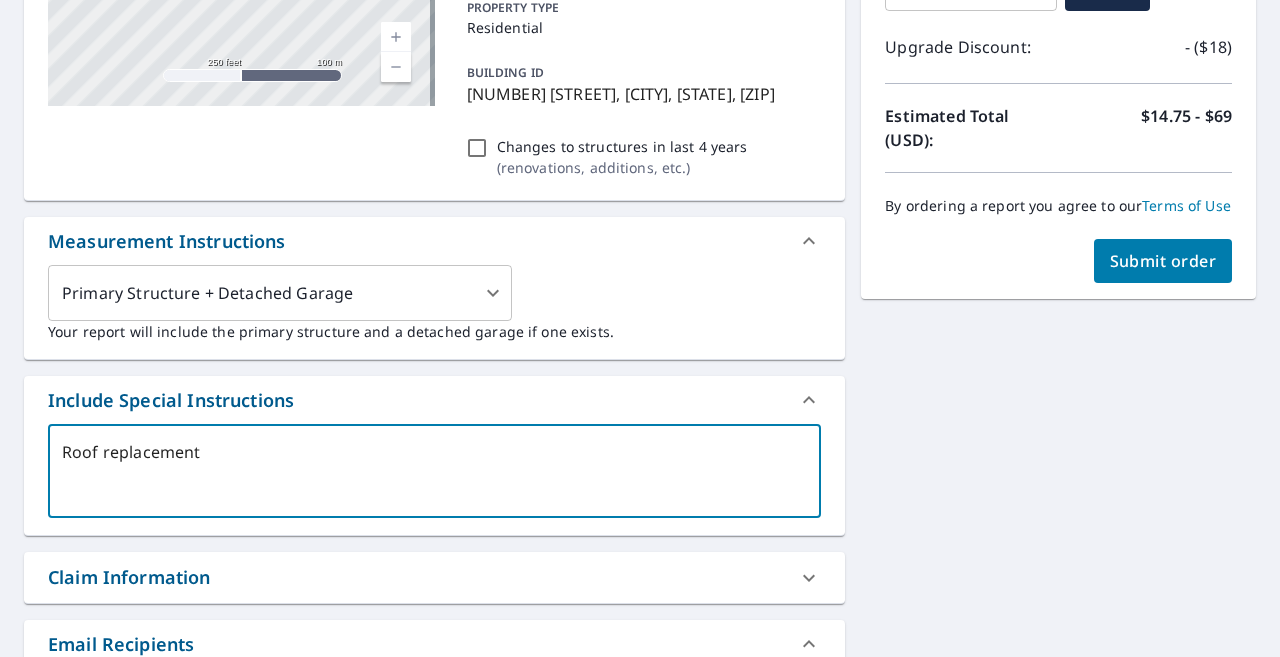 type on "Roof replacement" 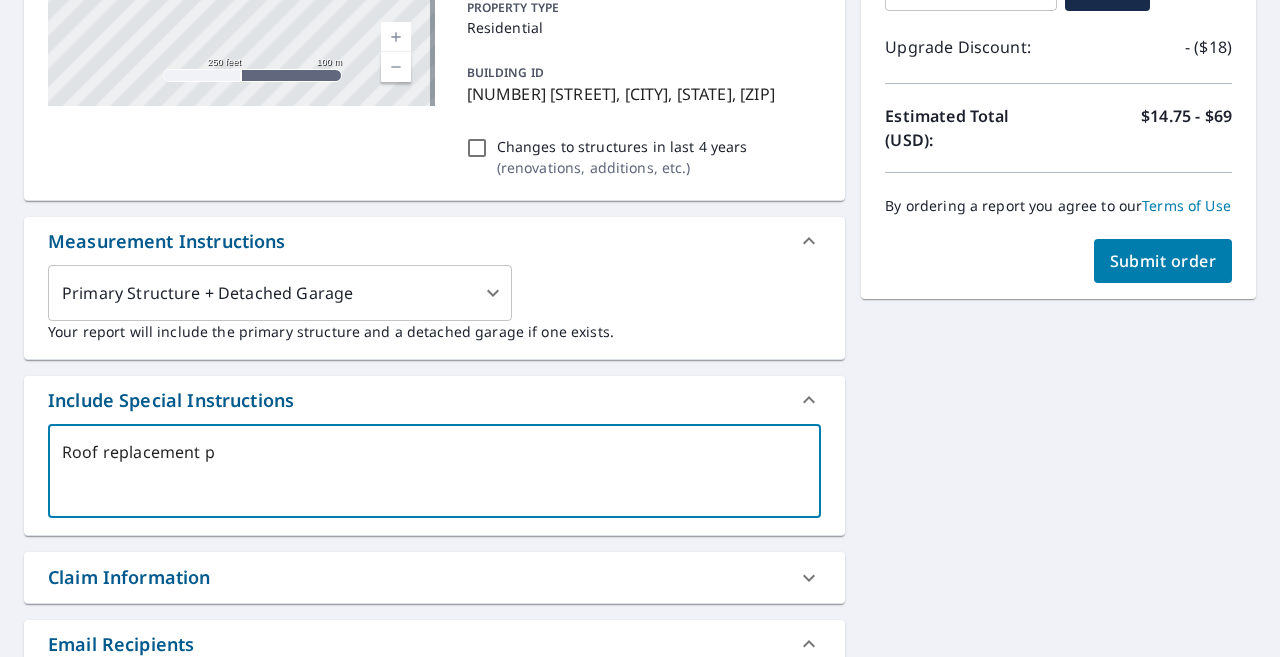 type on "Roof replacement pl" 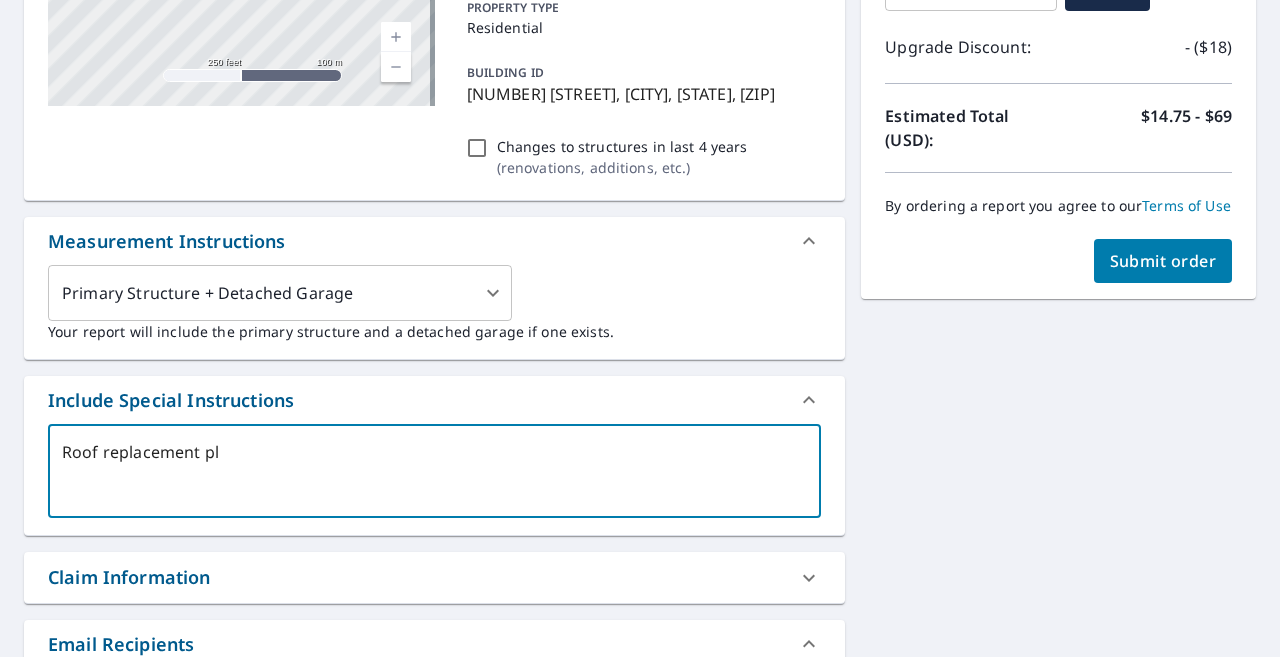 type on "Roof replacement plu" 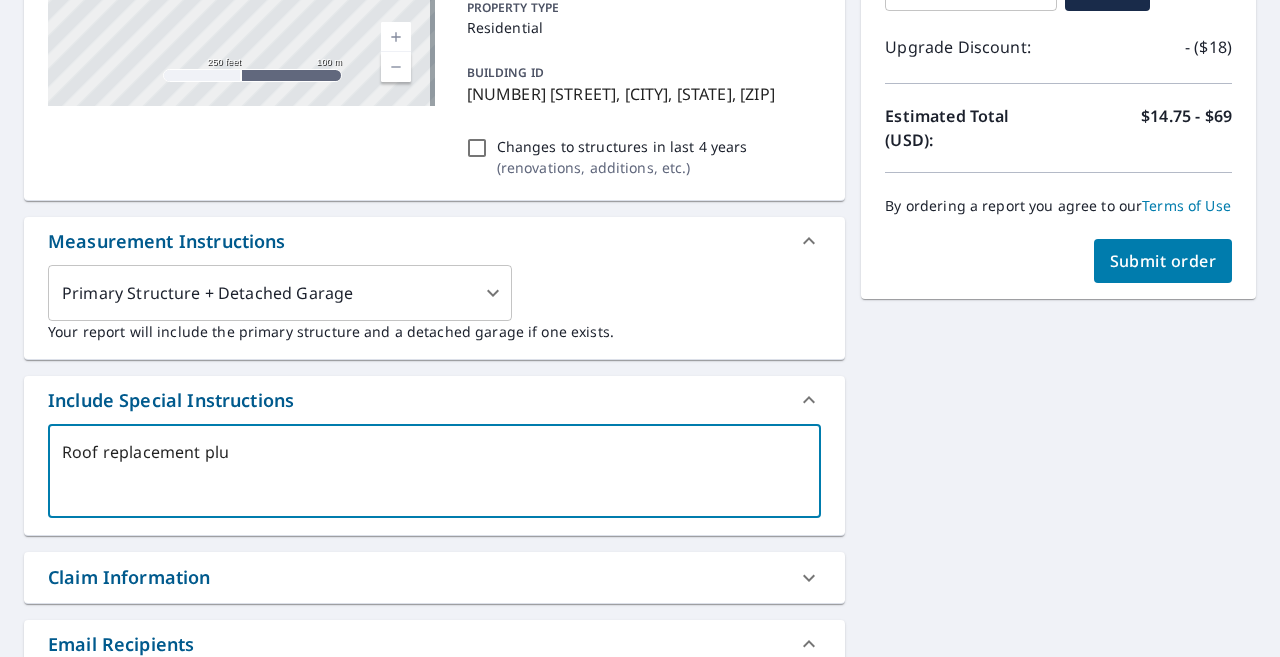 type on "Roof replacement plus" 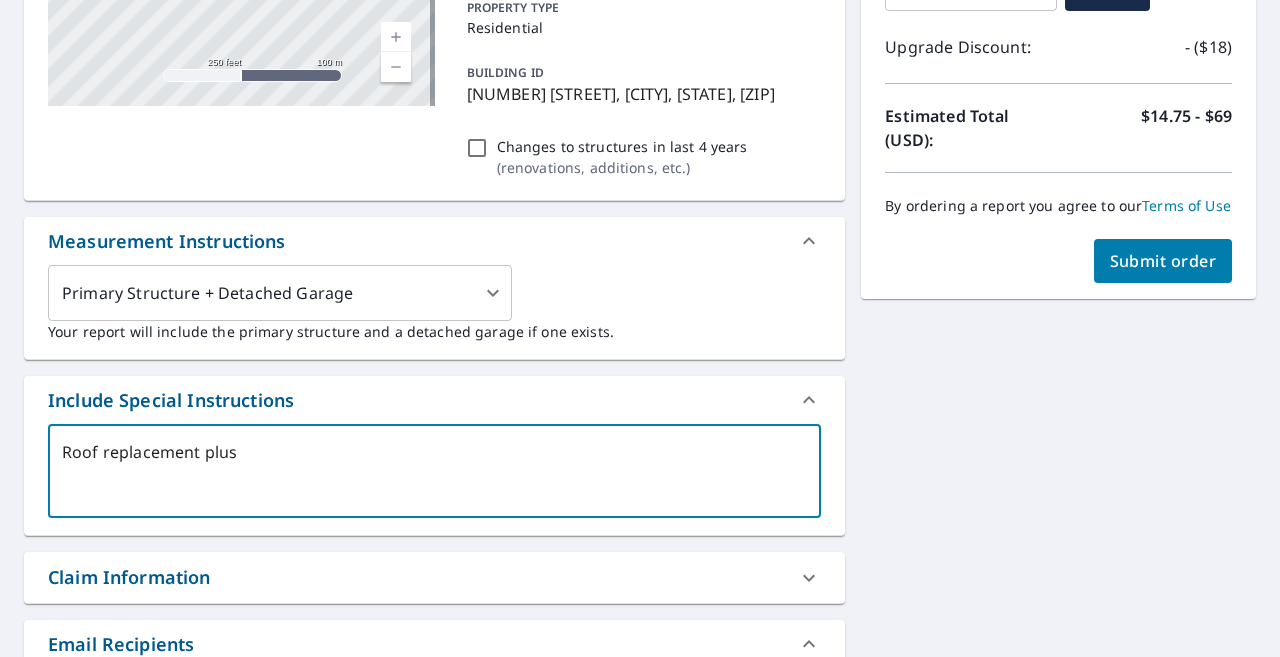 type on "Roof replacement plus" 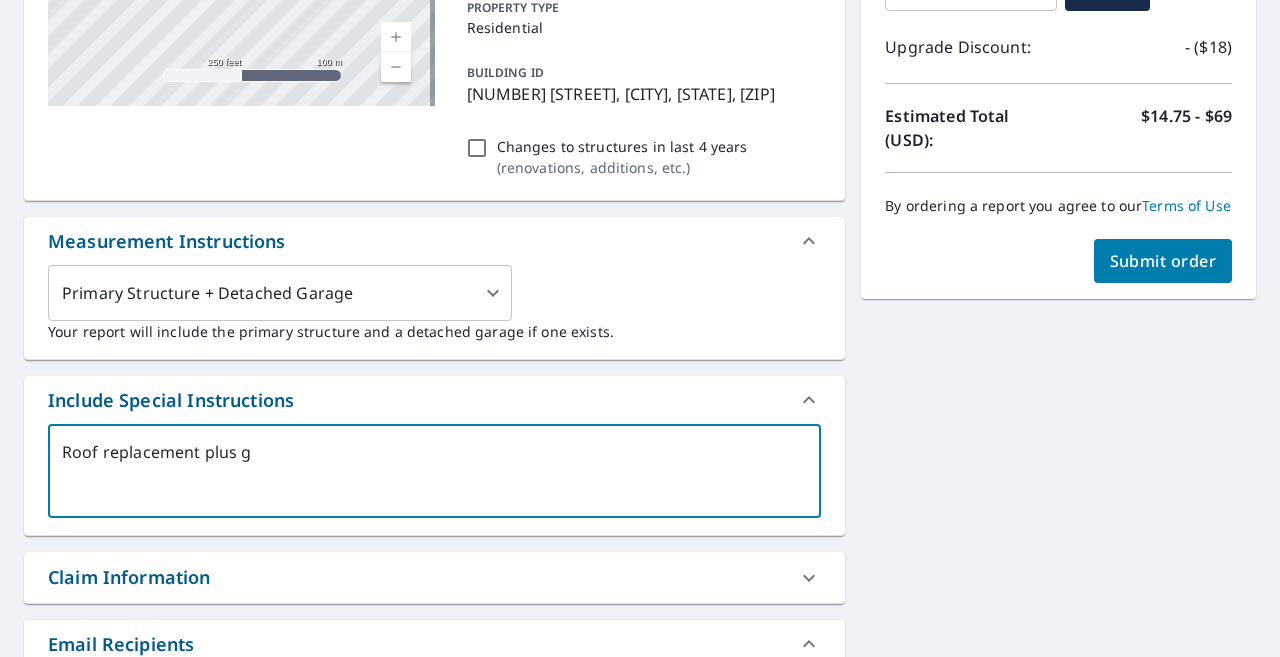 type on "Roof replacement plus gu" 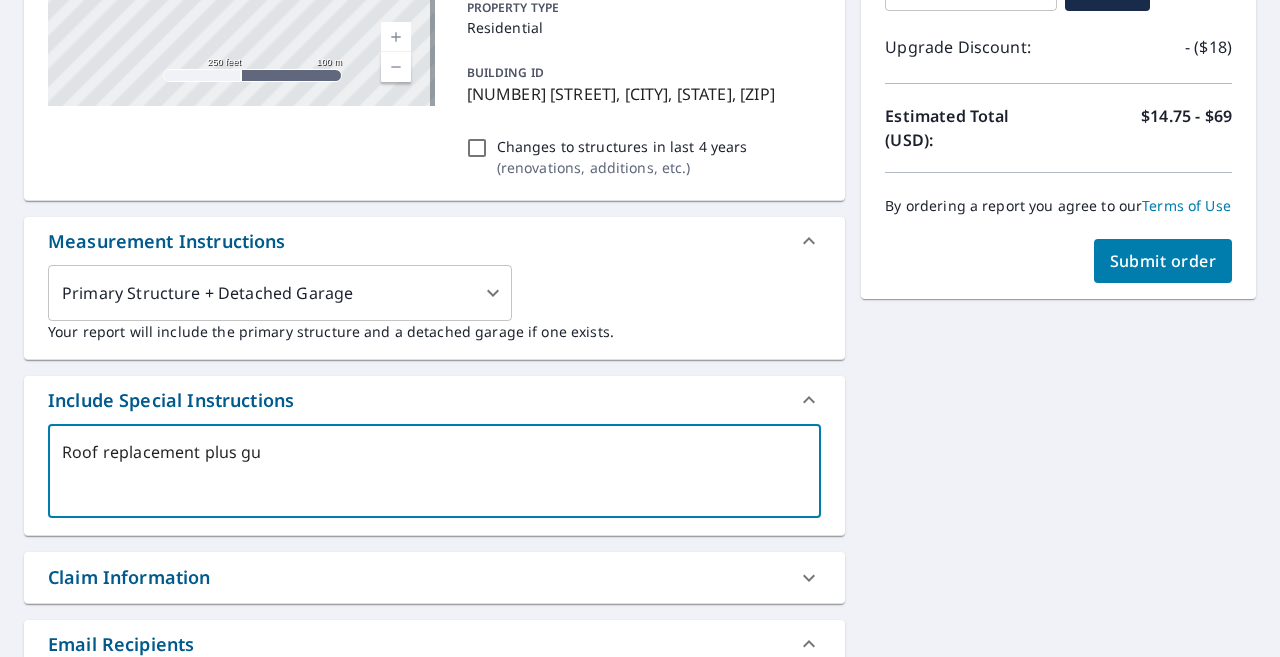 type on "Roof replacement plus gut" 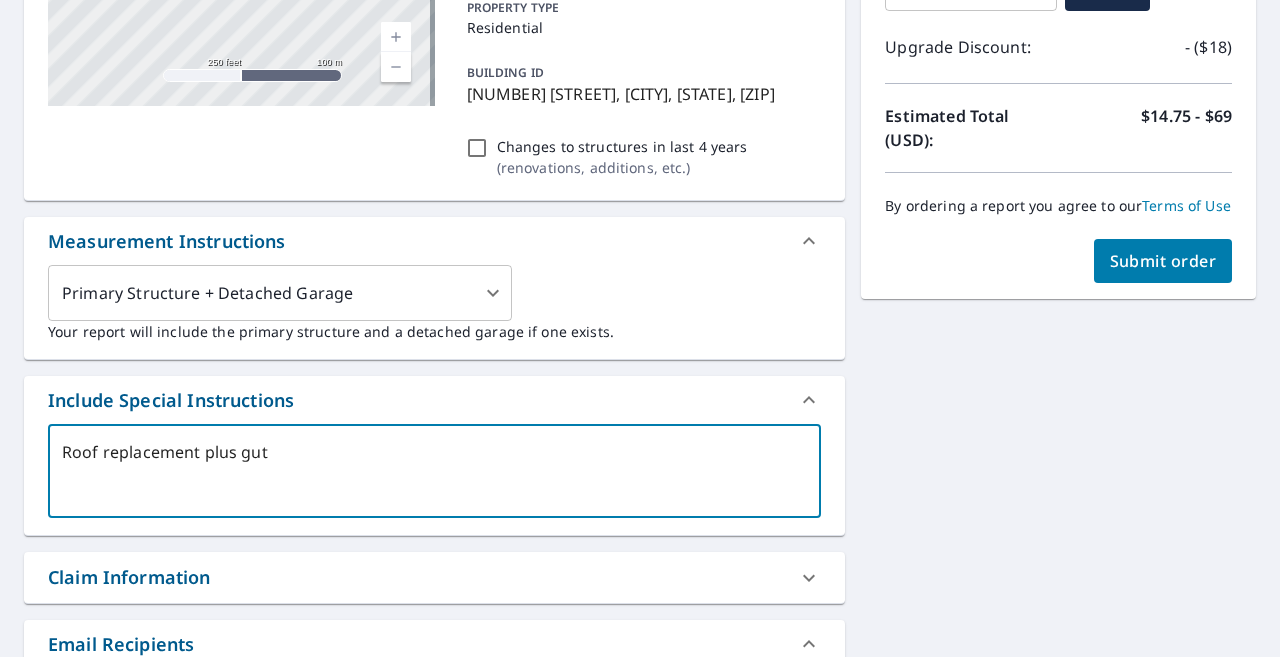 type on "Roof replacement plus gutt" 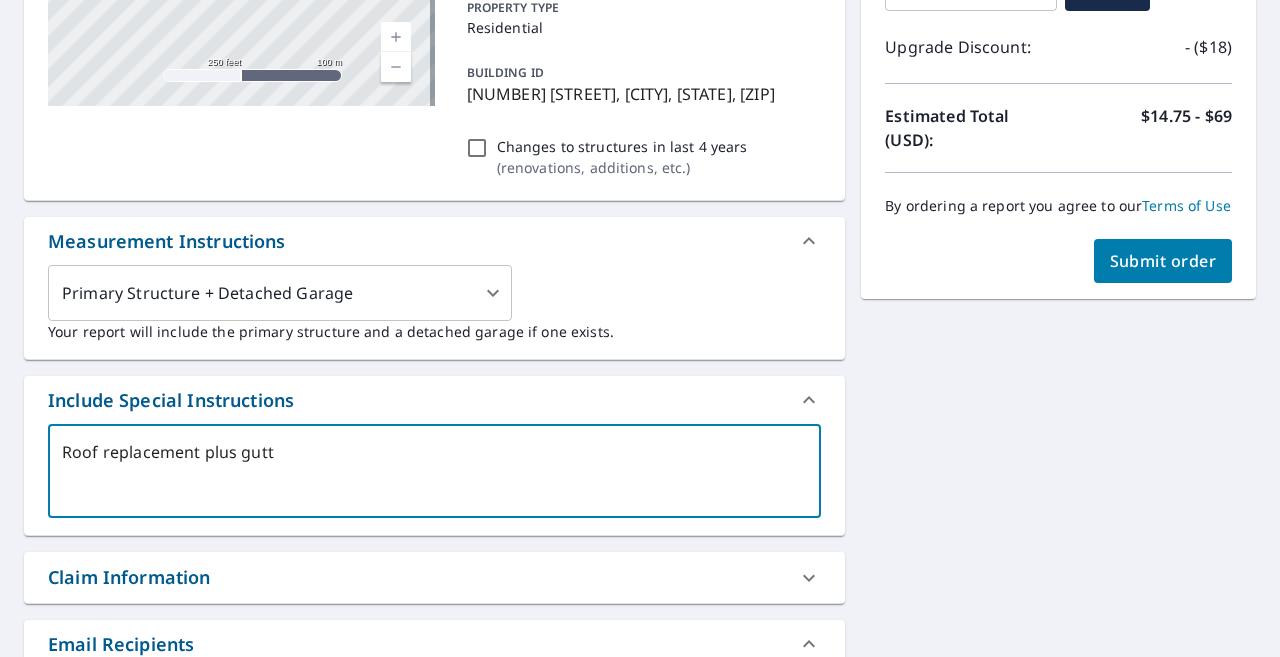 type on "Roof replacement plus gutte" 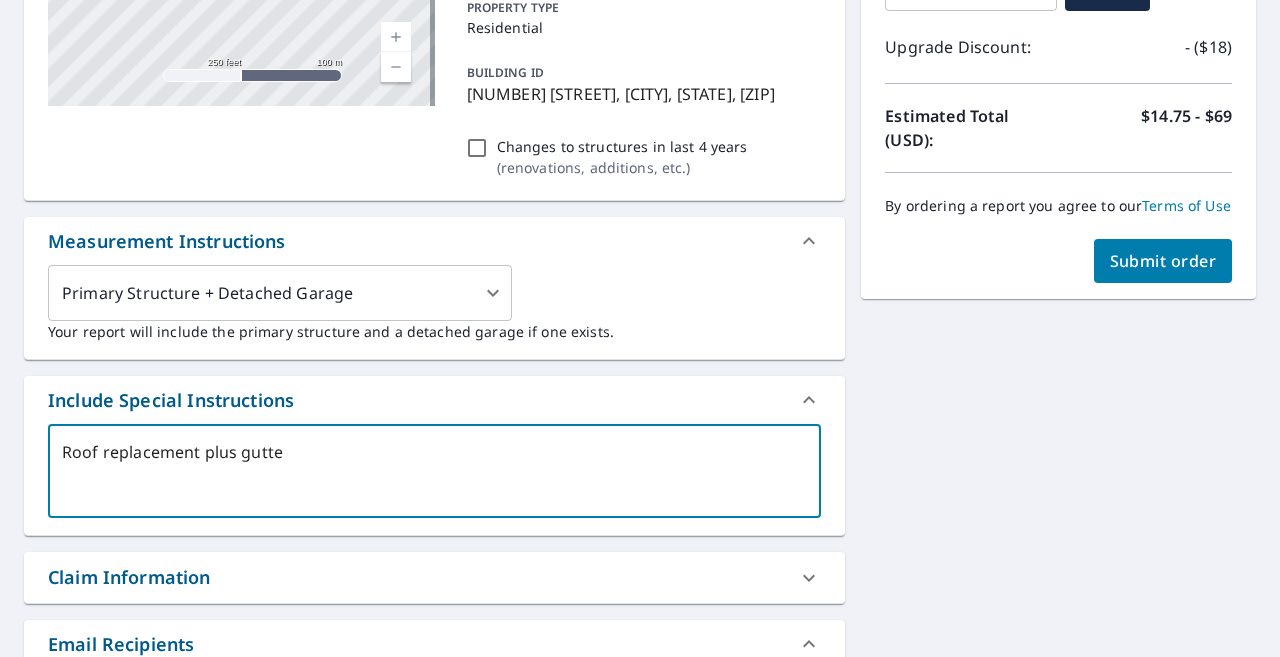 type on "Roof replacement plus gutter" 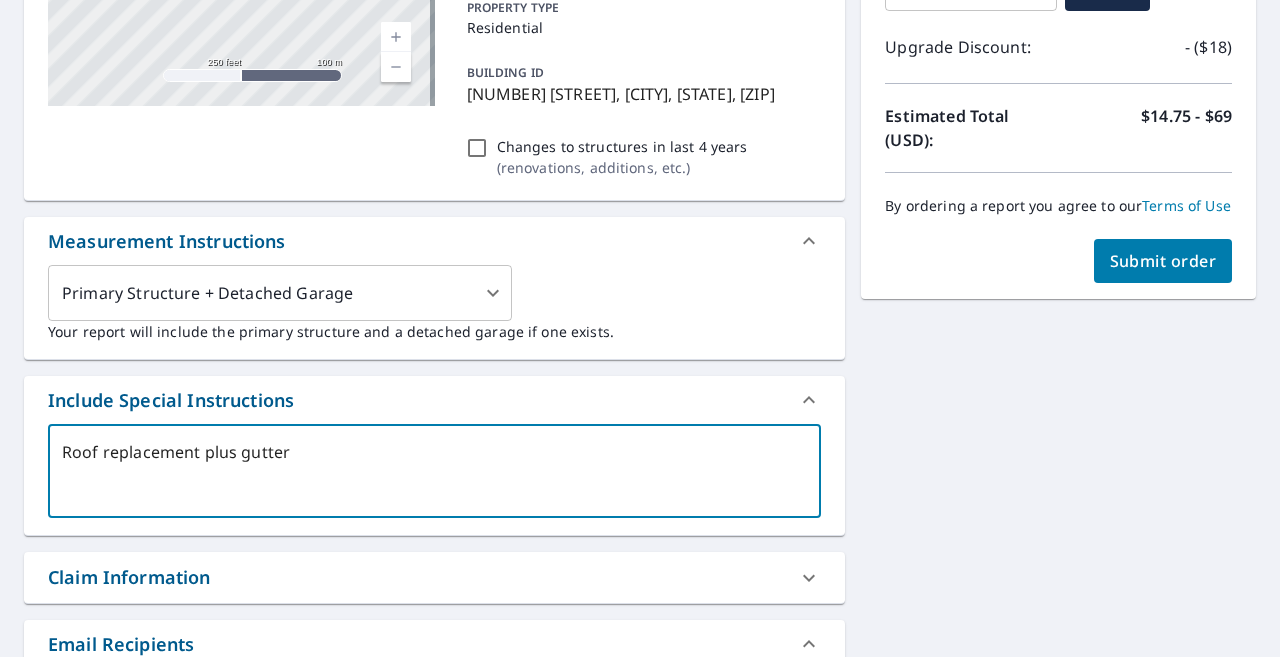 type on "Roof replacement plus gutters" 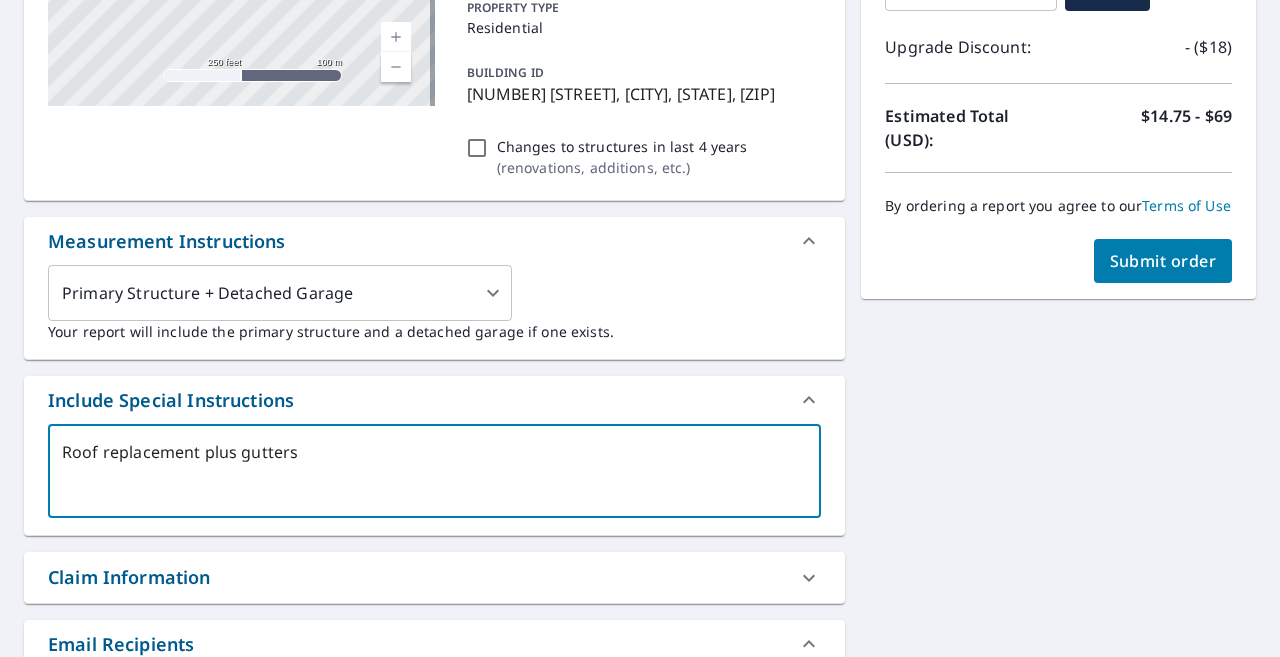 type on "Roof replacement plus gutters" 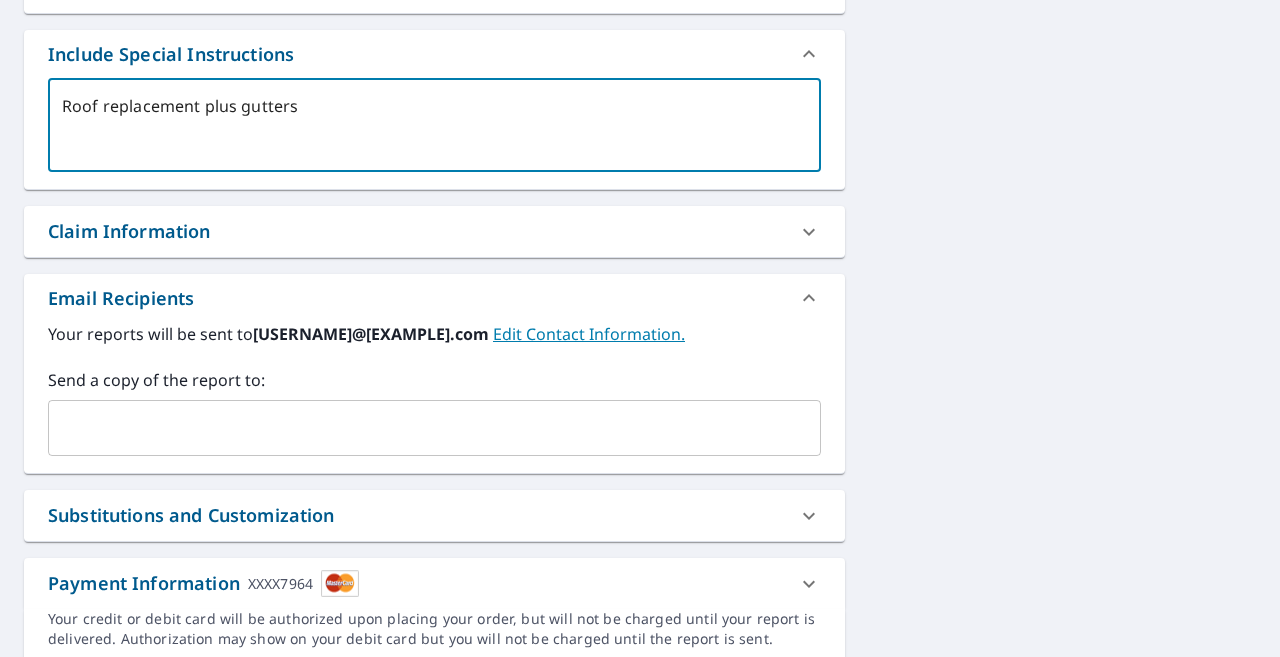 scroll, scrollTop: 833, scrollLeft: 0, axis: vertical 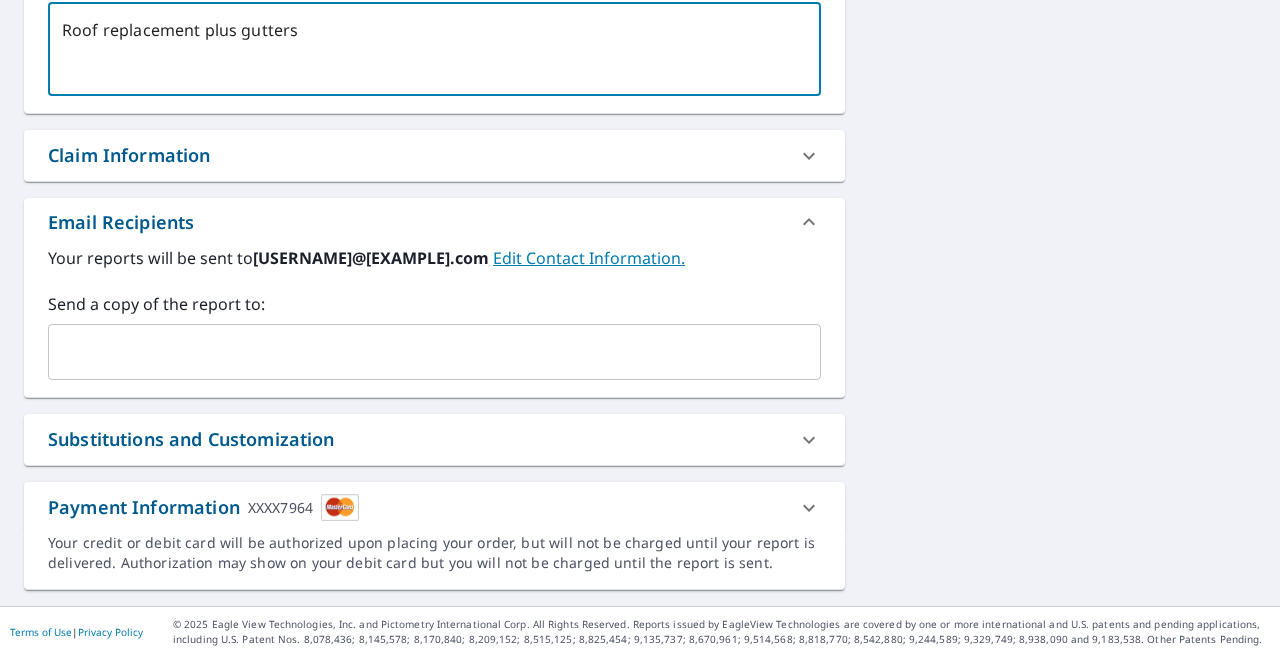 type on "Roof replacement plus gutters" 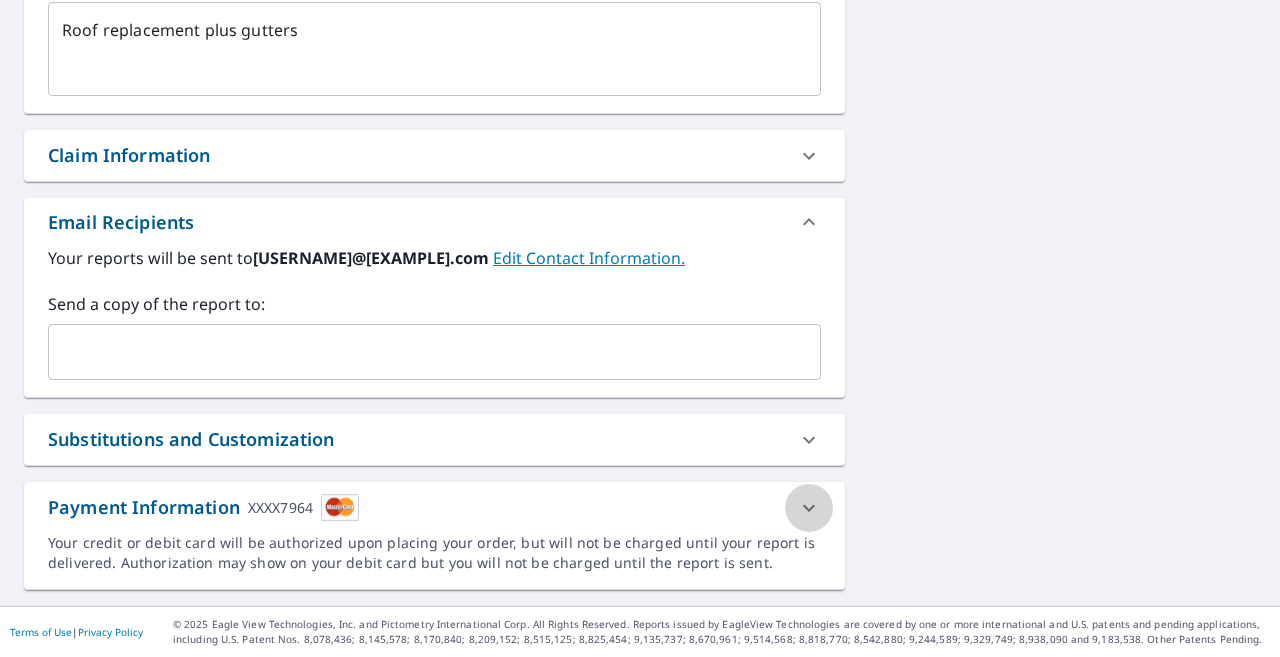 click 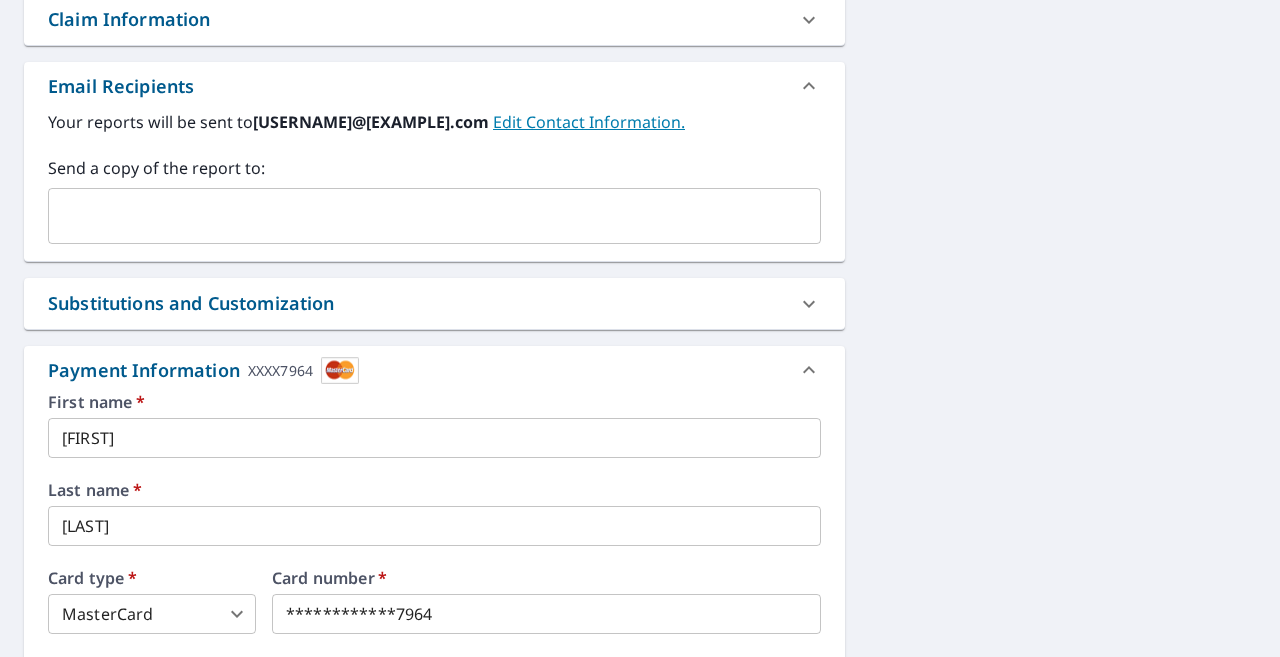 scroll, scrollTop: 1072, scrollLeft: 0, axis: vertical 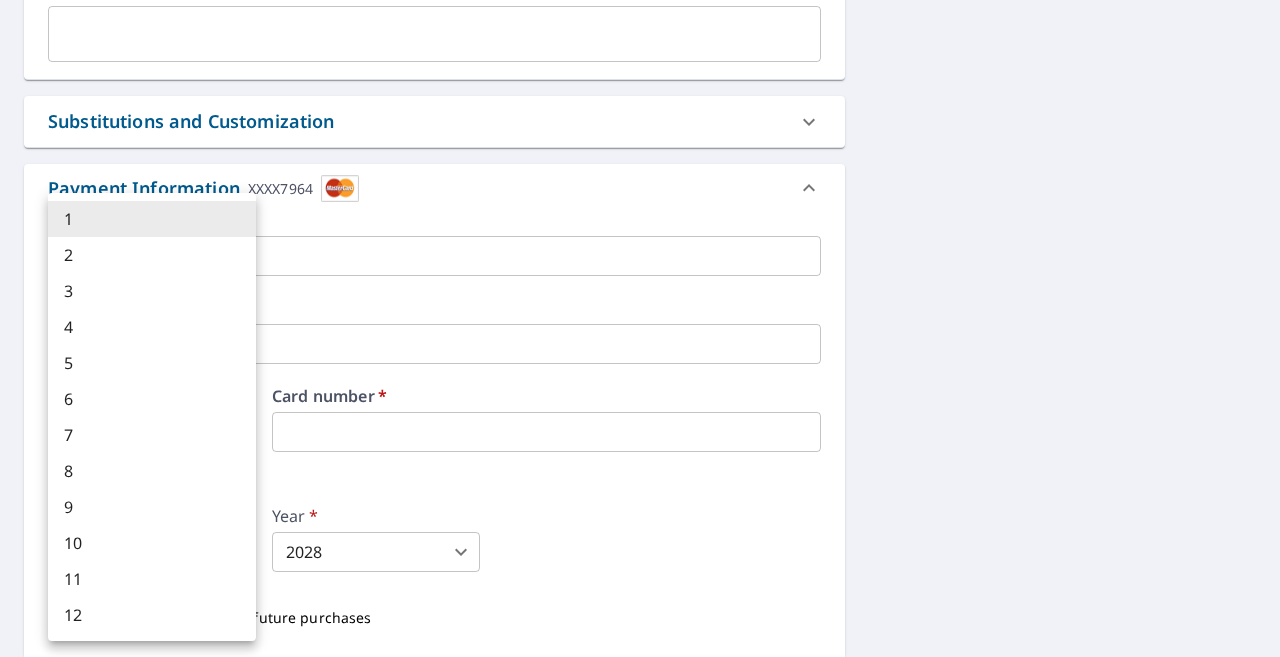 click on "MB MB
Dashboard Order History Cancel Order MB Order History / Upgrade Report Upgrade Report 1008 Carter St Sulphur Springs, TX 75482 Aerial Road A standard road map Aerial A detailed look from above Labels Labels 250 feet 100 m © 2025 TomTom, © Vexcel Imaging, © 2025 Microsoft Corporation,  © OpenStreetMap Terms The price of your QuickSquares™ Extended Coverage Report will be deducted from this order. Current Report QuickSquares™ Extended Coverage Upgrade To EC2D-Residential PROPERTY TYPE Residential BUILDING ID 1008 Carter St, Sulphur Springs, TX, 75482 Changes to structures in last 4 years ( renovations, additions, etc. ) Measurement Instructions Primary Structure + Detached Garage 1 ​ Your report will include the primary structure and a detached garage if one exists. Include Special Instructions Roof replacement plus gutters
x ​ Claim Information Claim number ​ Claim information ​ PO number ​ Date of loss ​ Cat ID ​ Email Recipients Your reports will be sent to    ​ DXF RXF *" at bounding box center [640, 328] 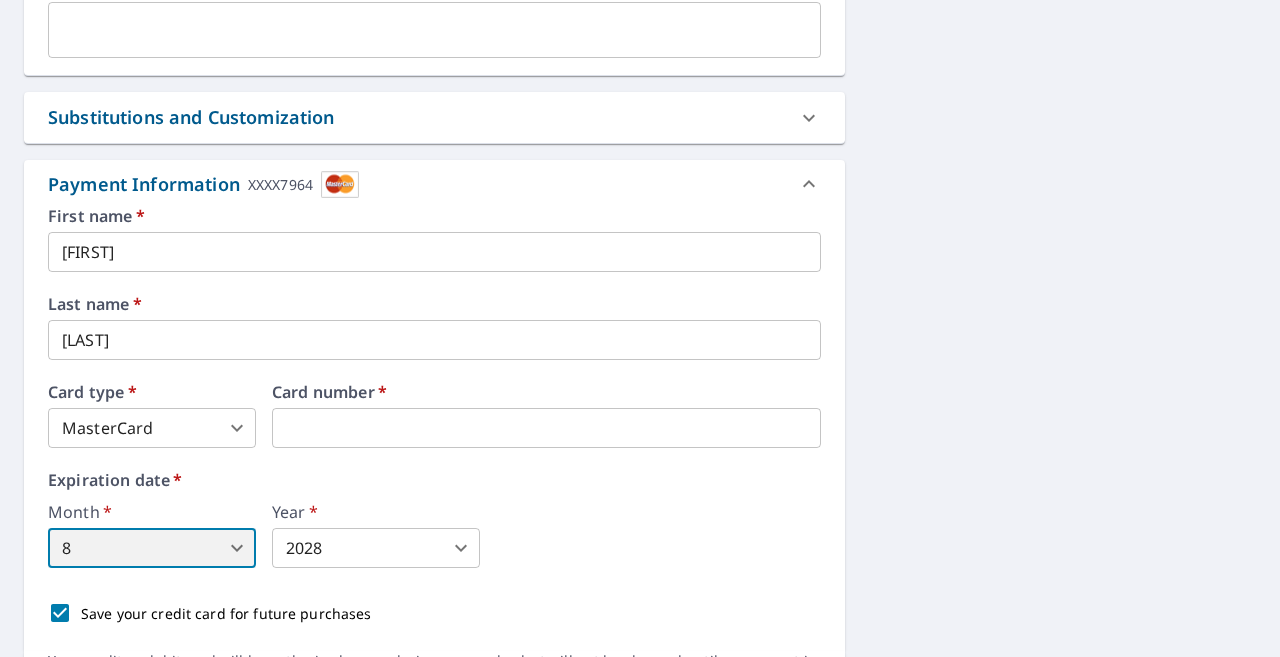 scroll, scrollTop: 821, scrollLeft: 0, axis: vertical 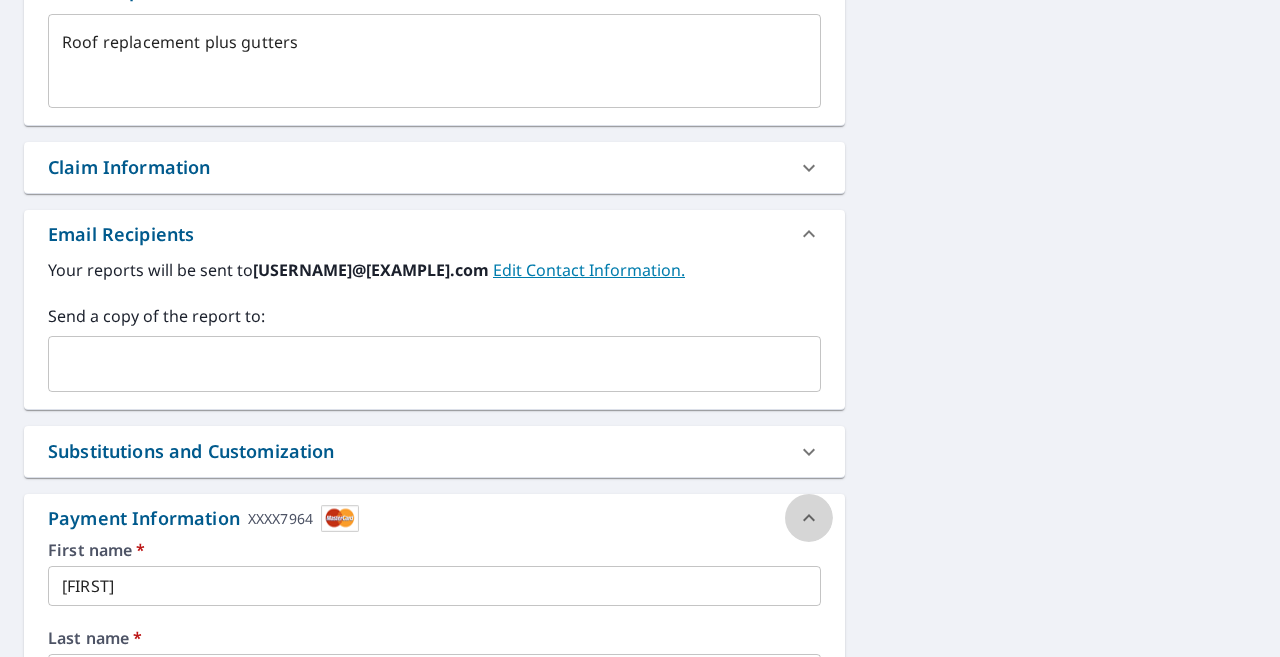 click 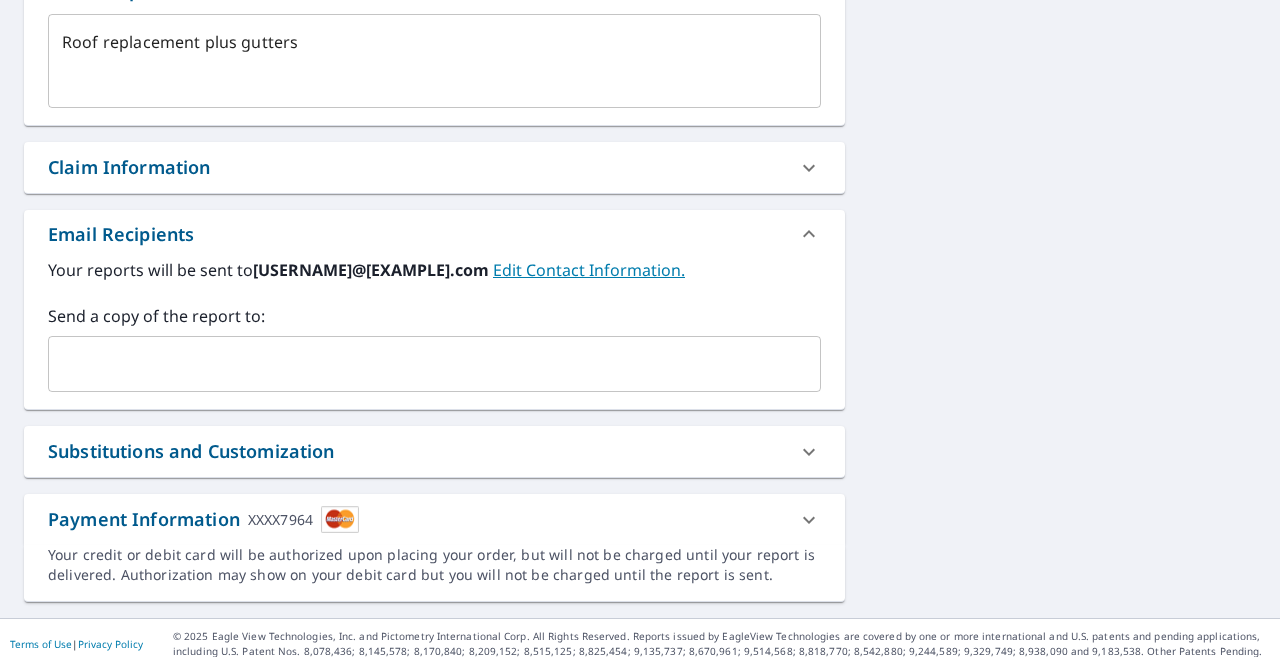 click 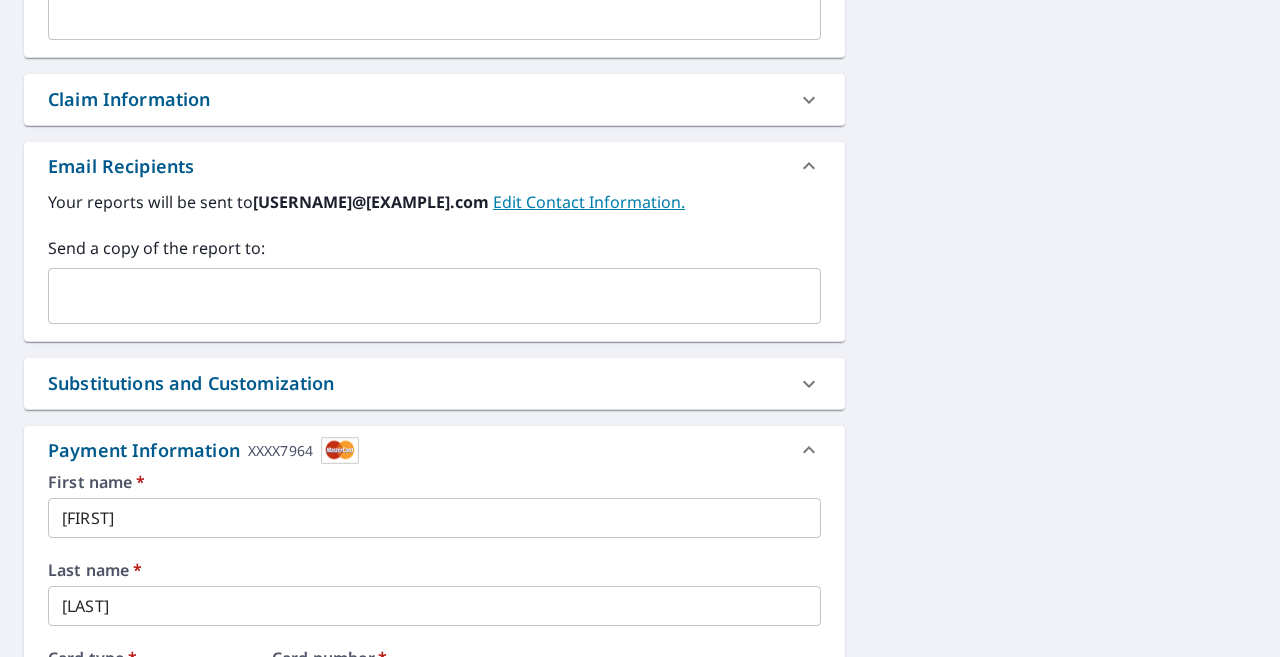 scroll, scrollTop: 1085, scrollLeft: 0, axis: vertical 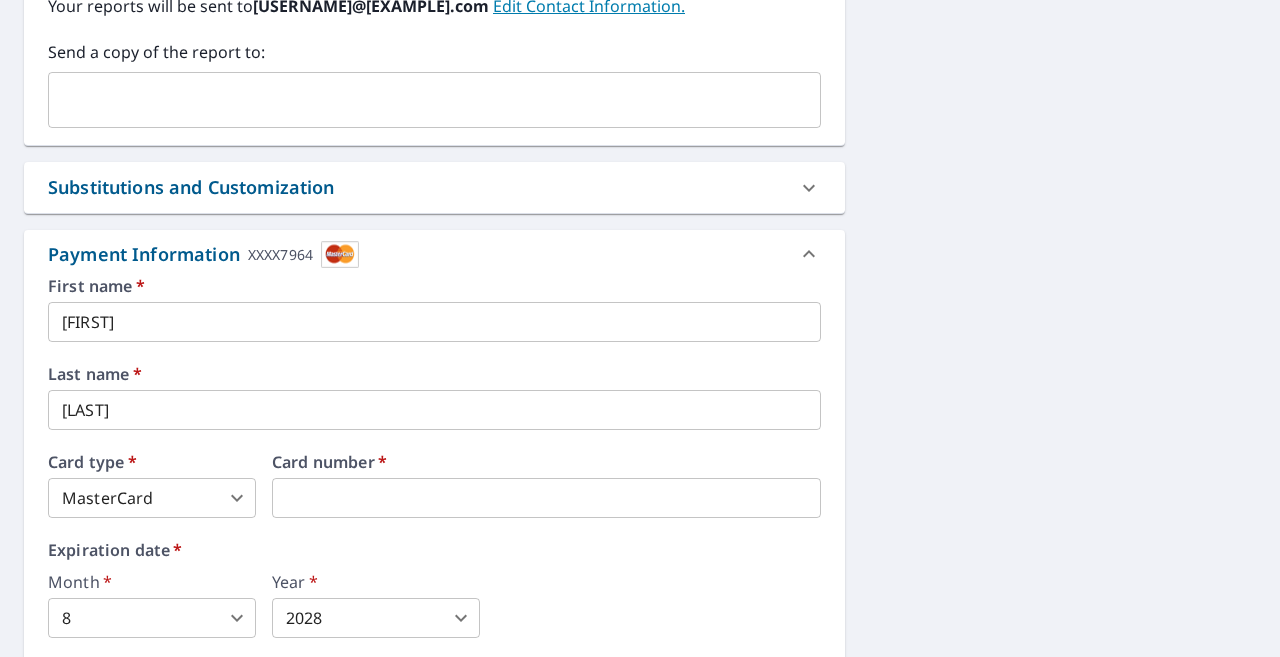 click on "XXXX7964" at bounding box center [280, 254] 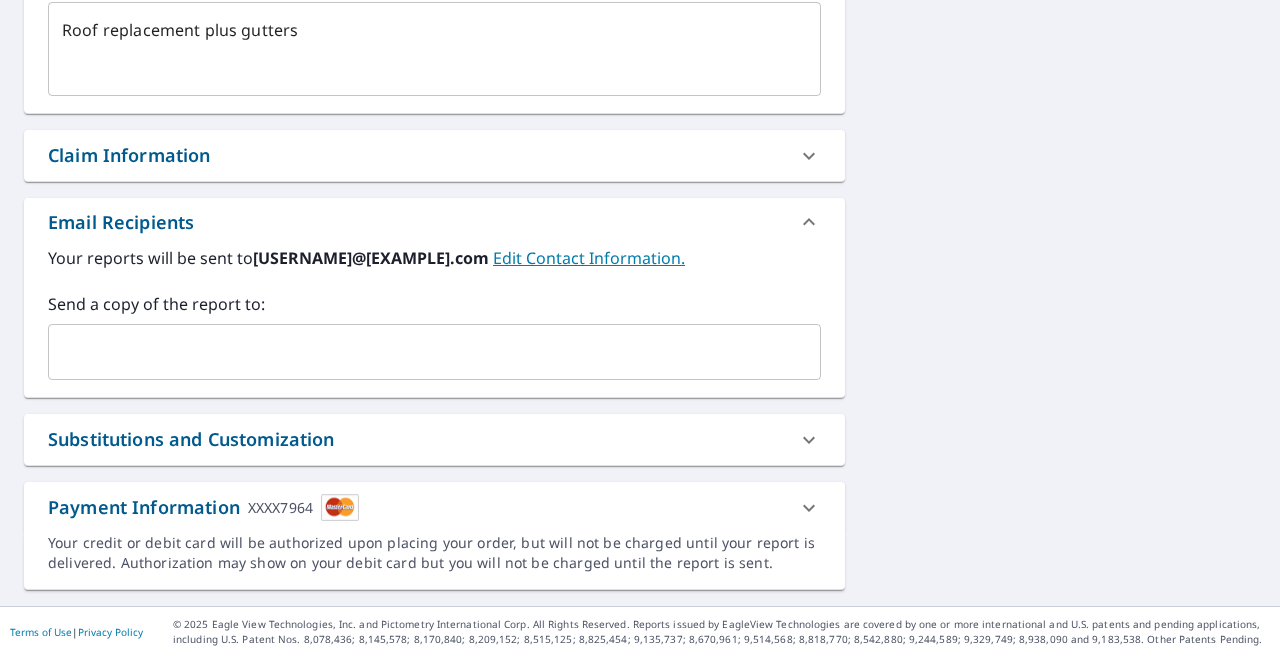 scroll, scrollTop: 833, scrollLeft: 0, axis: vertical 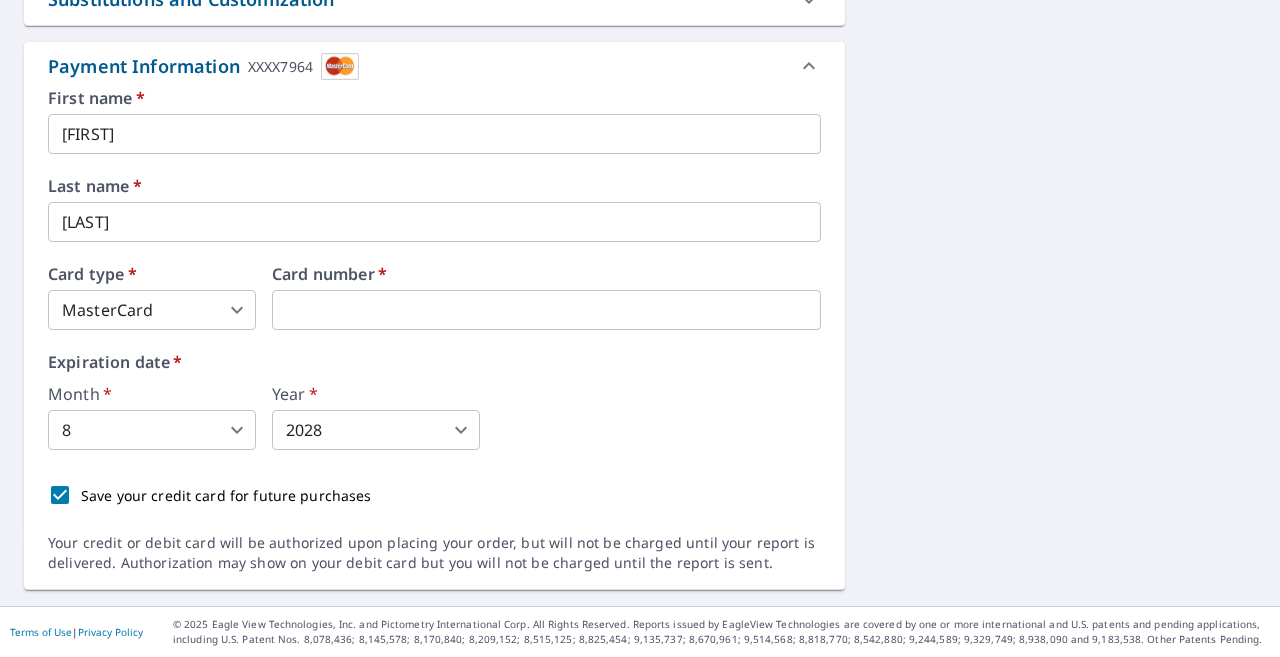 click on "Save your credit card for future purchases" at bounding box center [60, 495] 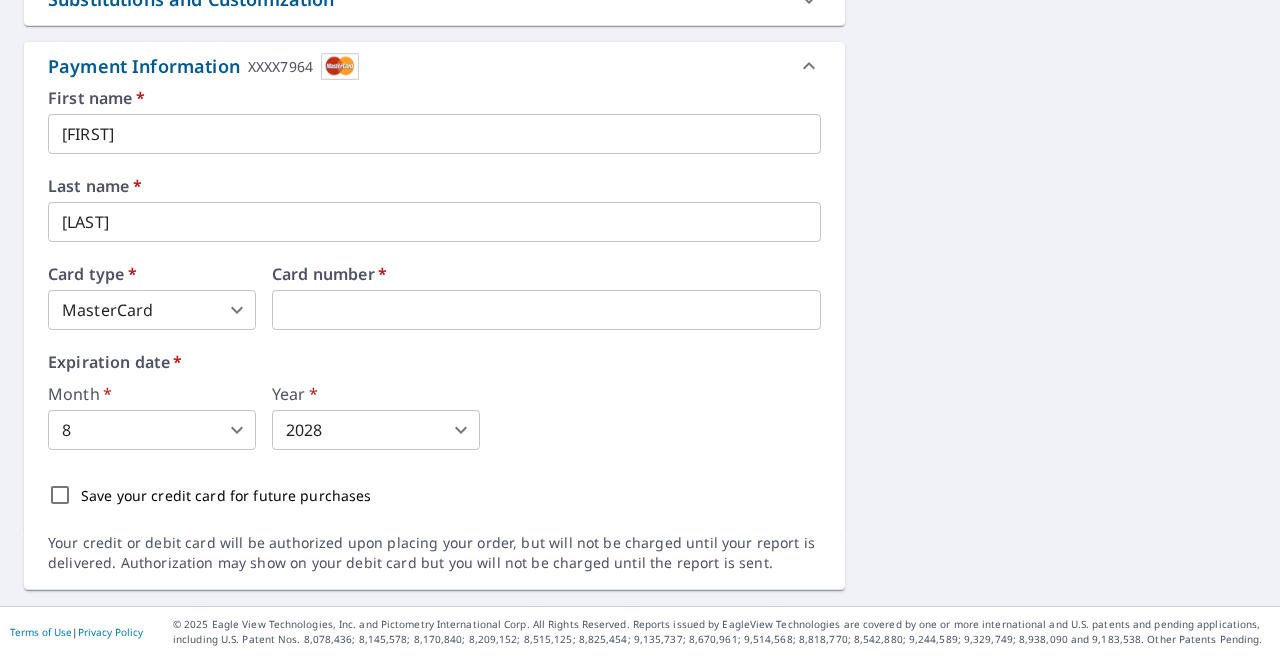 click on "Save your credit card for future purchases" at bounding box center [60, 495] 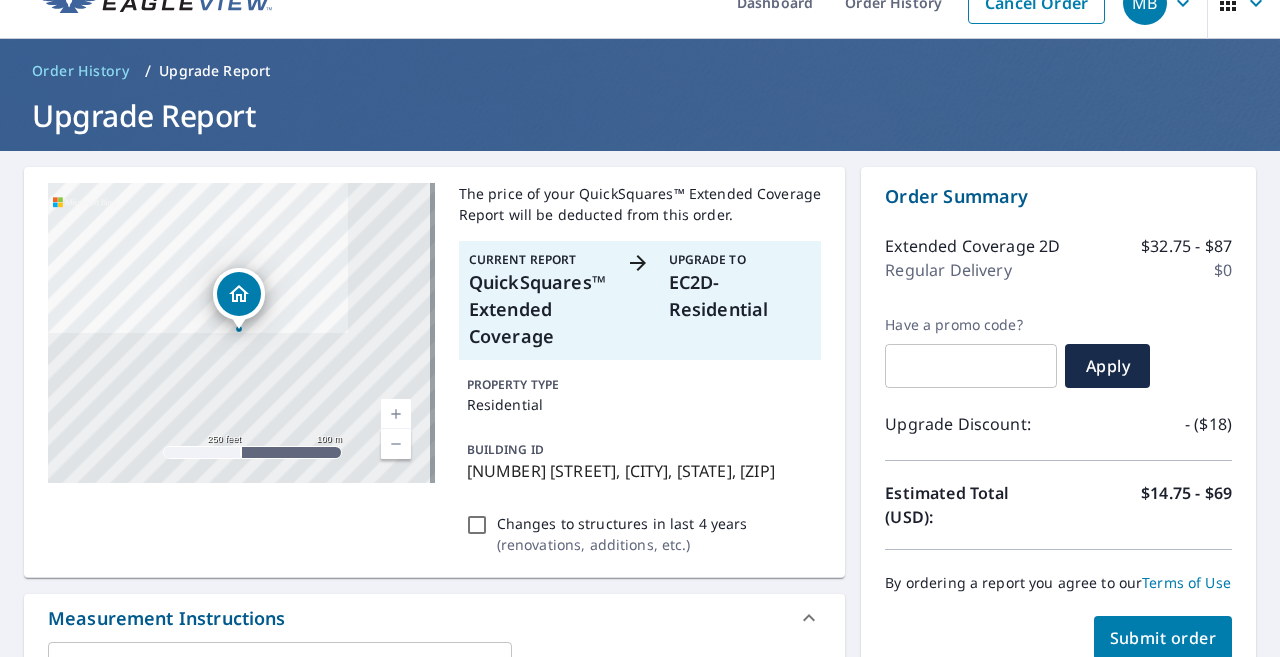 scroll, scrollTop: 118, scrollLeft: 0, axis: vertical 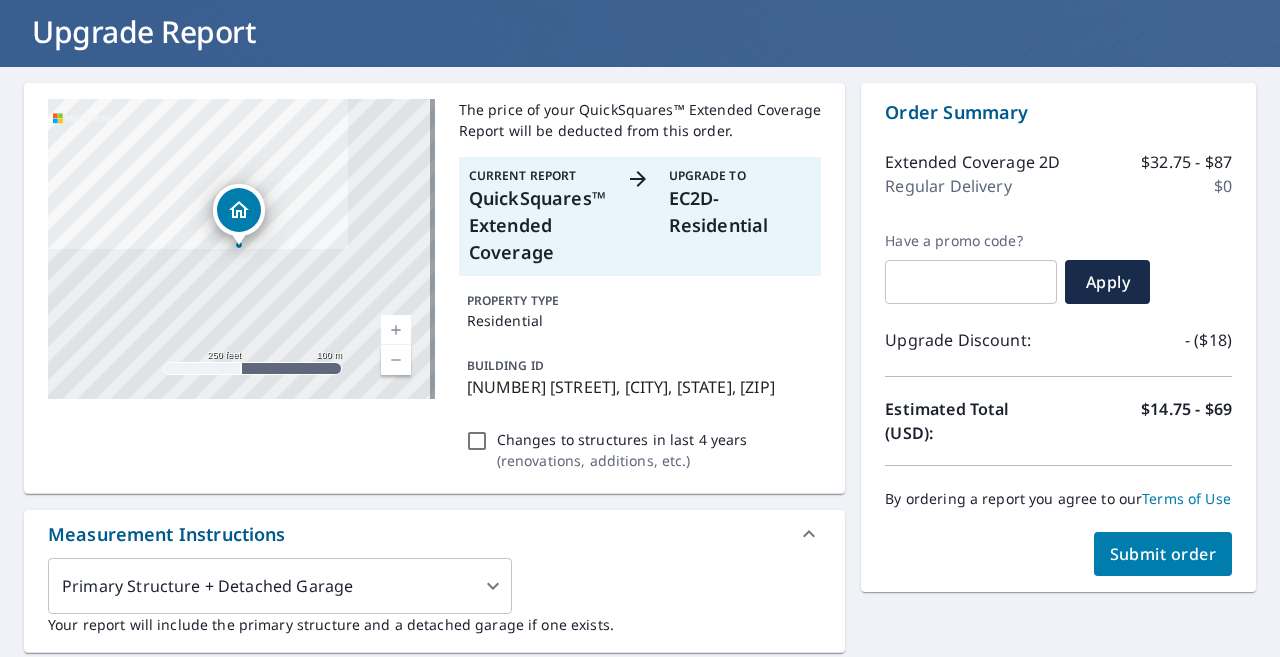 click on "Submit order" at bounding box center (1163, 554) 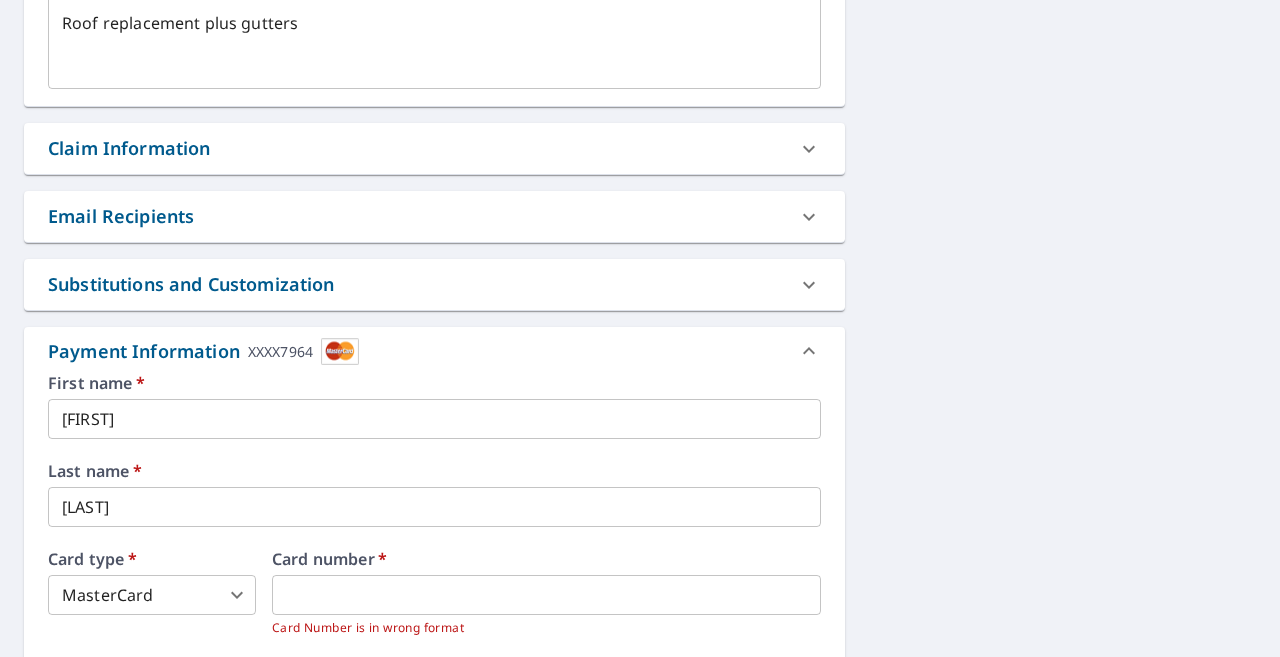 scroll, scrollTop: 1147, scrollLeft: 0, axis: vertical 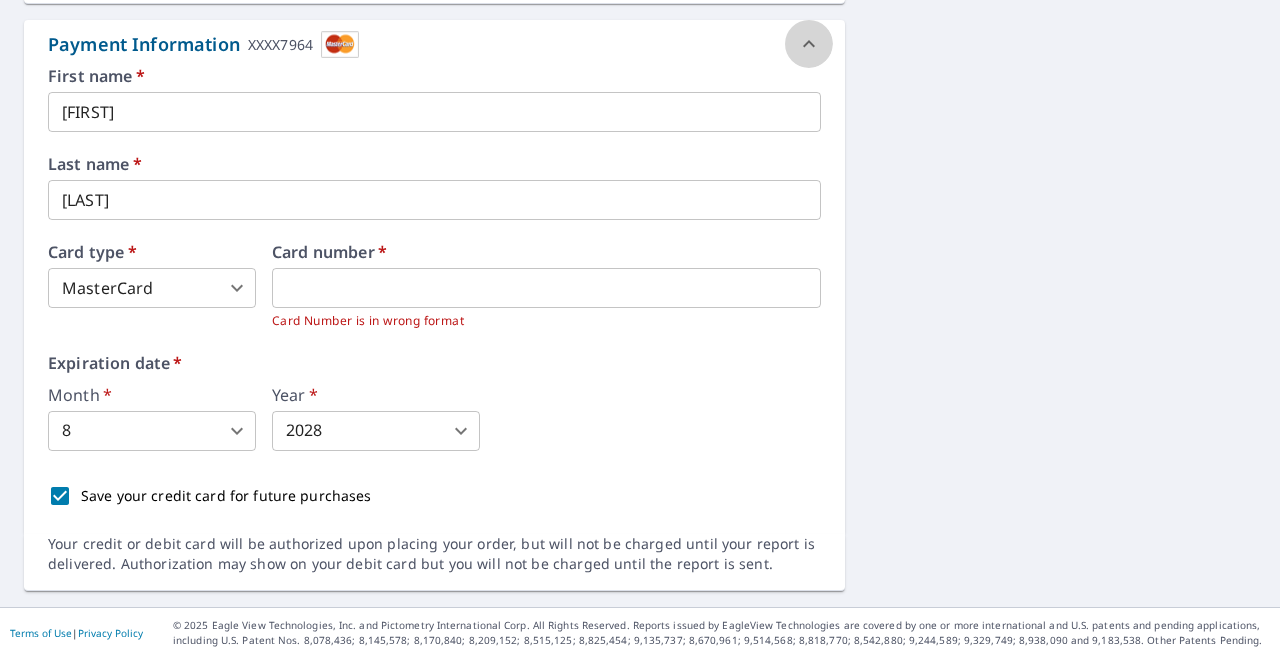 click 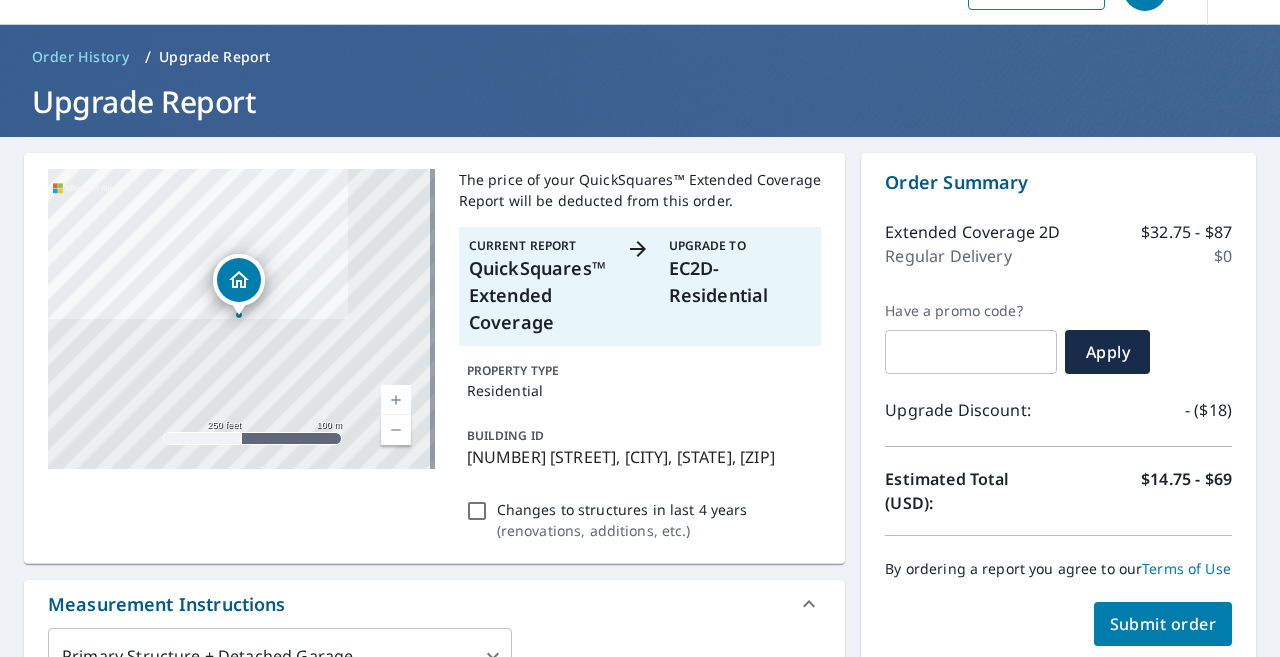 scroll, scrollTop: 103, scrollLeft: 0, axis: vertical 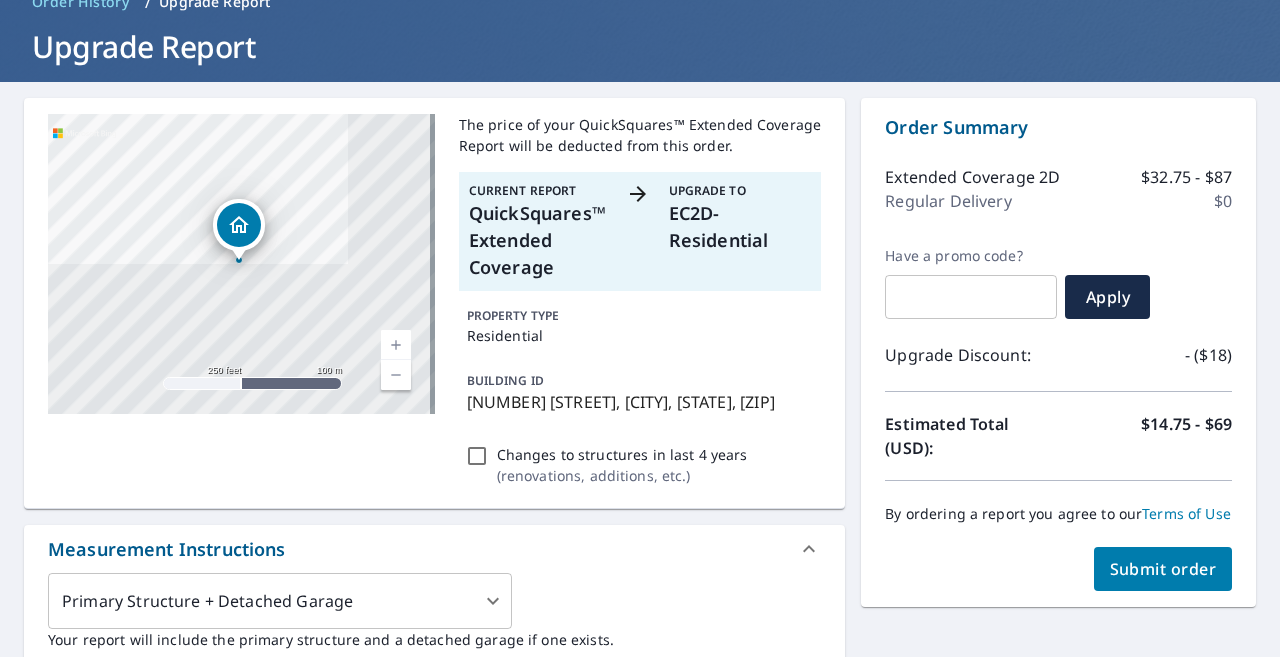 click on "Submit order" at bounding box center [1163, 569] 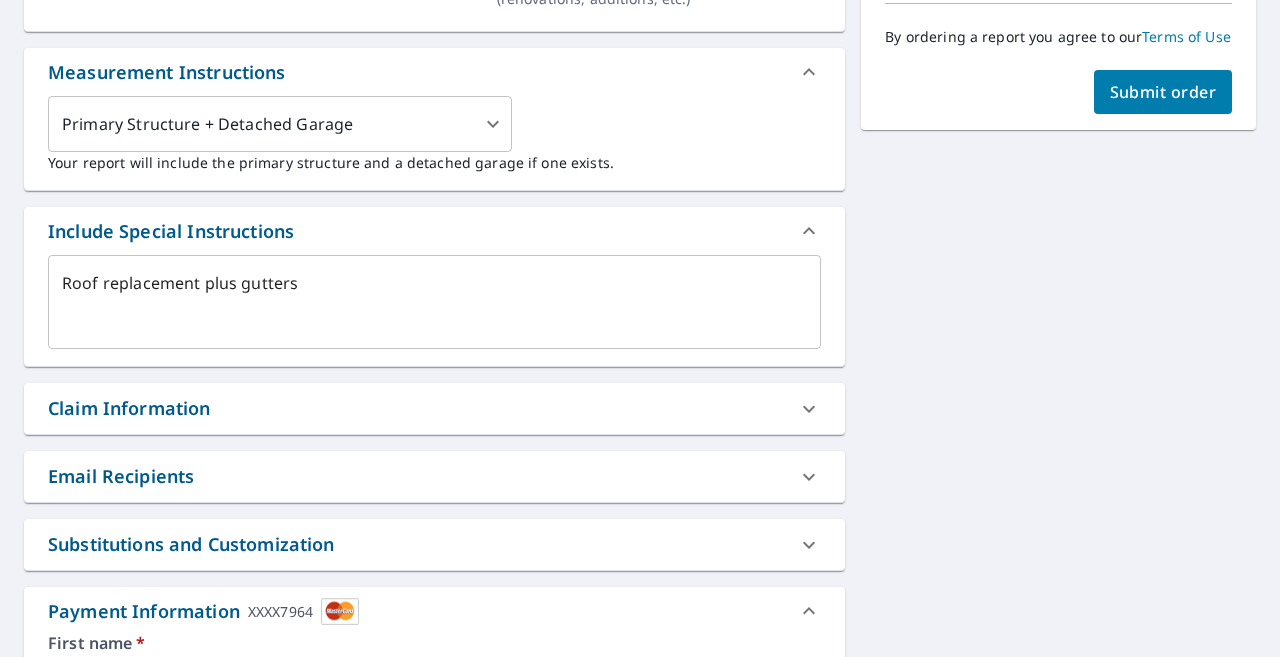 scroll, scrollTop: 1147, scrollLeft: 0, axis: vertical 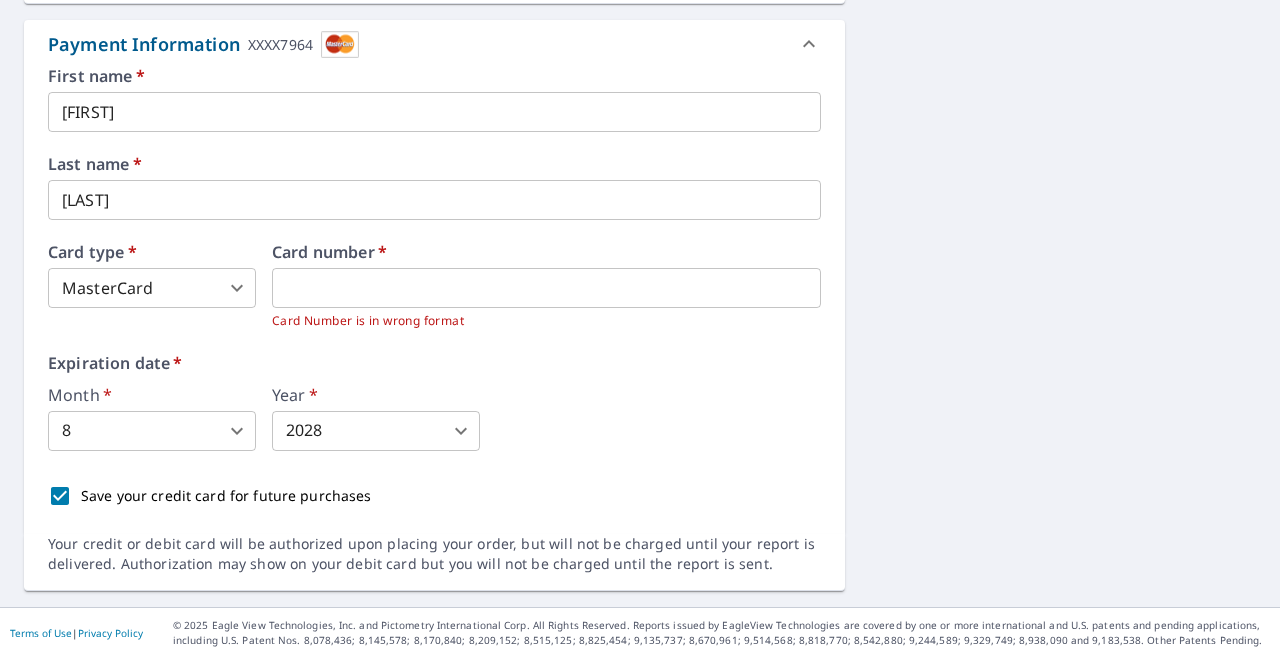 click on "*" at bounding box center [381, 252] 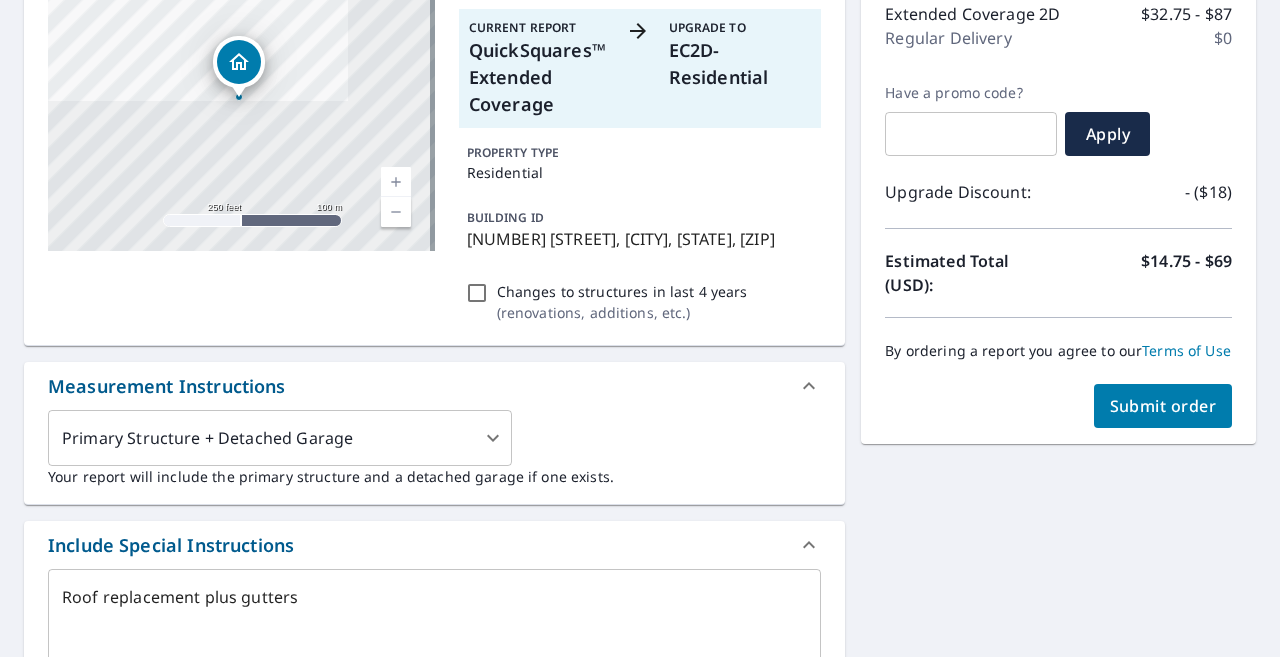 scroll, scrollTop: 0, scrollLeft: 0, axis: both 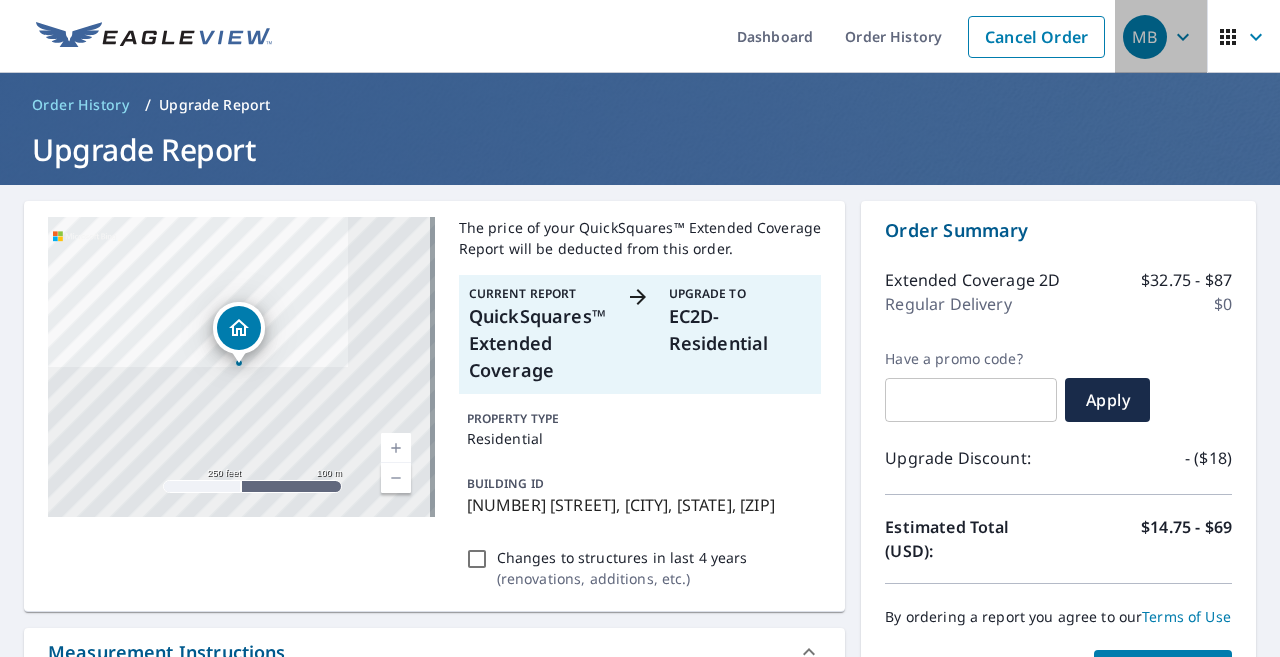 click 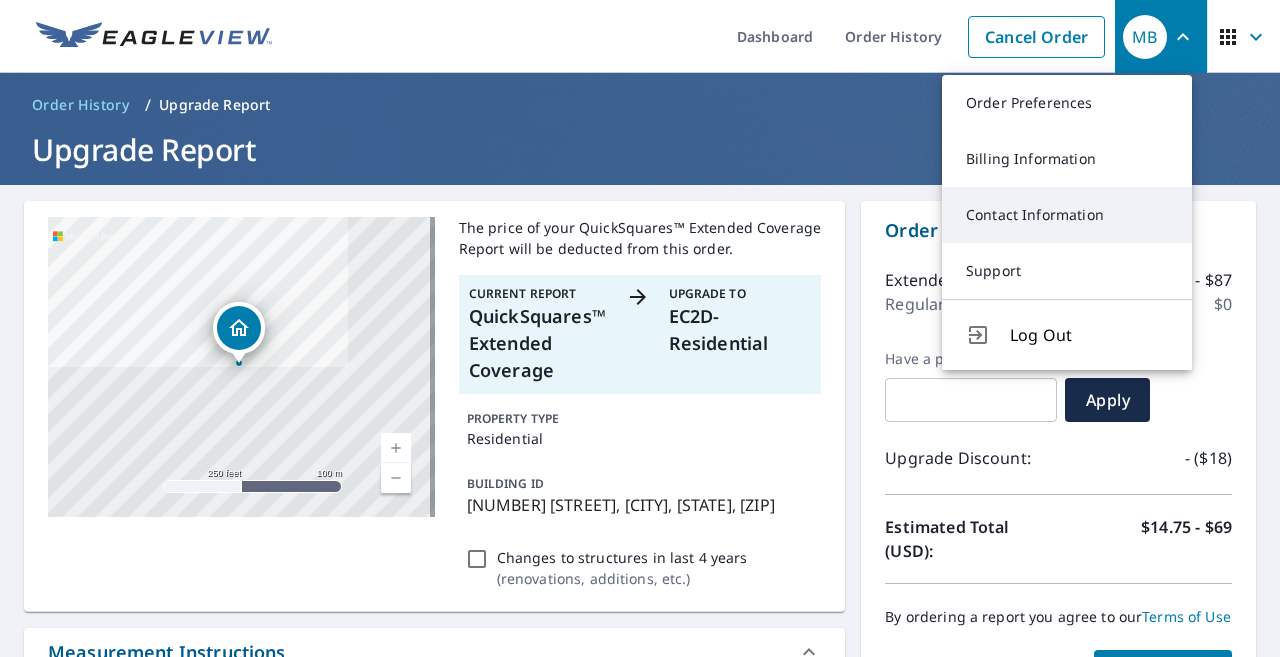 click on "Contact Information" at bounding box center [1067, 215] 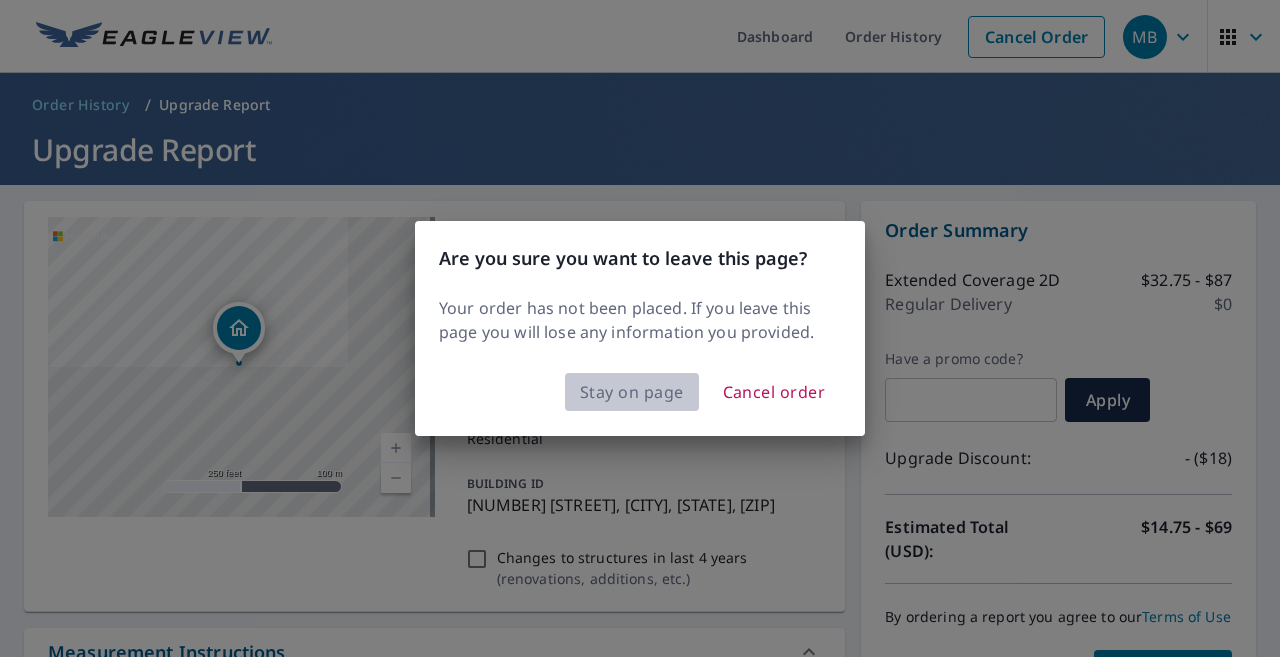 click on "Stay on page" at bounding box center (632, 392) 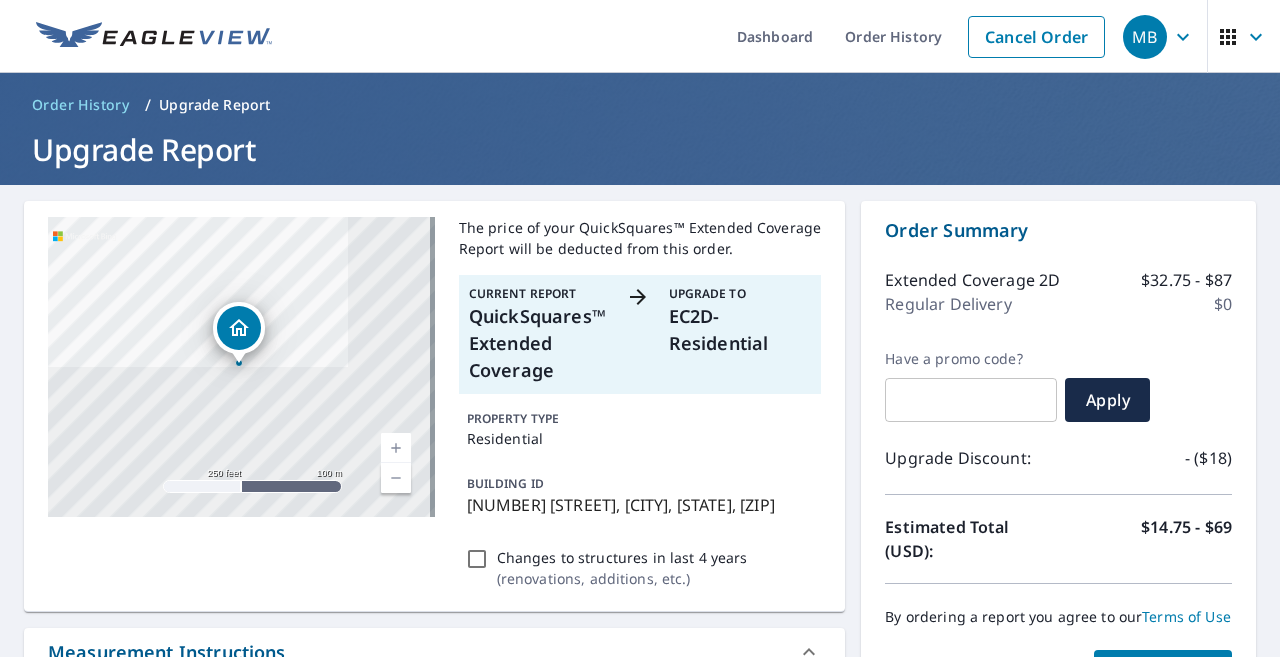 click 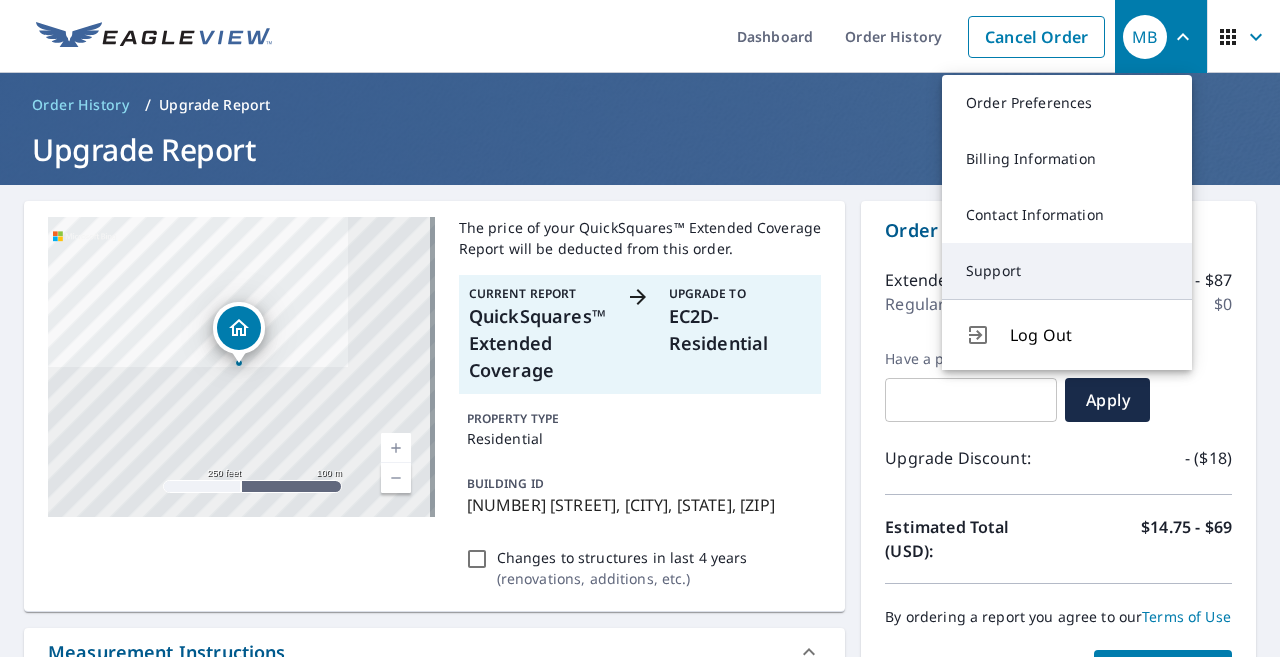 click on "Support" at bounding box center [1067, 271] 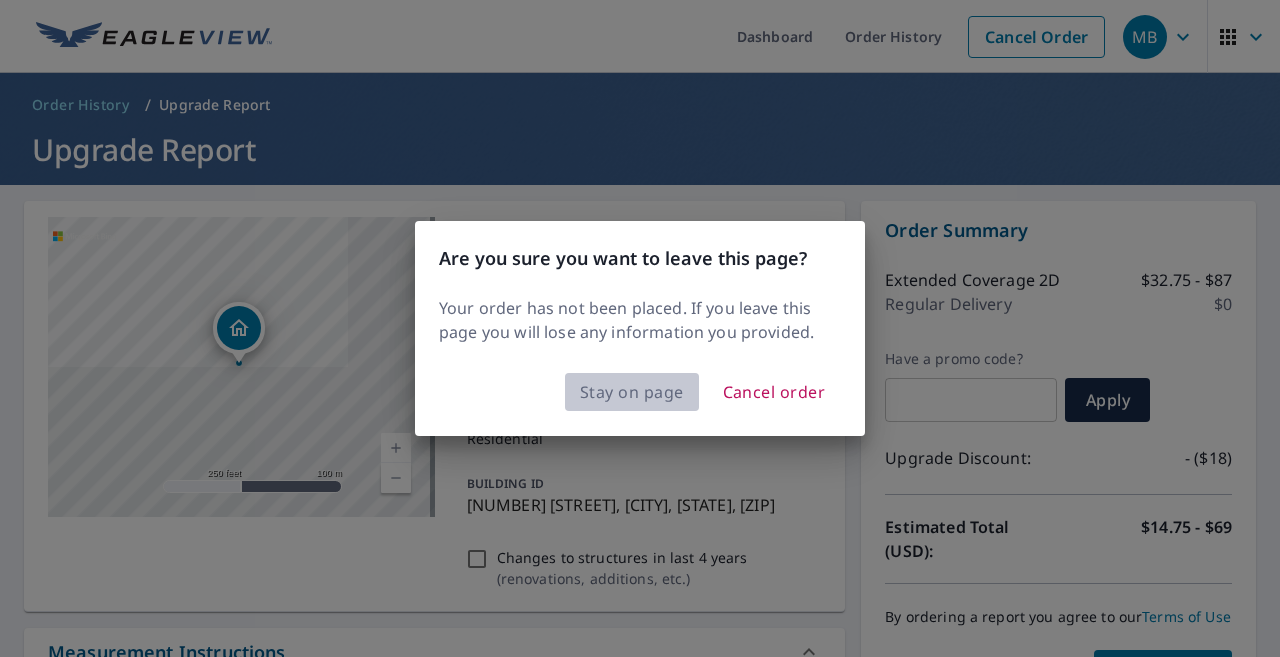 click on "Stay on page" at bounding box center (632, 392) 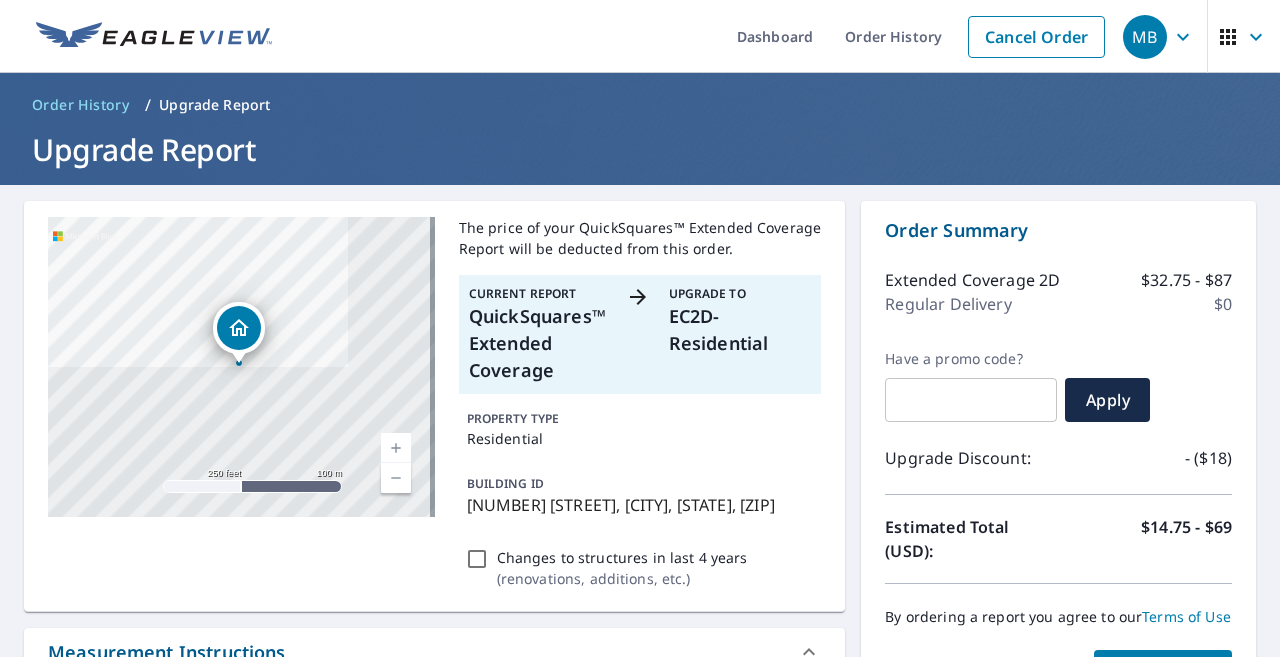 scroll, scrollTop: 668, scrollLeft: 0, axis: vertical 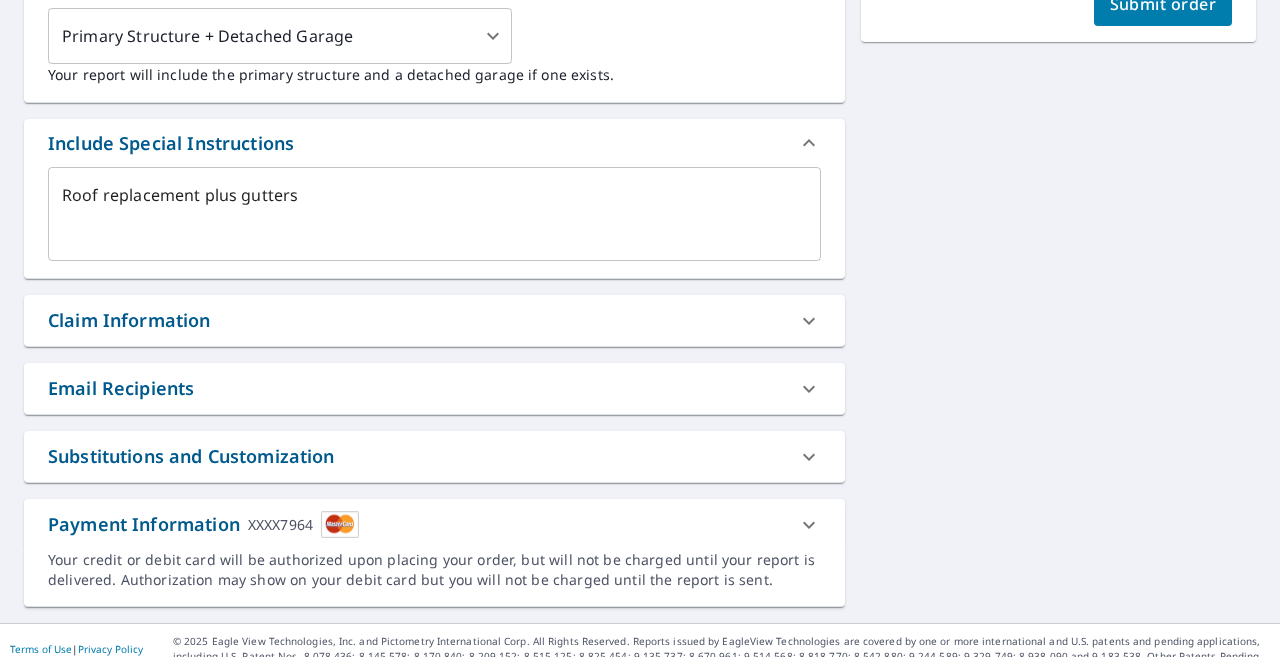 click 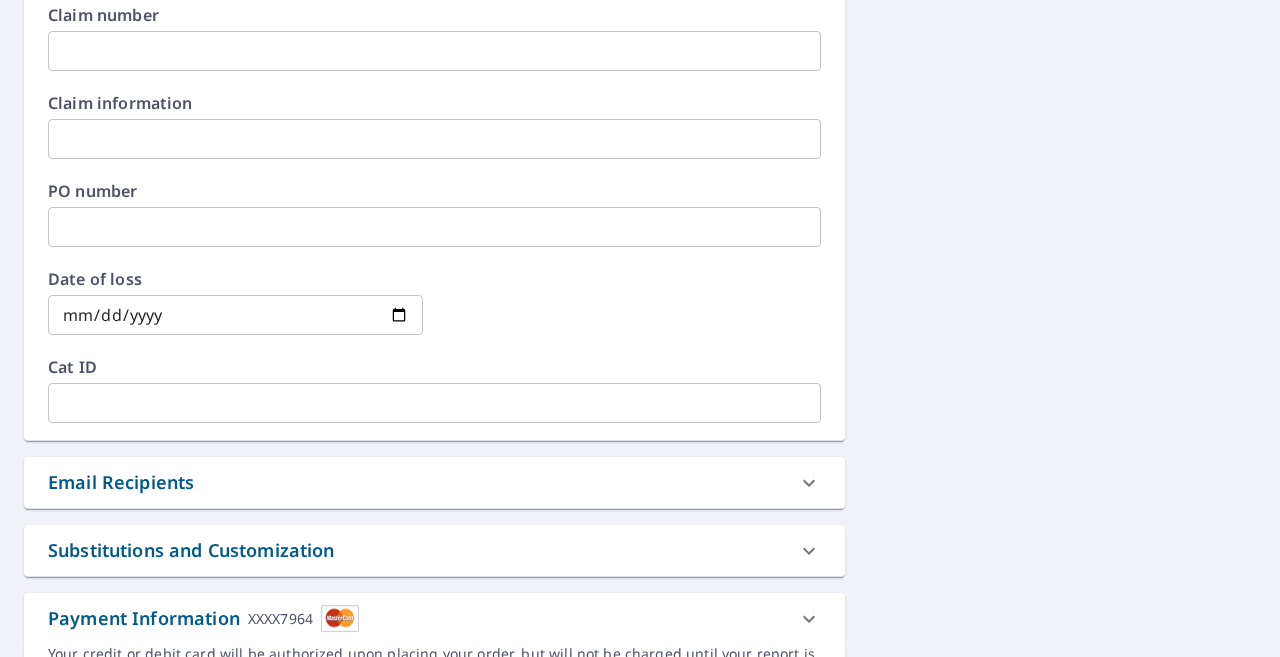 scroll, scrollTop: 1115, scrollLeft: 0, axis: vertical 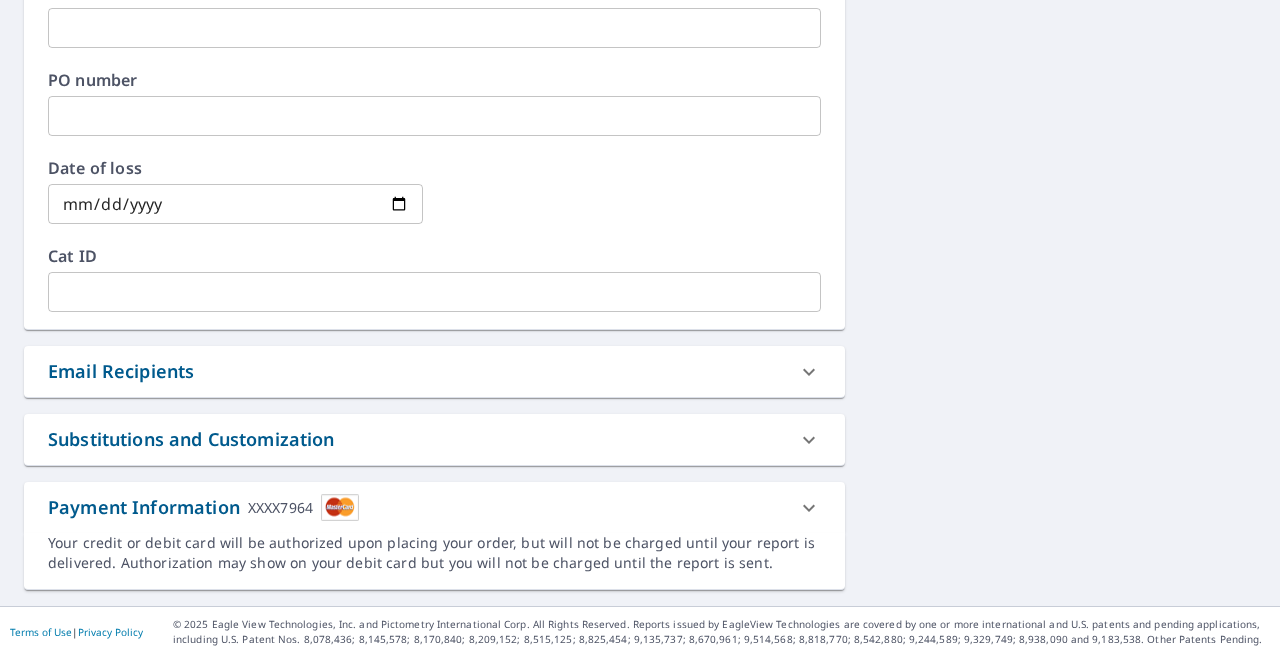 click on "XXXX7964" at bounding box center [280, 507] 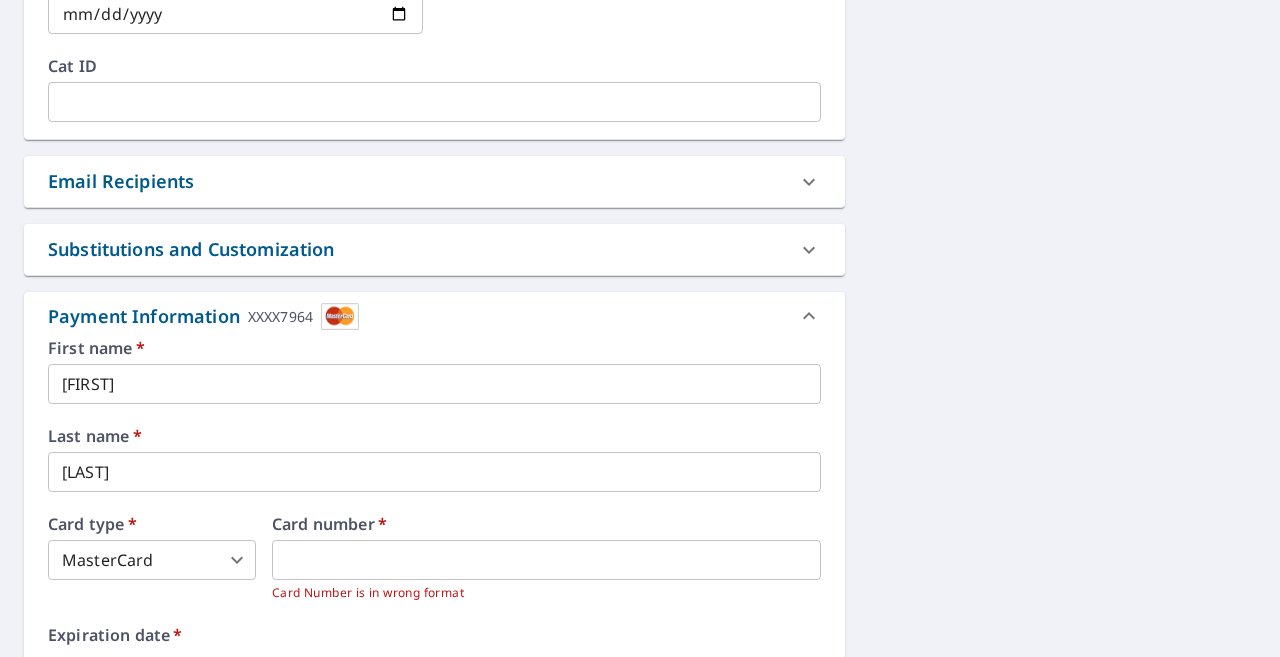 scroll, scrollTop: 1451, scrollLeft: 0, axis: vertical 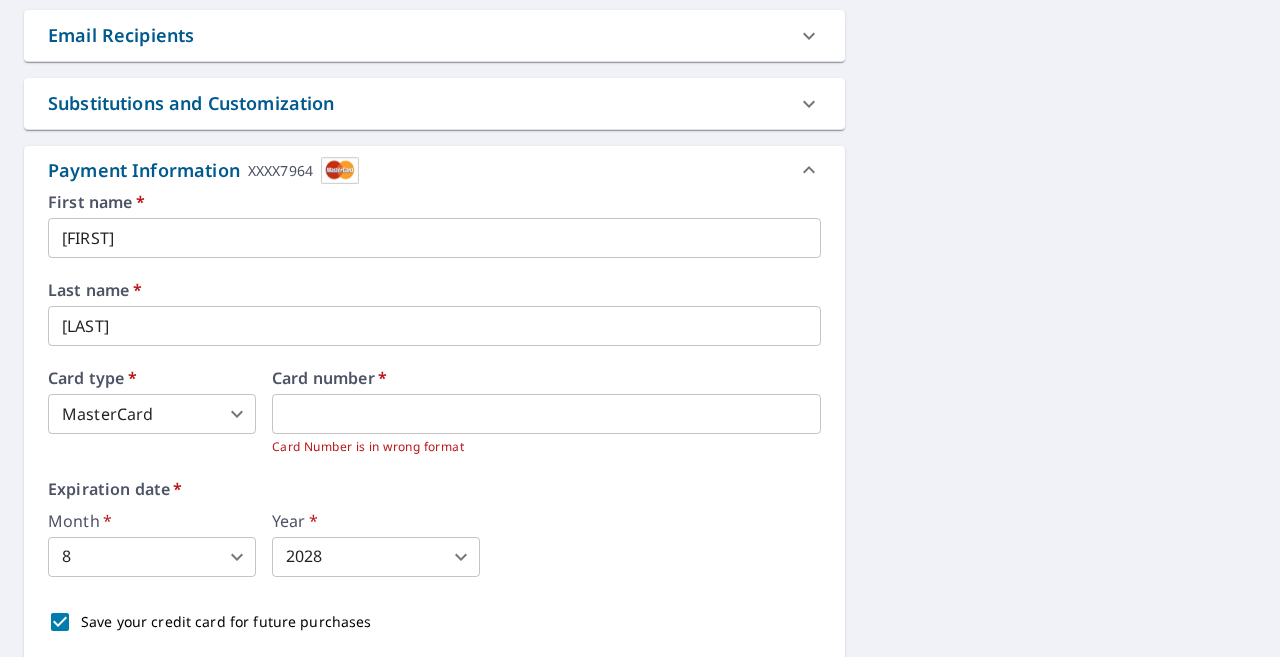 click at bounding box center (340, 170) 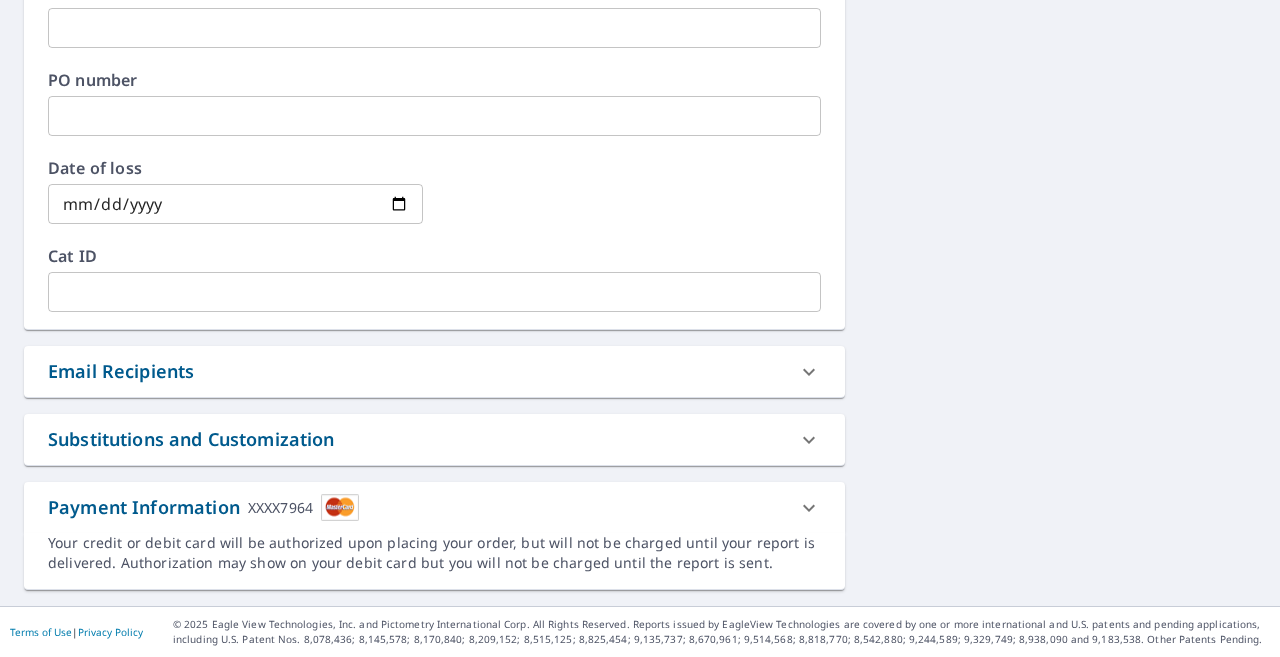 click on "1008 Carter St Sulphur Springs, TX 75482 Aerial Road A standard road map Aerial A detailed look from above Labels Labels 250 feet 100 m © 2025 TomTom, © Vexcel Imaging, © 2025 Microsoft Corporation,  © OpenStreetMap Terms The price of your QuickSquares™ Extended Coverage Report will be deducted from this order. Current Report QuickSquares™ Extended Coverage Upgrade To EC2D-Residential PROPERTY TYPE Residential BUILDING ID 1008 Carter St, Sulphur Springs, TX, 75482 Changes to structures in last 4 years ( renovations, additions, etc. ) Measurement Instructions Primary Structure + Detached Garage 1 ​ Your report will include the primary structure and a detached garage if one exists. Include Special Instructions Roof replacement plus gutters
x ​ Claim Information Claim number ​ Claim information ​ PO number ​ Date of loss ​ Cat ID ​ Email Recipients Your reports will be sent to  markbradleycontractor@gmail.com   Edit Contact Information. Send a copy of the report to: ​ DXF RXF XML   * *" at bounding box center (434, -162) 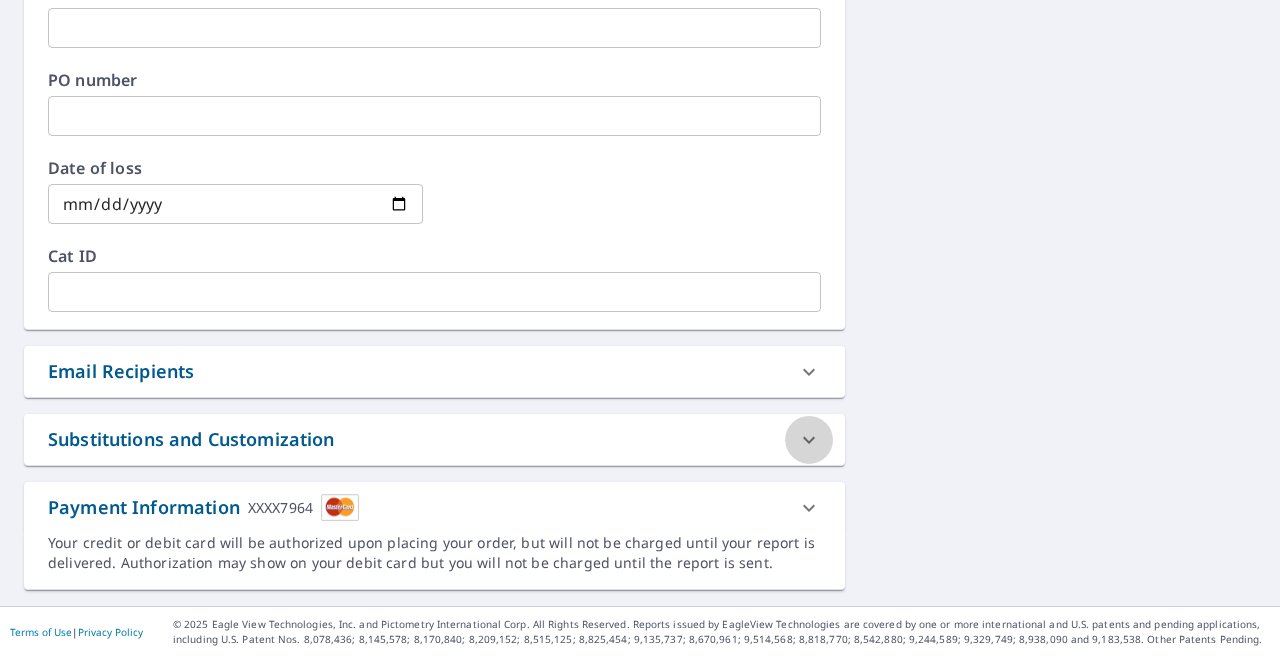 click 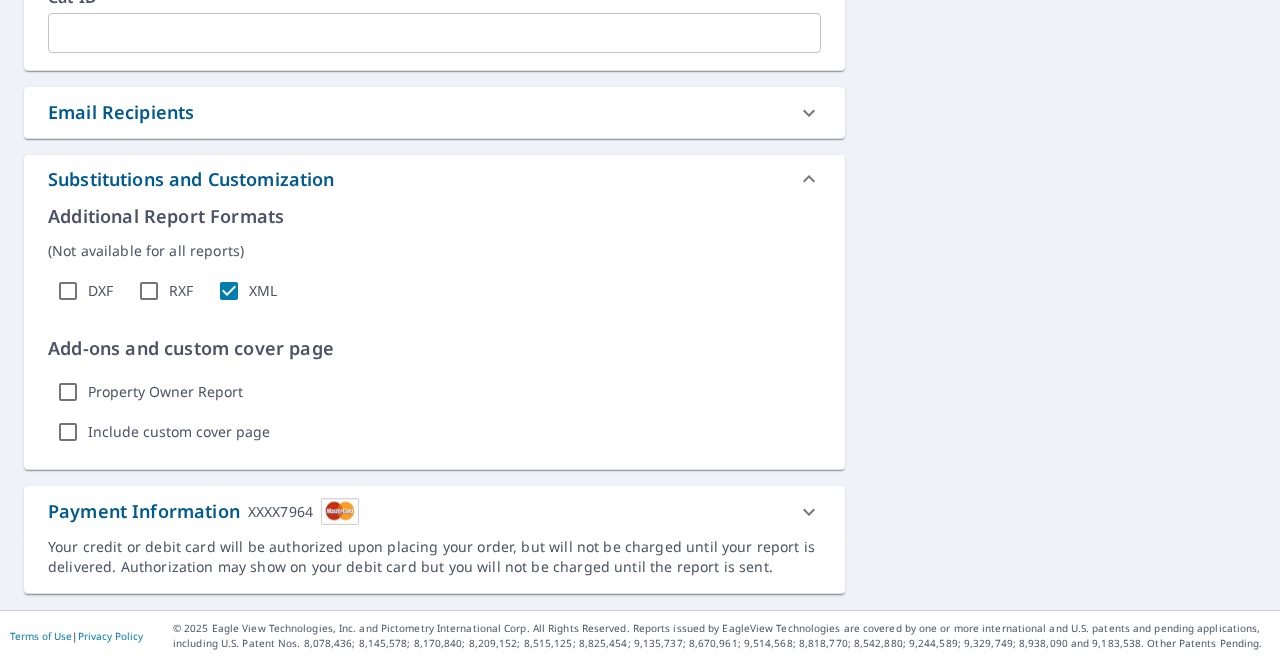 scroll, scrollTop: 1378, scrollLeft: 0, axis: vertical 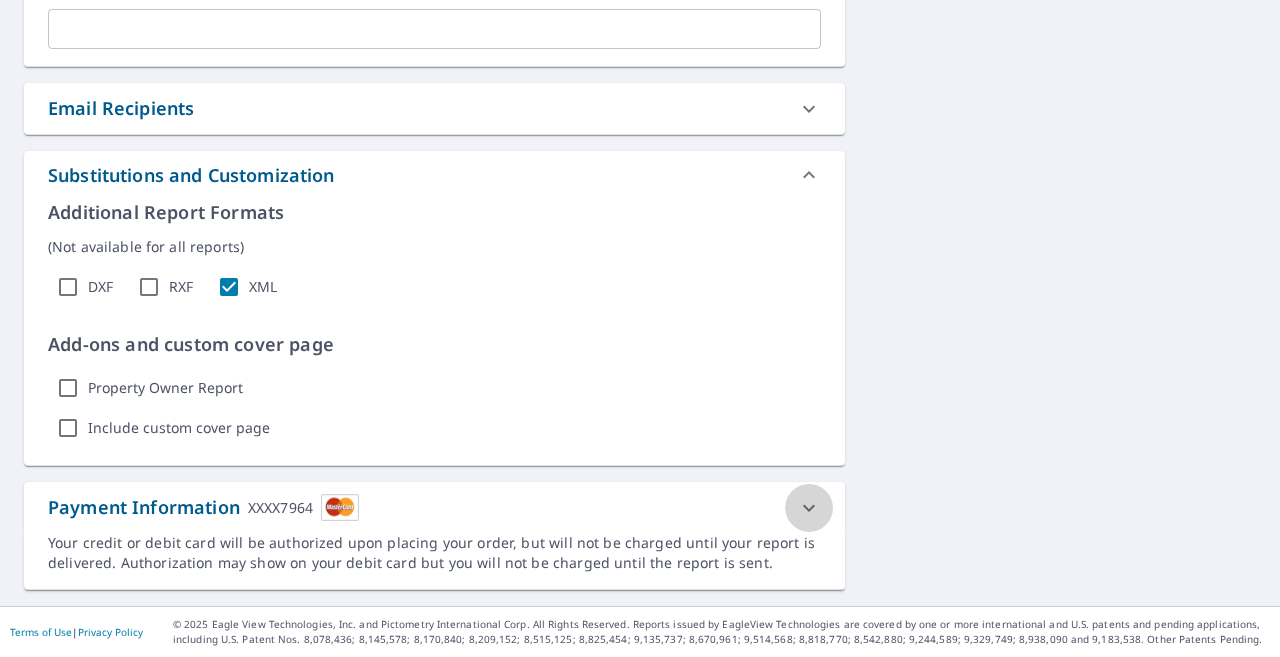 click 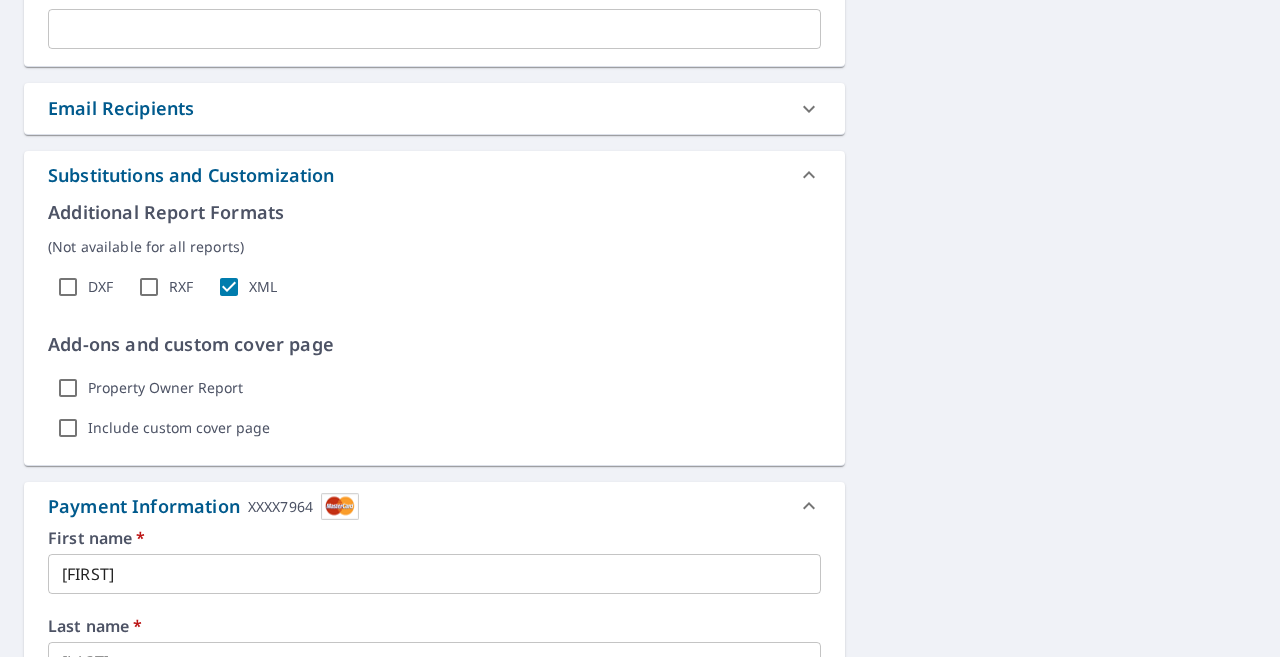 click 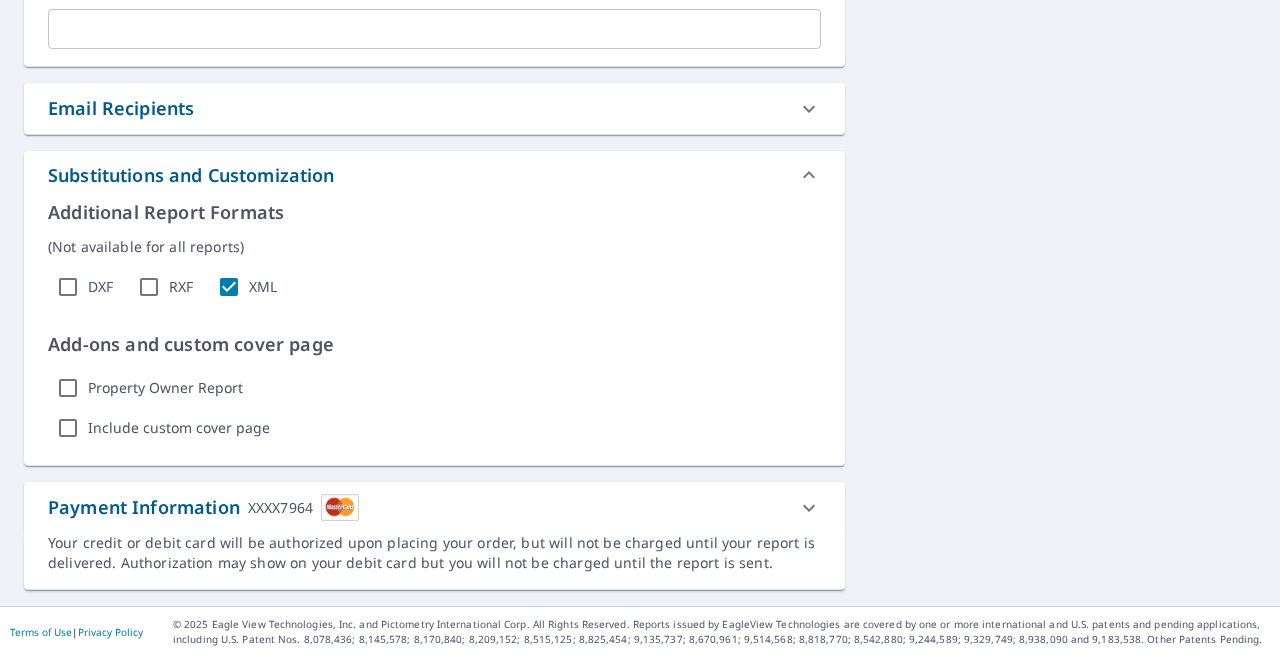 click at bounding box center (340, 507) 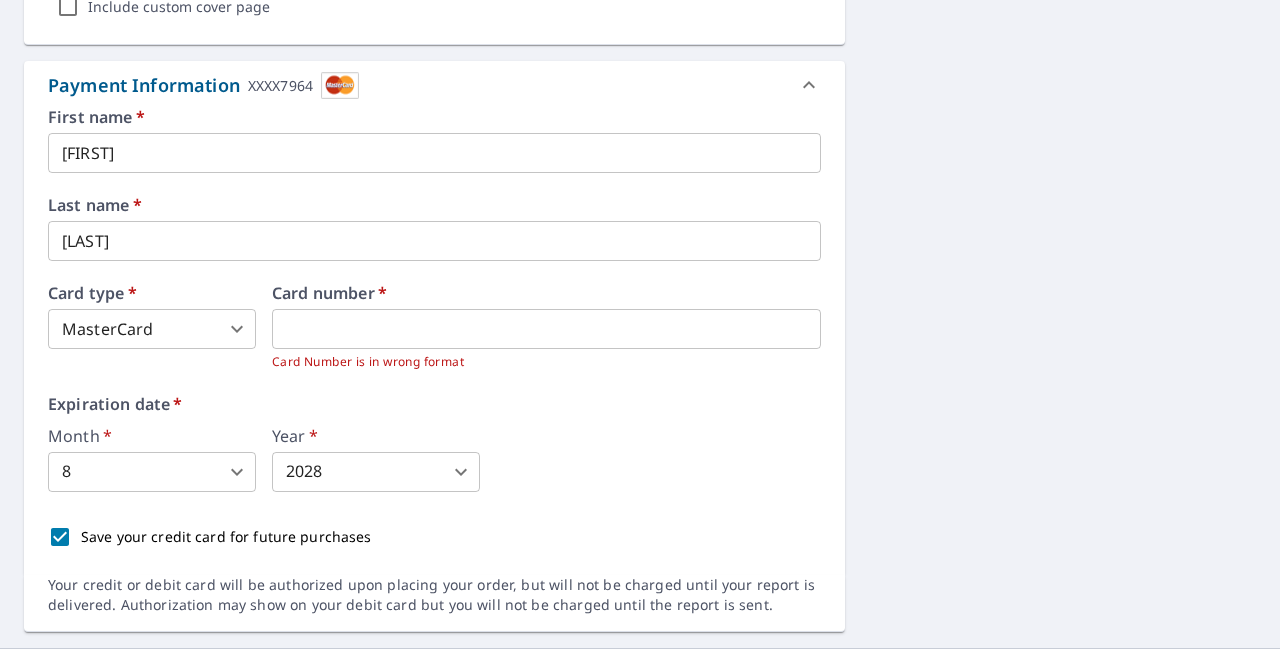 scroll, scrollTop: 1795, scrollLeft: 0, axis: vertical 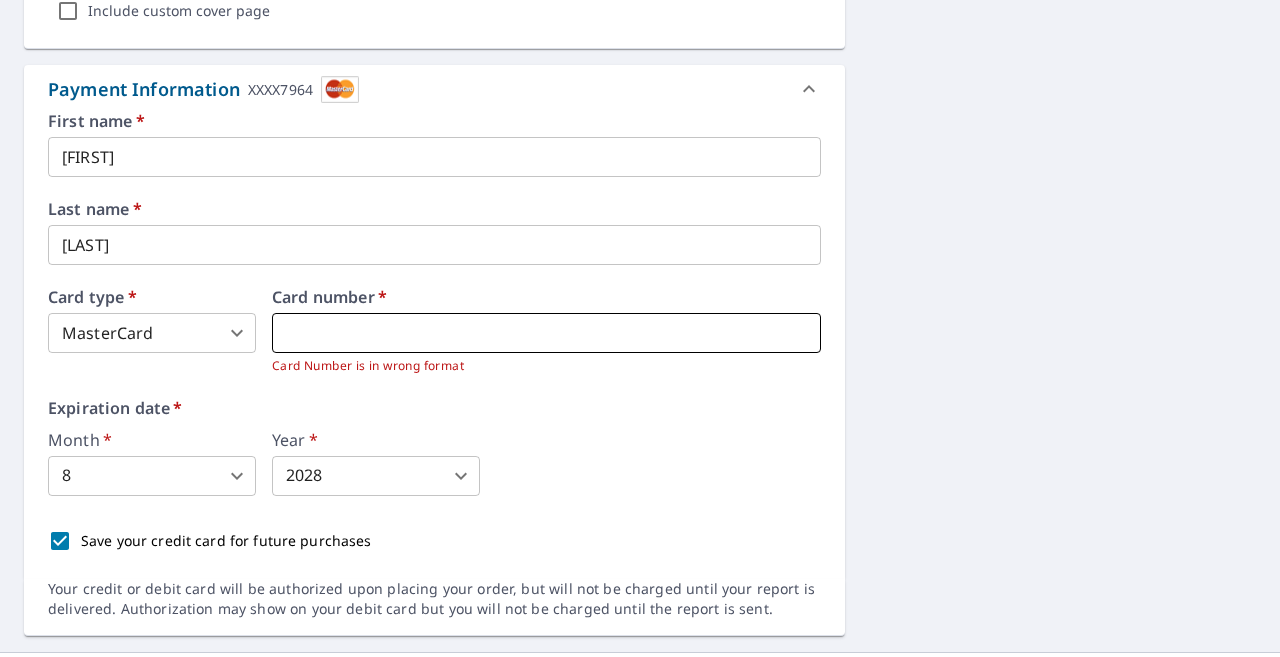 click at bounding box center [546, 333] 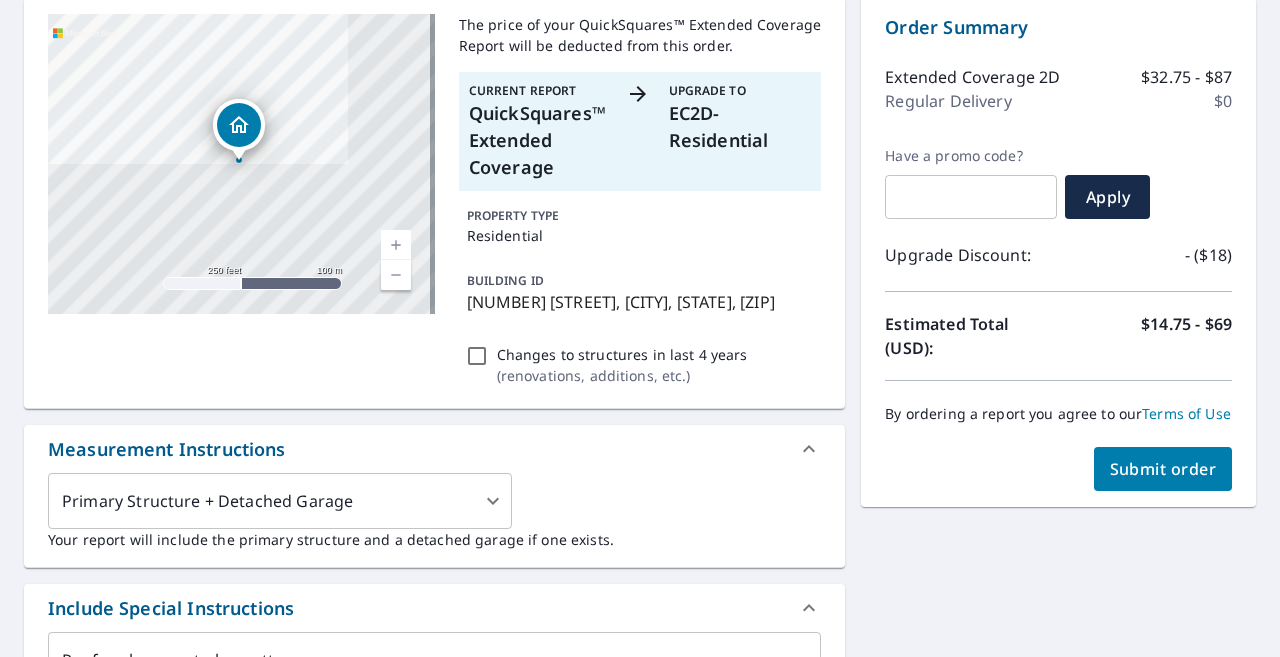 scroll, scrollTop: 333, scrollLeft: 0, axis: vertical 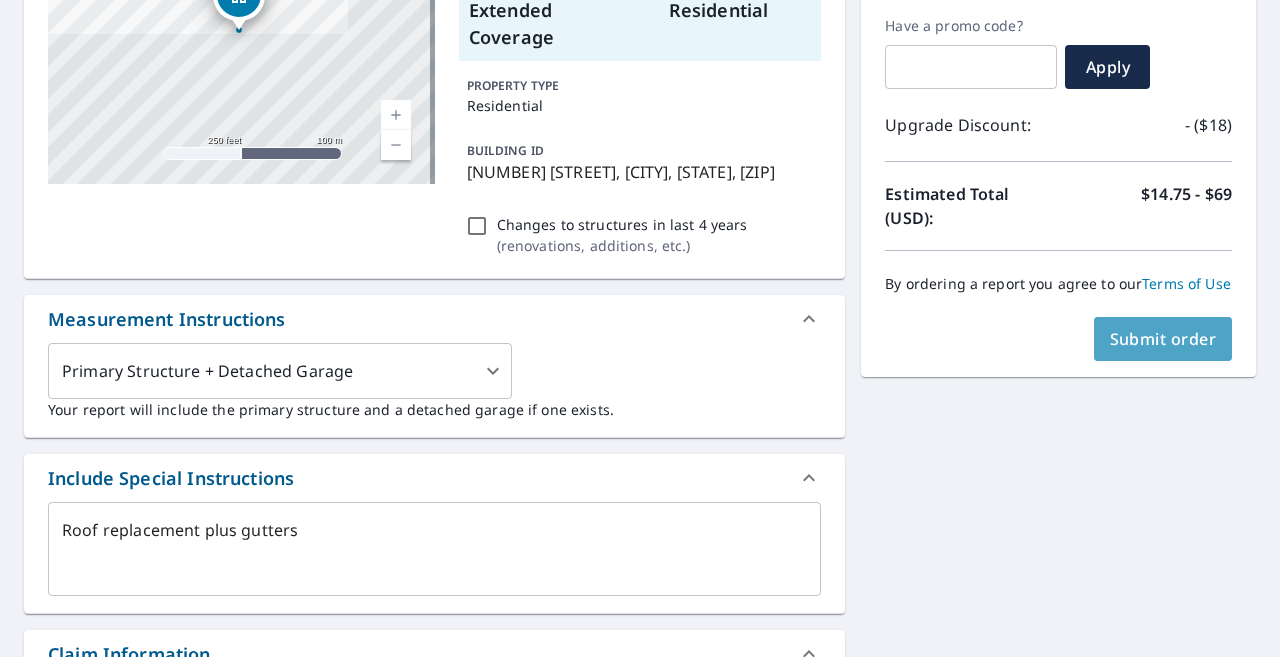 click on "Submit order" at bounding box center [1163, 339] 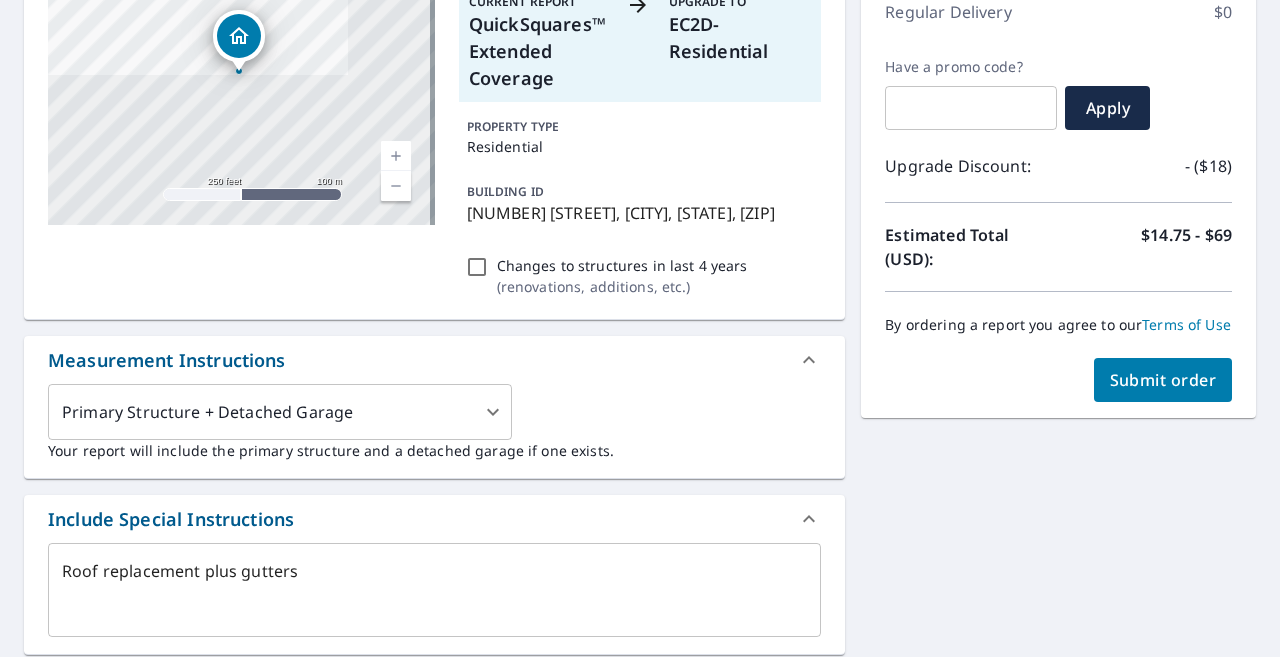 scroll, scrollTop: 0, scrollLeft: 0, axis: both 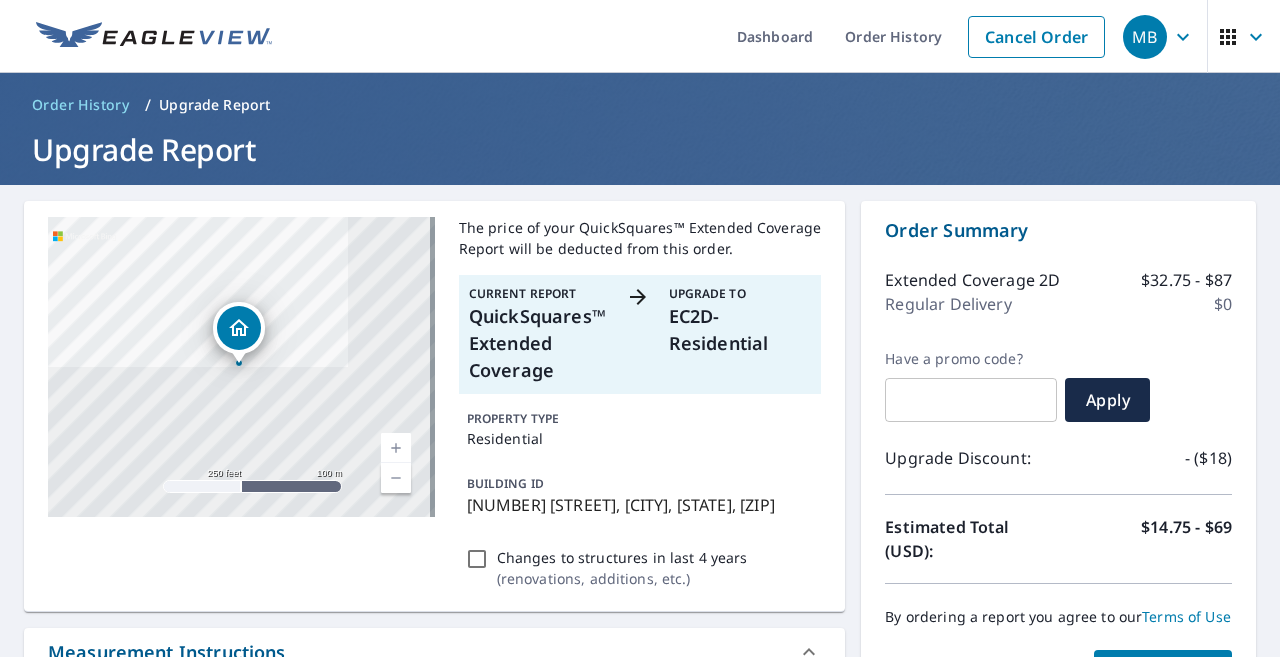 click at bounding box center [396, 448] 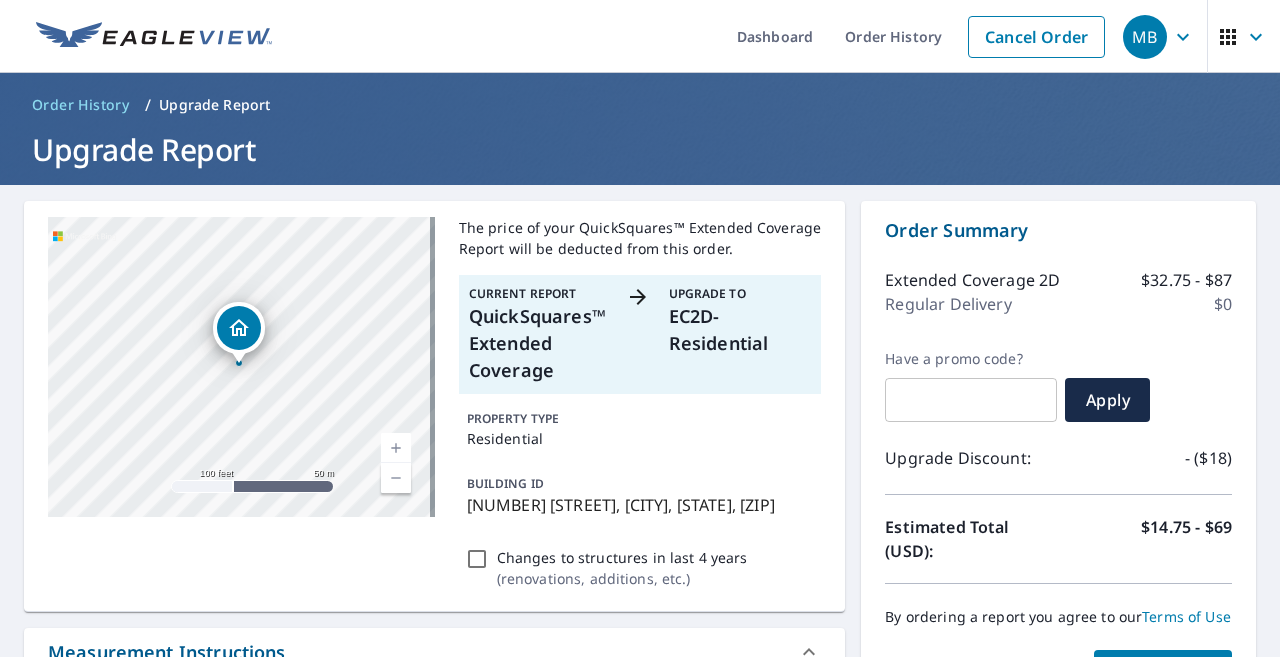 click at bounding box center [396, 448] 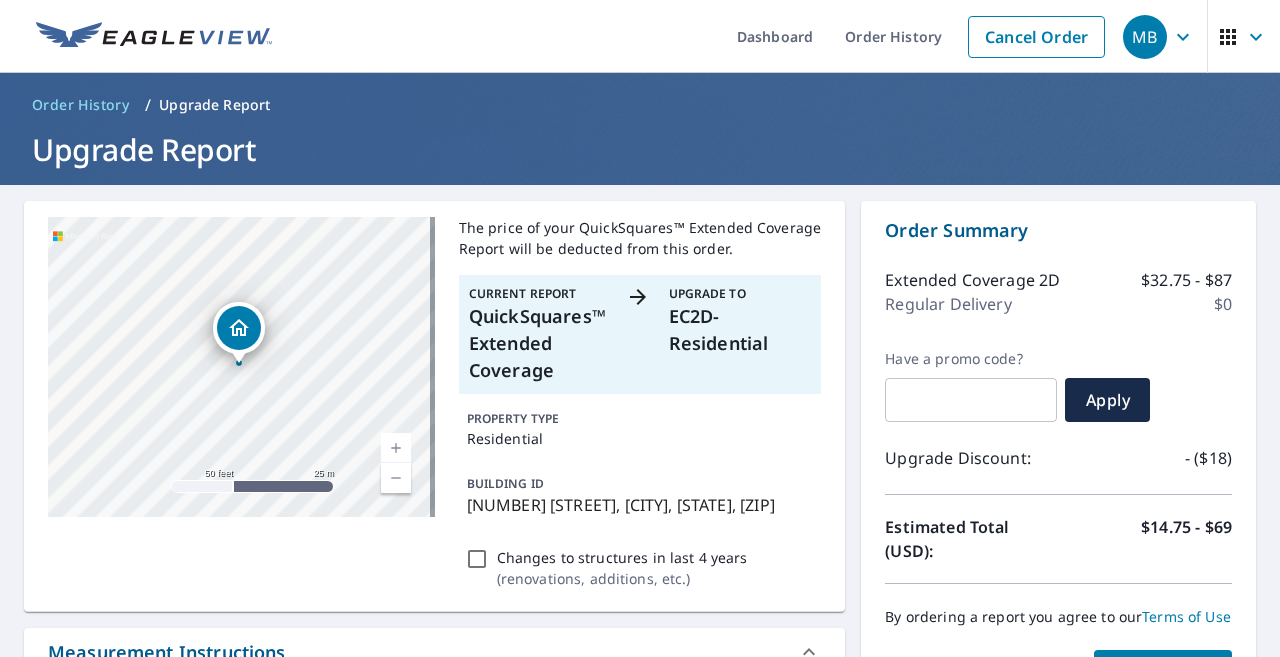 click at bounding box center [396, 448] 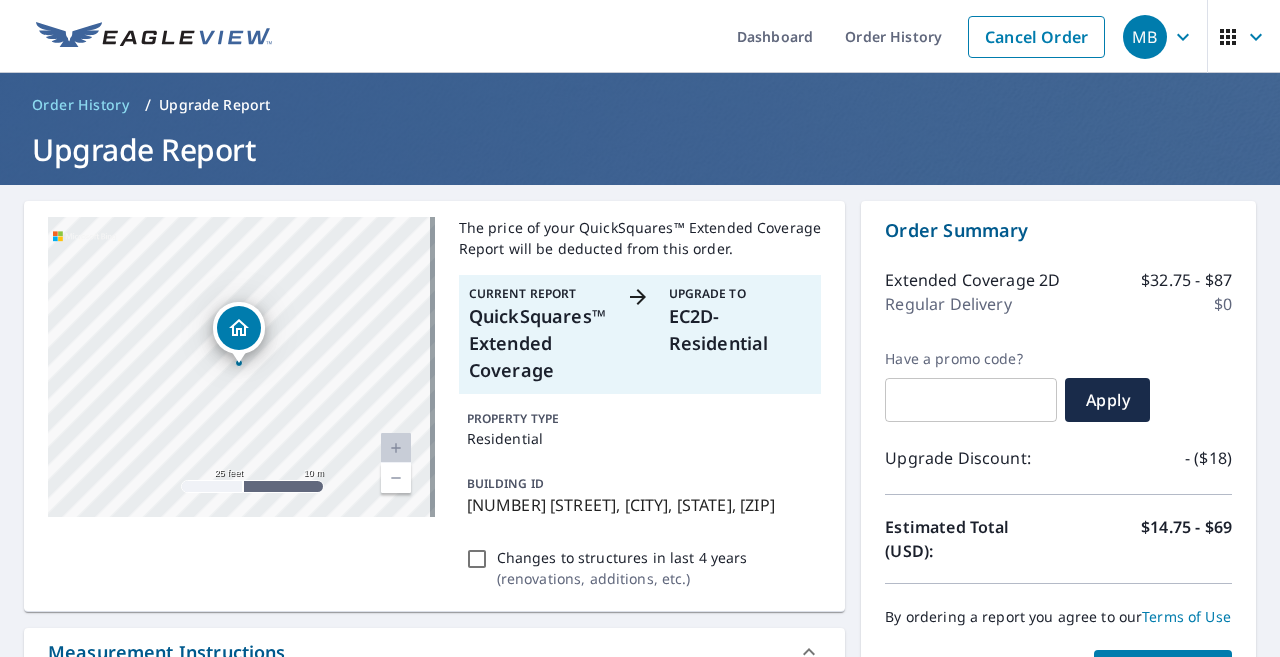 scroll, scrollTop: 10, scrollLeft: 0, axis: vertical 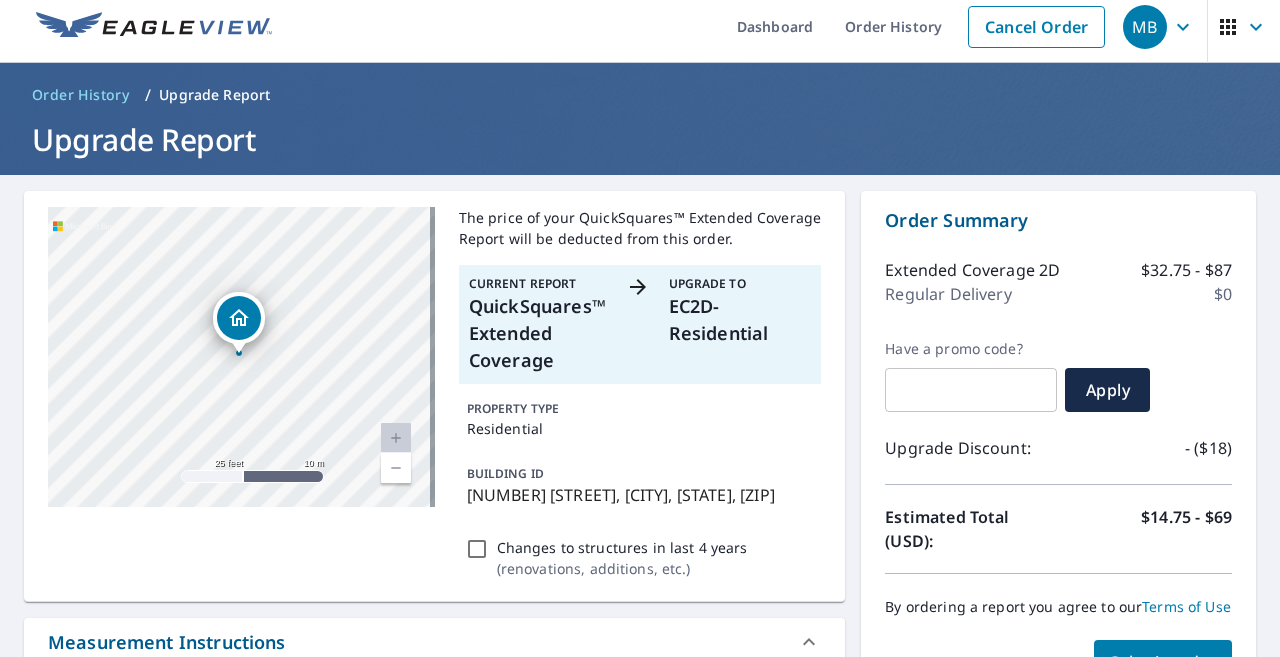 click 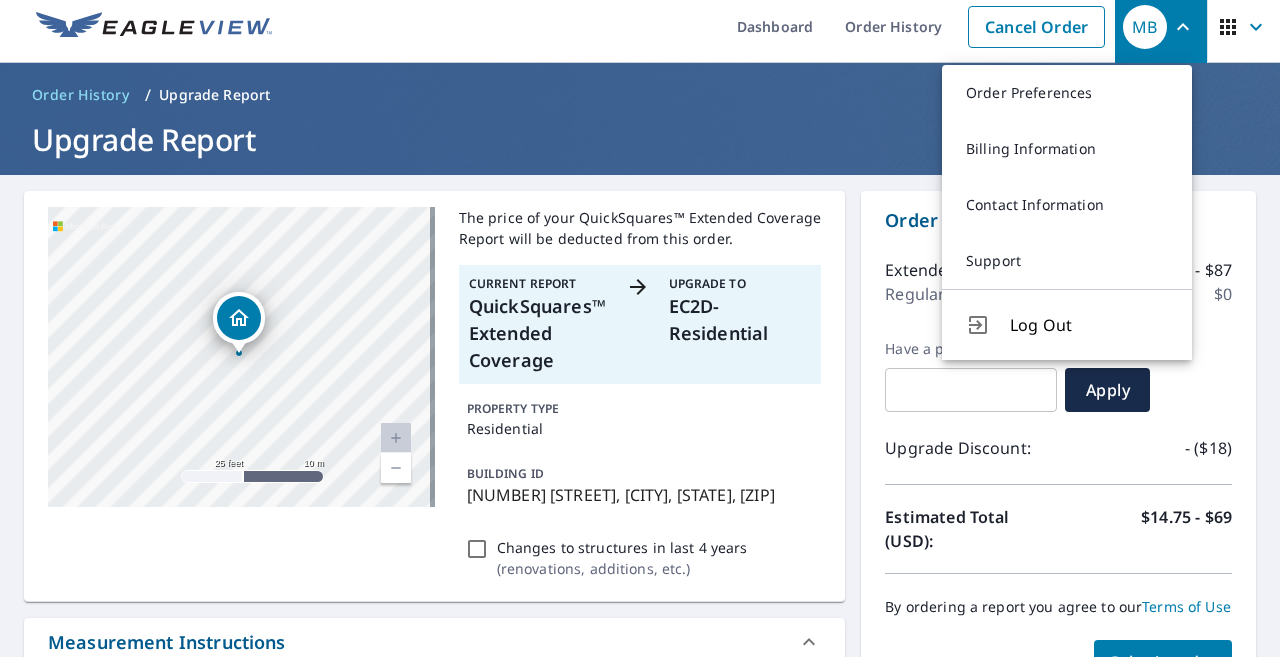 click on "Upgrade Report" at bounding box center (640, 139) 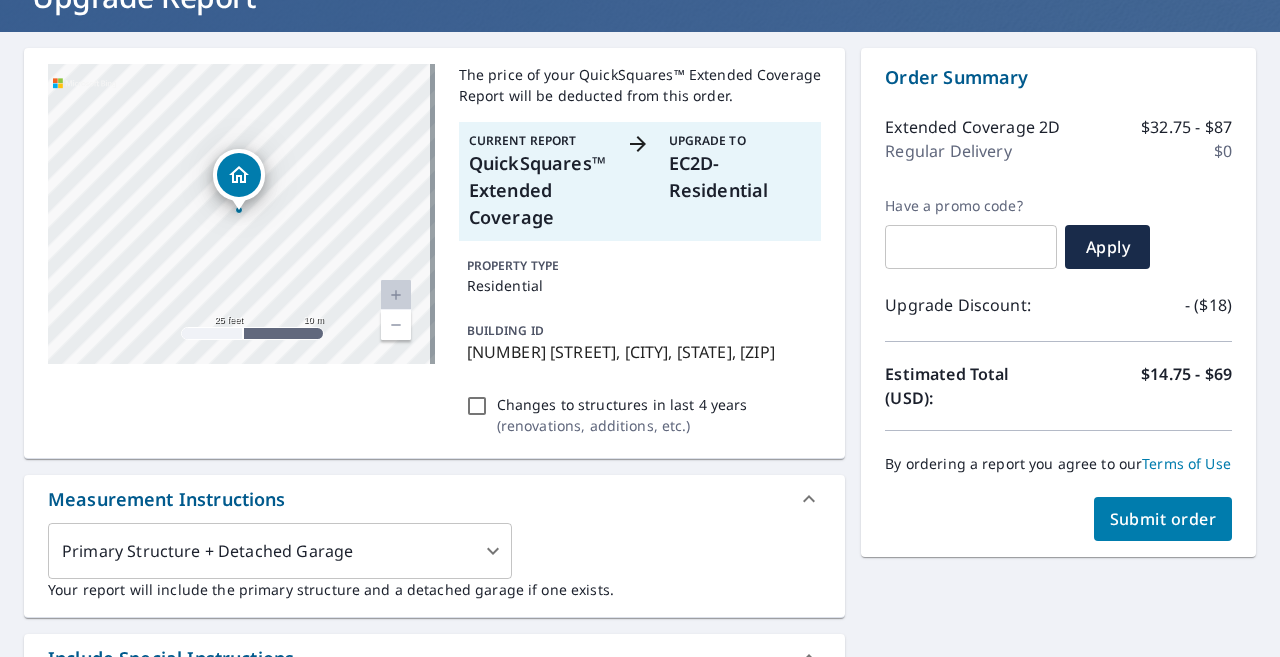 scroll, scrollTop: 0, scrollLeft: 0, axis: both 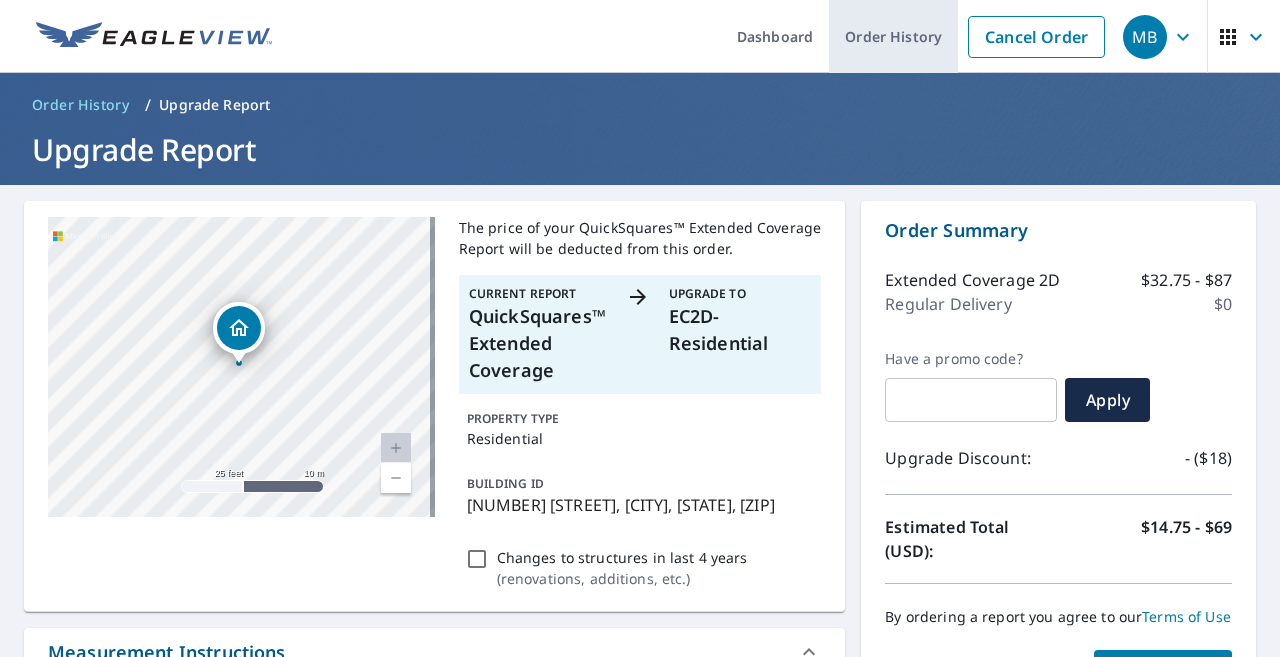 click on "Order History" at bounding box center (893, 36) 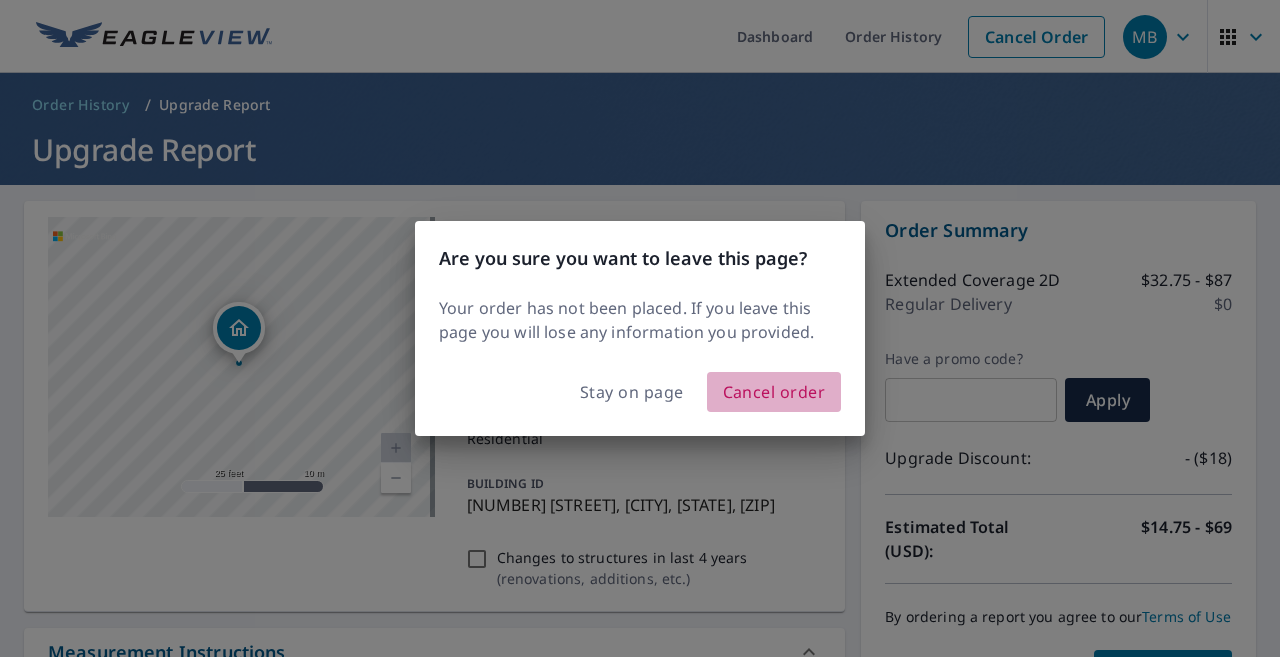 click on "Cancel order" at bounding box center (774, 392) 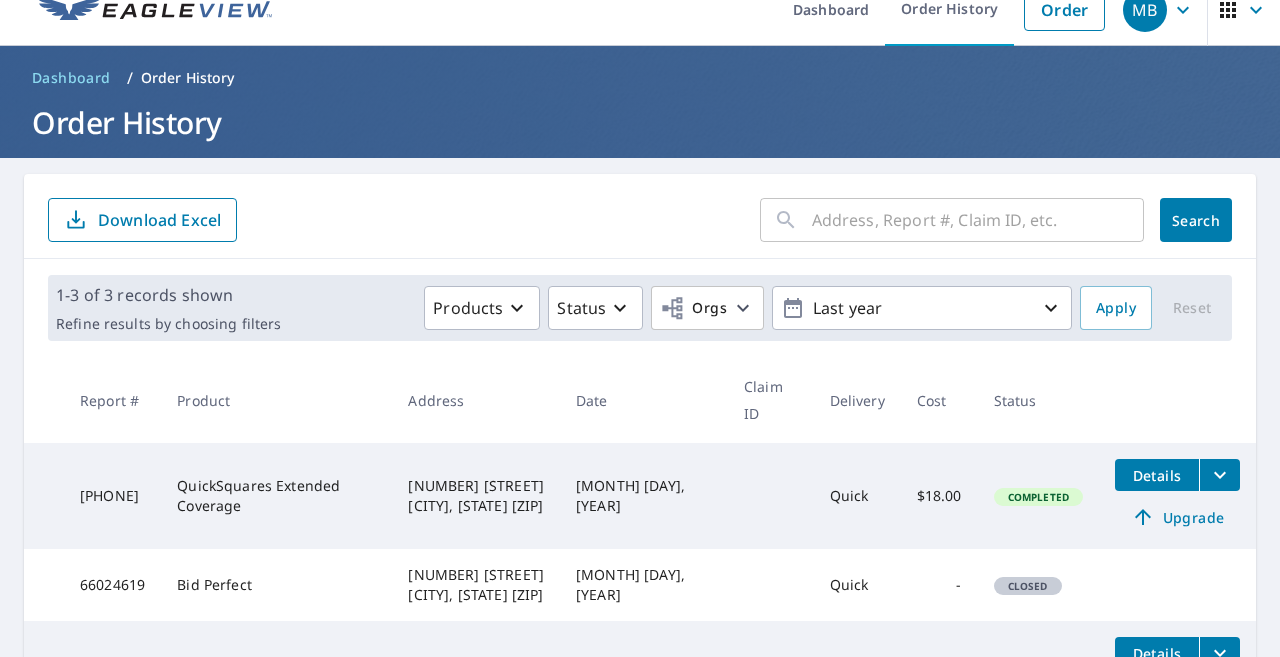 scroll, scrollTop: 164, scrollLeft: 0, axis: vertical 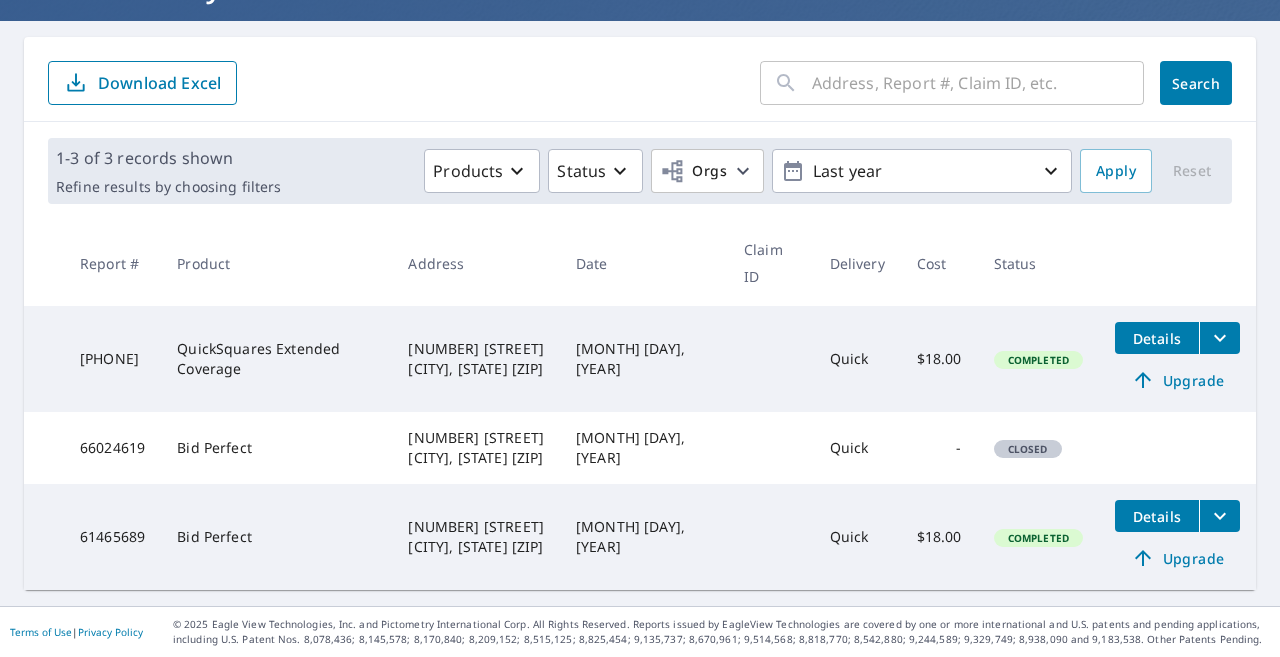 click on "Details" at bounding box center [1157, 338] 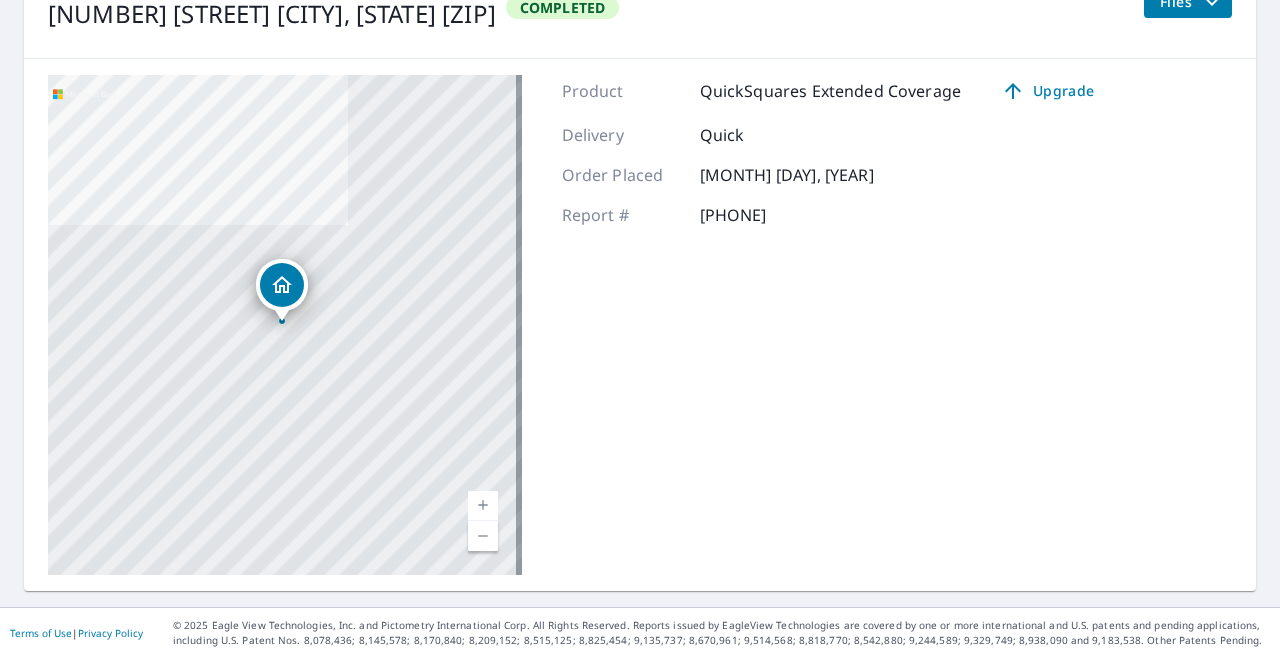 scroll, scrollTop: 0, scrollLeft: 0, axis: both 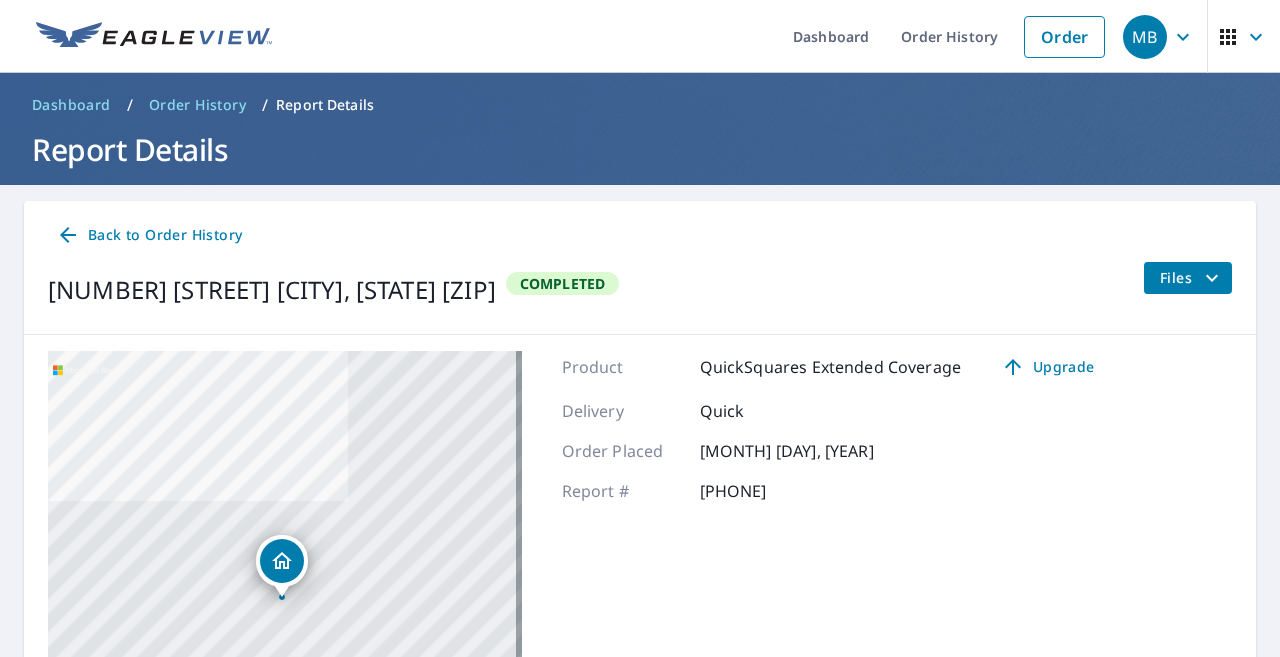 click 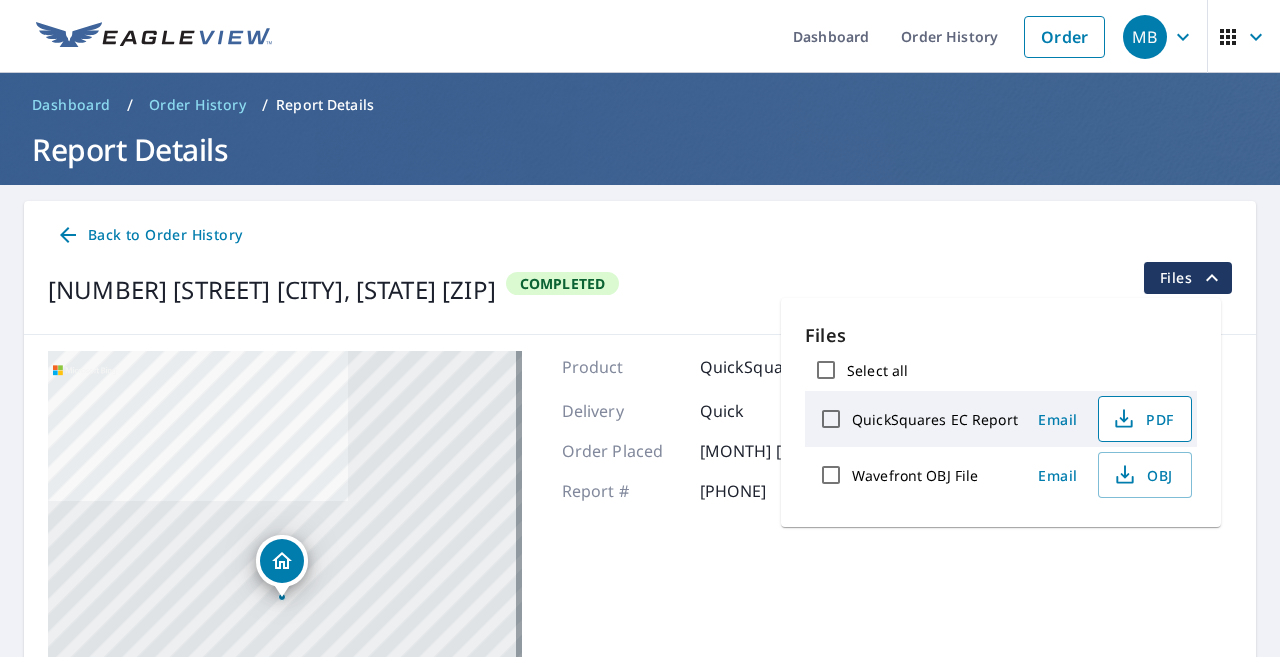 click 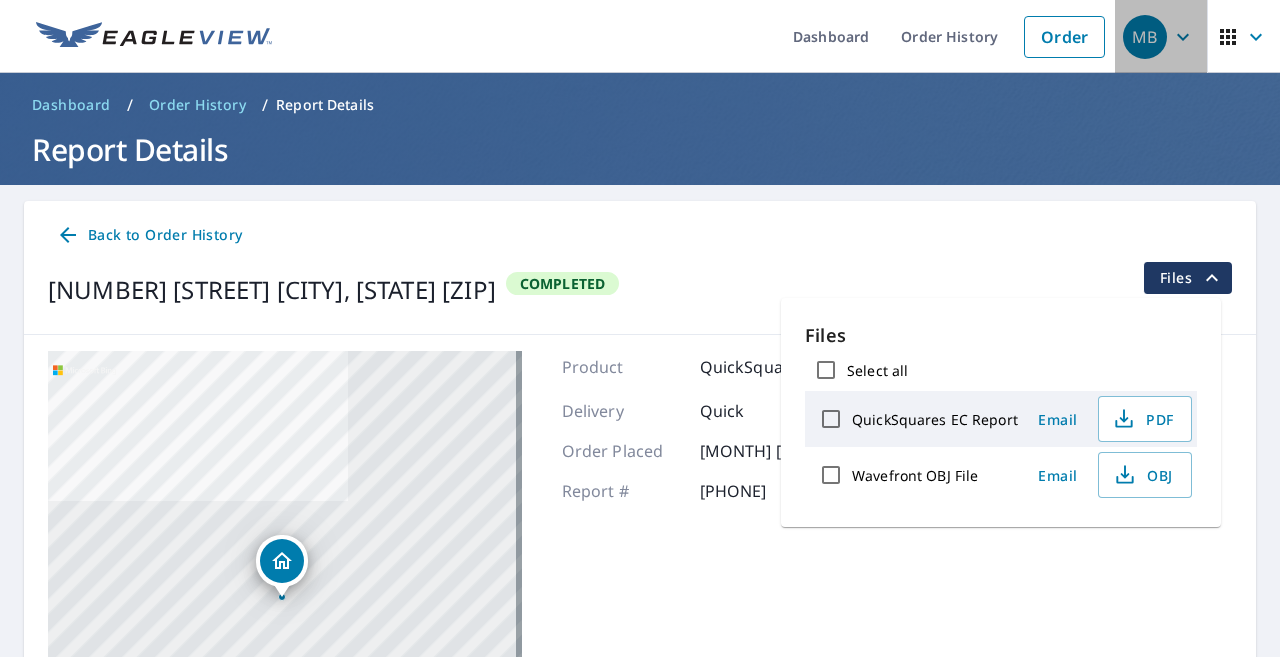 click 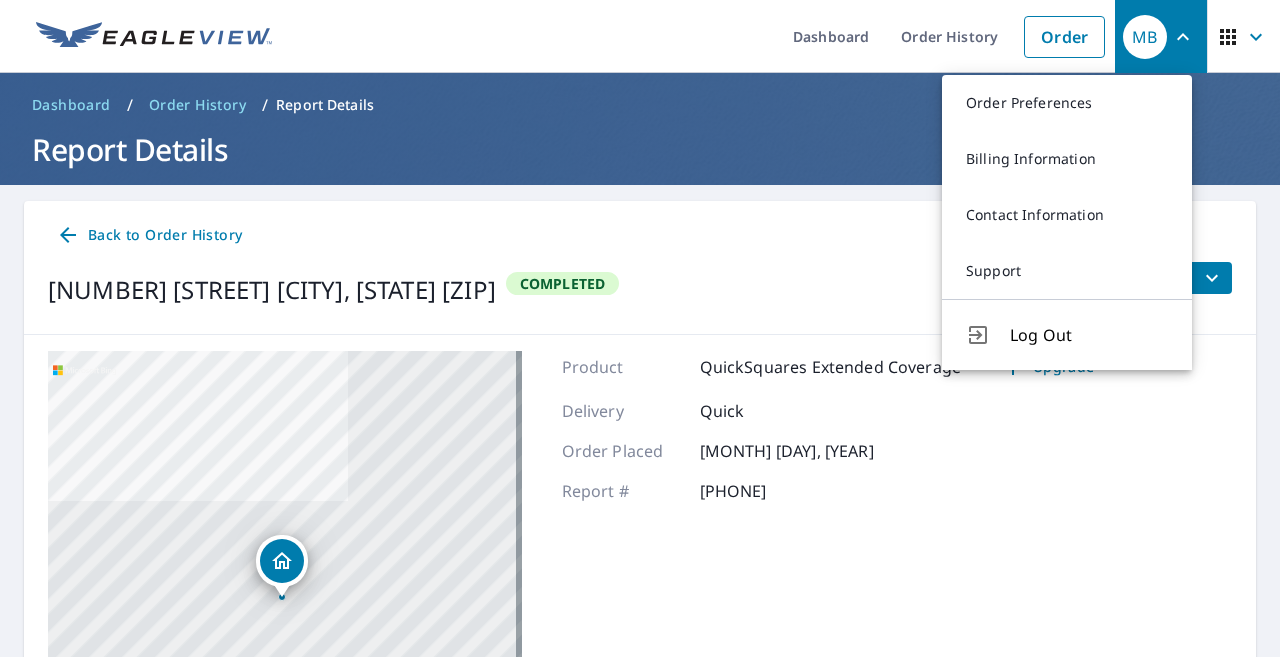 click on "Back to Order History 1008 Carter St
Sulphur Springs, TX 75482 Completed Files 1008 Carter St Sulphur Springs, TX 75482 Aerial Road A standard road map Aerial A detailed look from above Labels Labels © 2025 TomTom, © Vexcel Imaging, © 2025 Microsoft Corporation,  © OpenStreetMap Terms Product QuickSquares Extended Coverage Upgrade Delivery Quick Order Placed Jun 23, 2025 Report # 66024654" at bounding box center (640, 534) 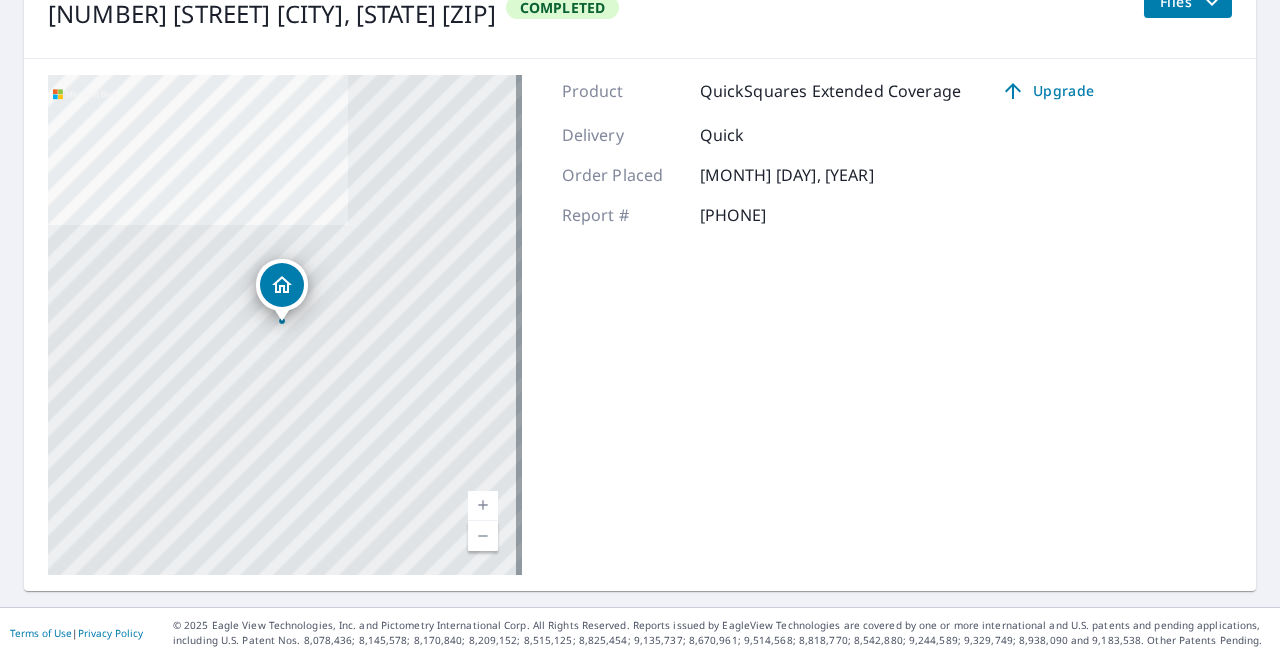 scroll, scrollTop: 0, scrollLeft: 0, axis: both 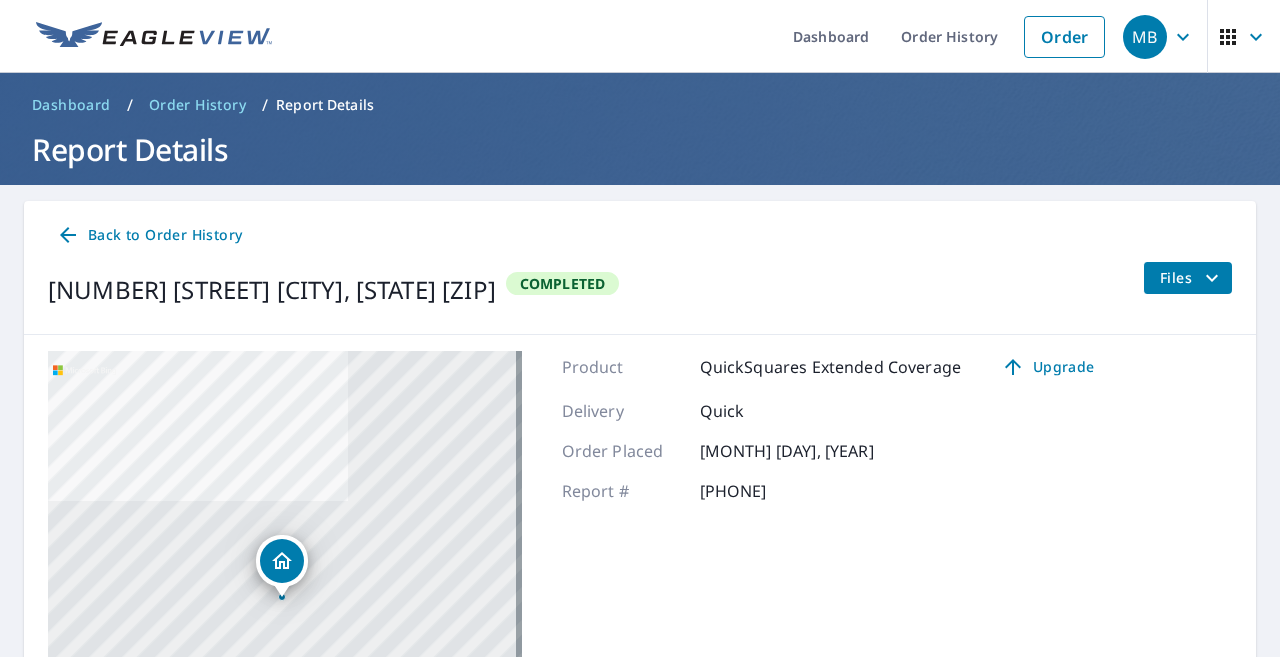 click 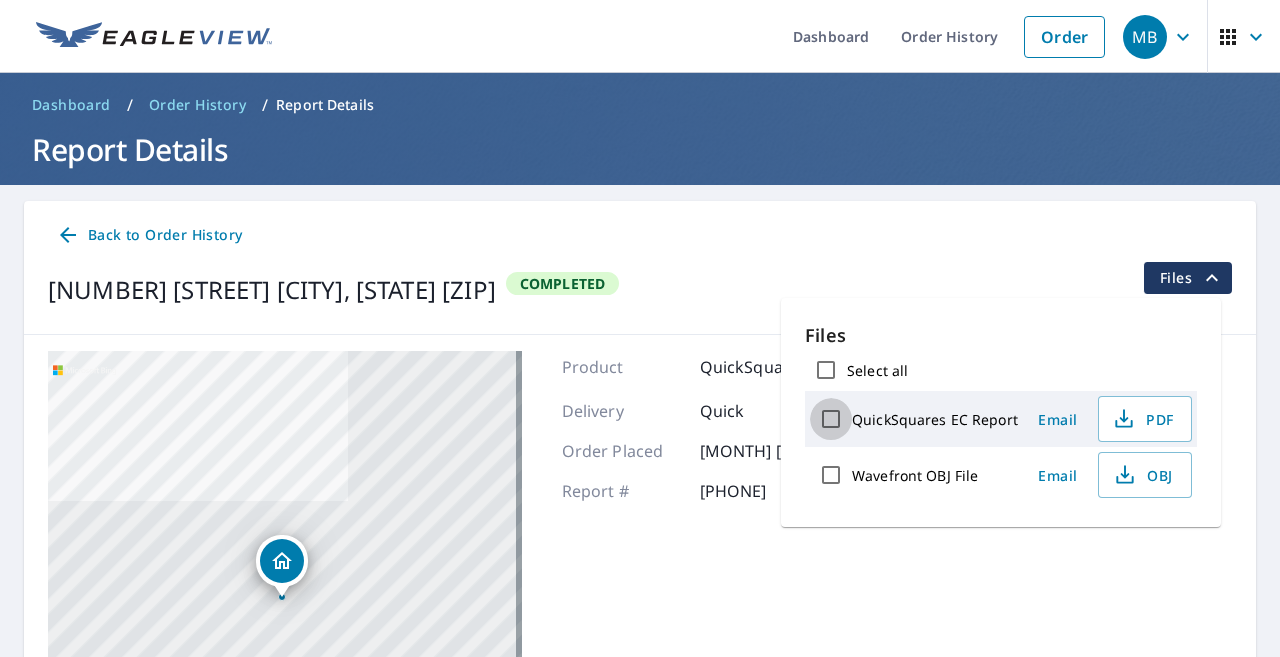 click on "QuickSquares EC Report" at bounding box center [831, 419] 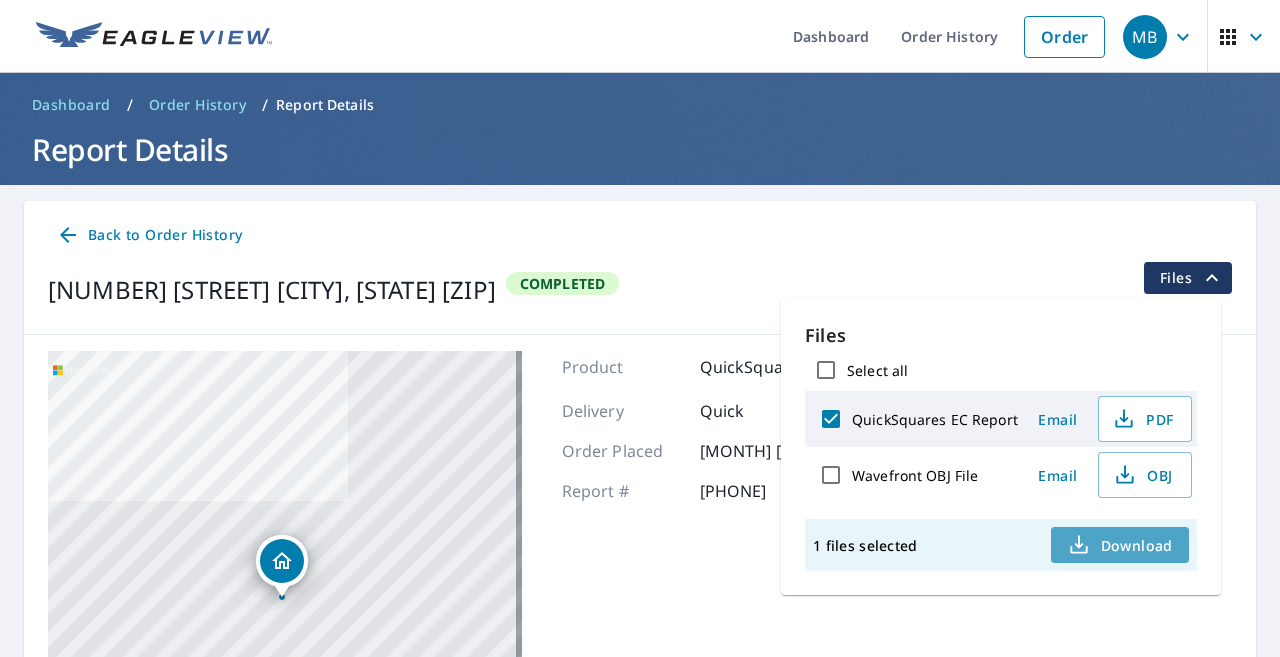 click on "Download" at bounding box center (1120, 545) 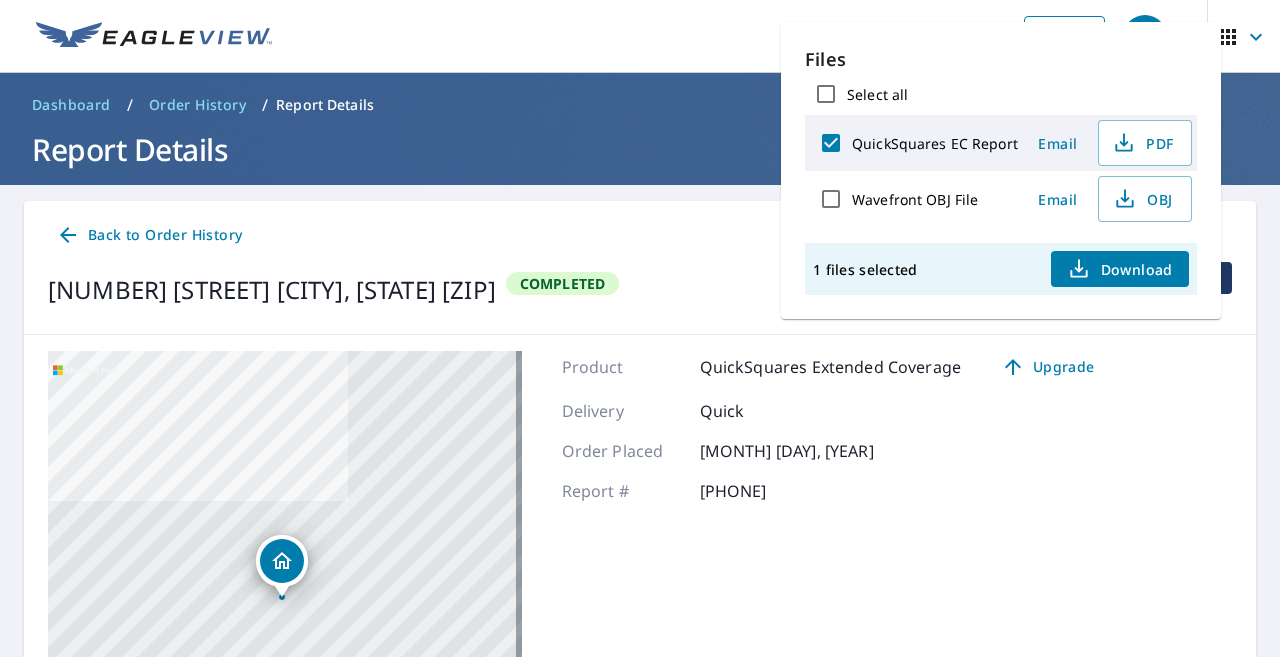 scroll, scrollTop: 276, scrollLeft: 0, axis: vertical 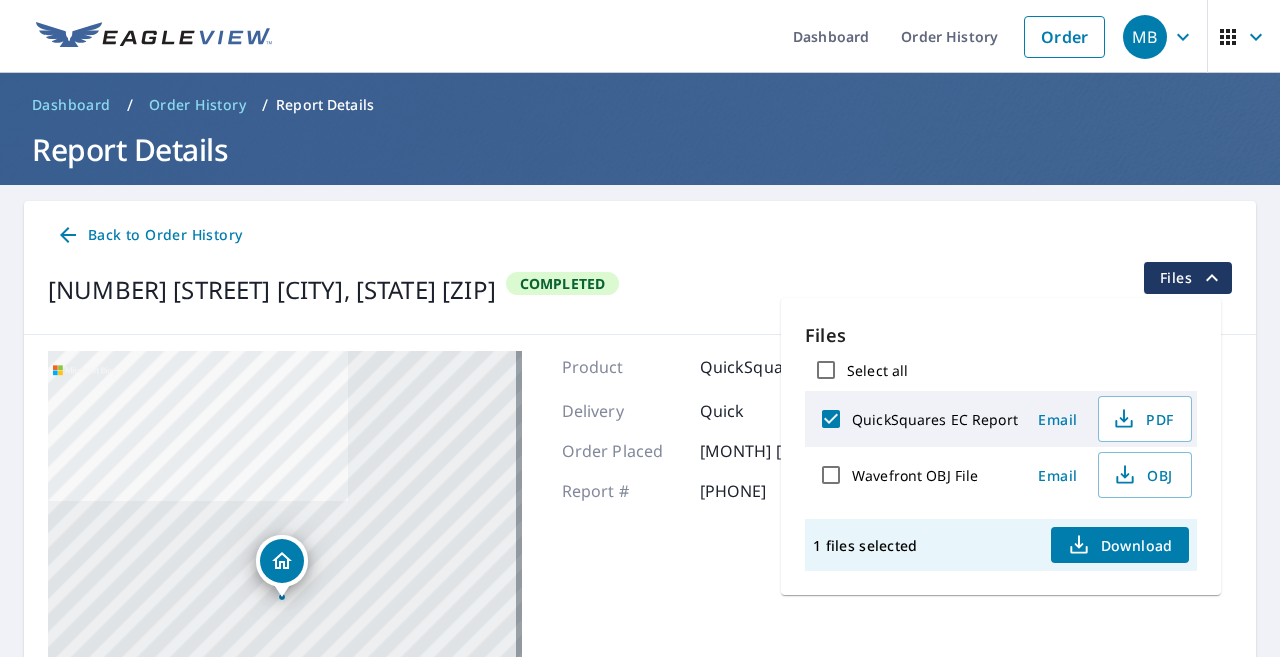 click on "Completed" at bounding box center (562, 283) 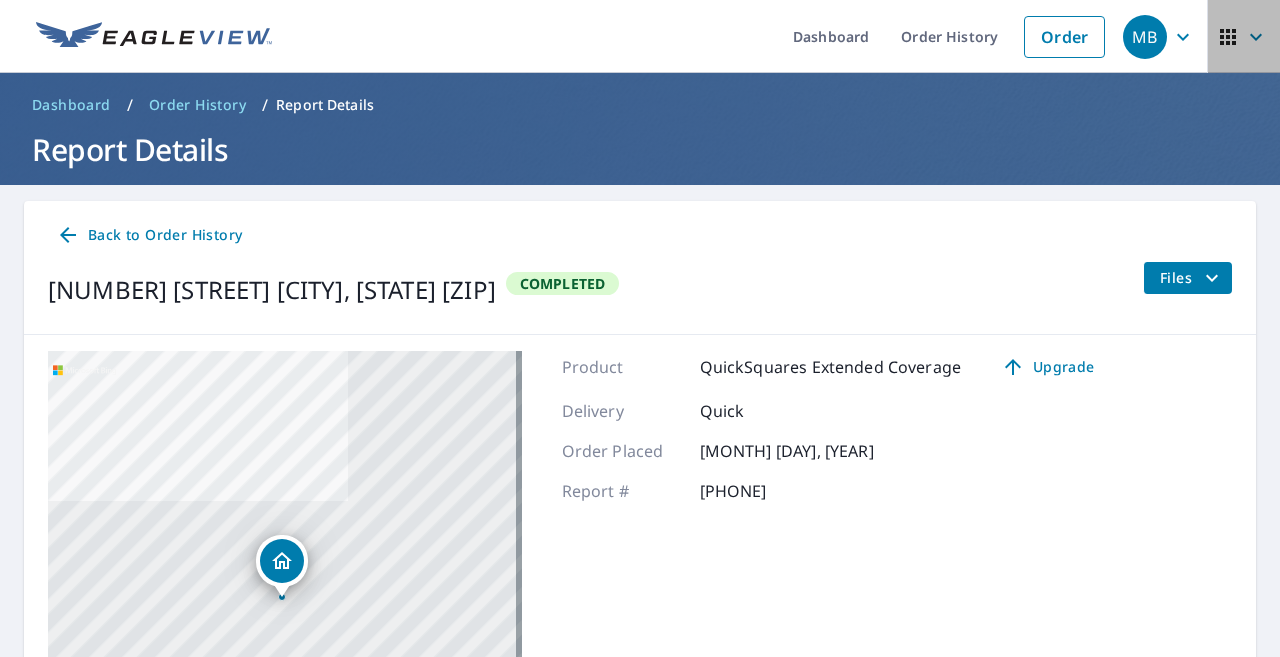 click 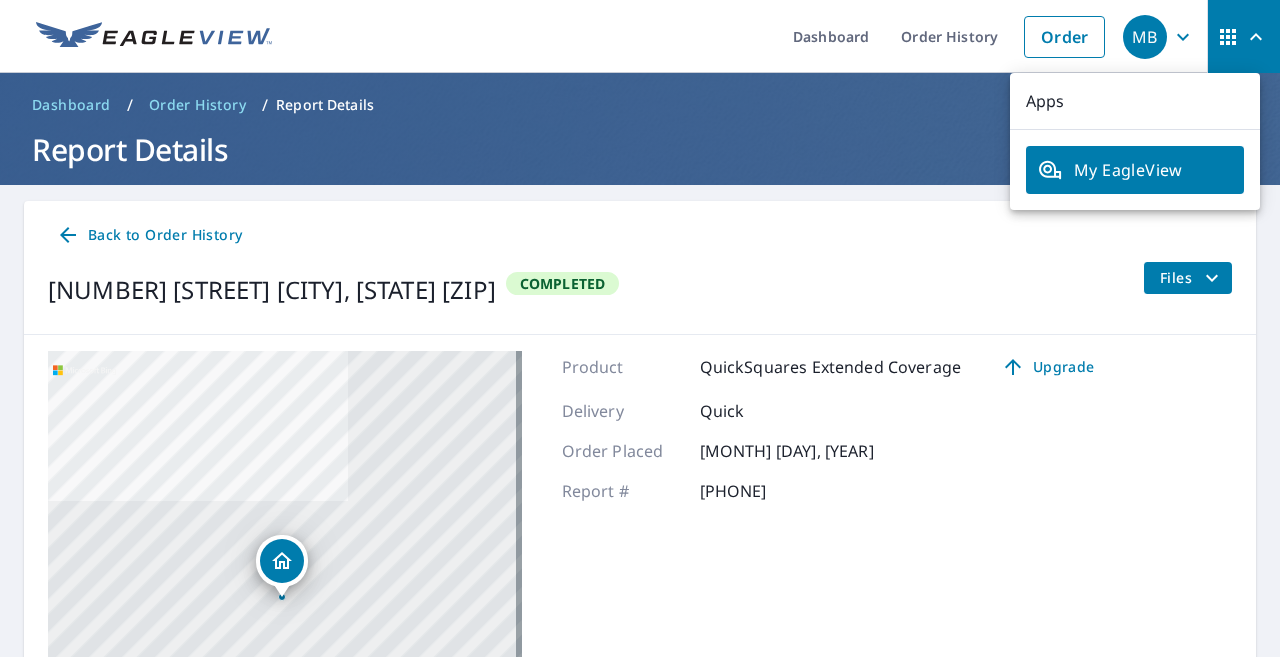 click on "My EagleView" at bounding box center (1135, 170) 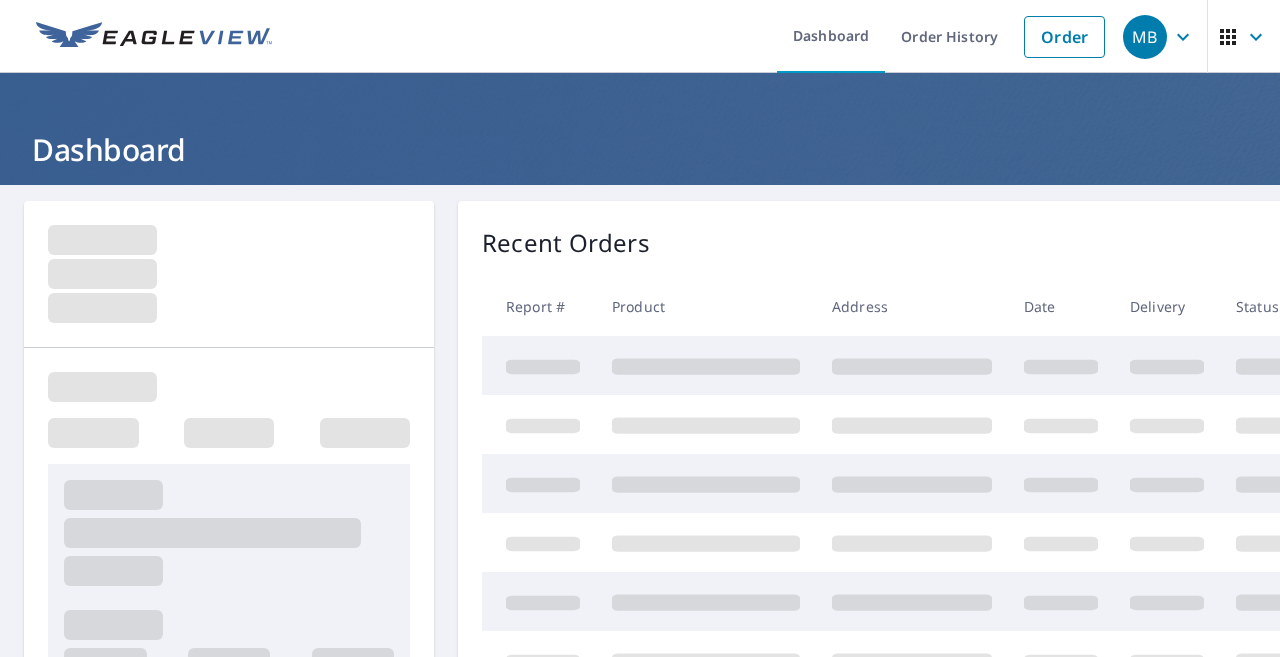 scroll, scrollTop: 0, scrollLeft: 0, axis: both 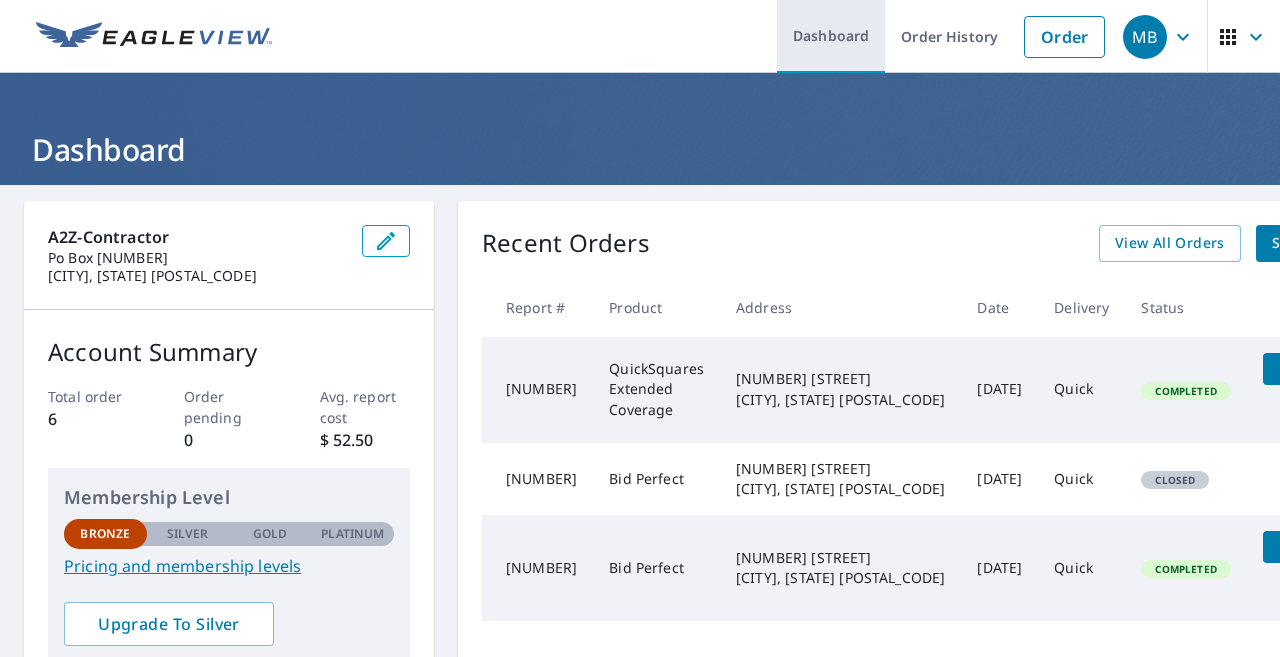click on "Dashboard" at bounding box center [831, 36] 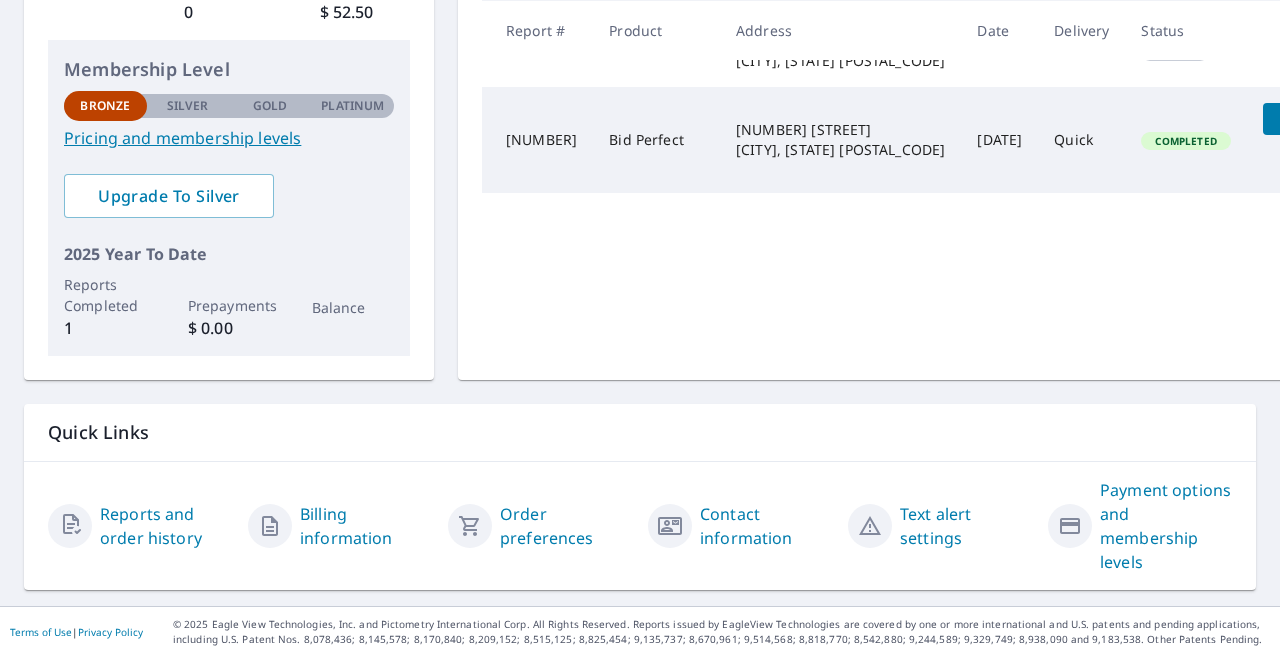 scroll, scrollTop: 0, scrollLeft: 0, axis: both 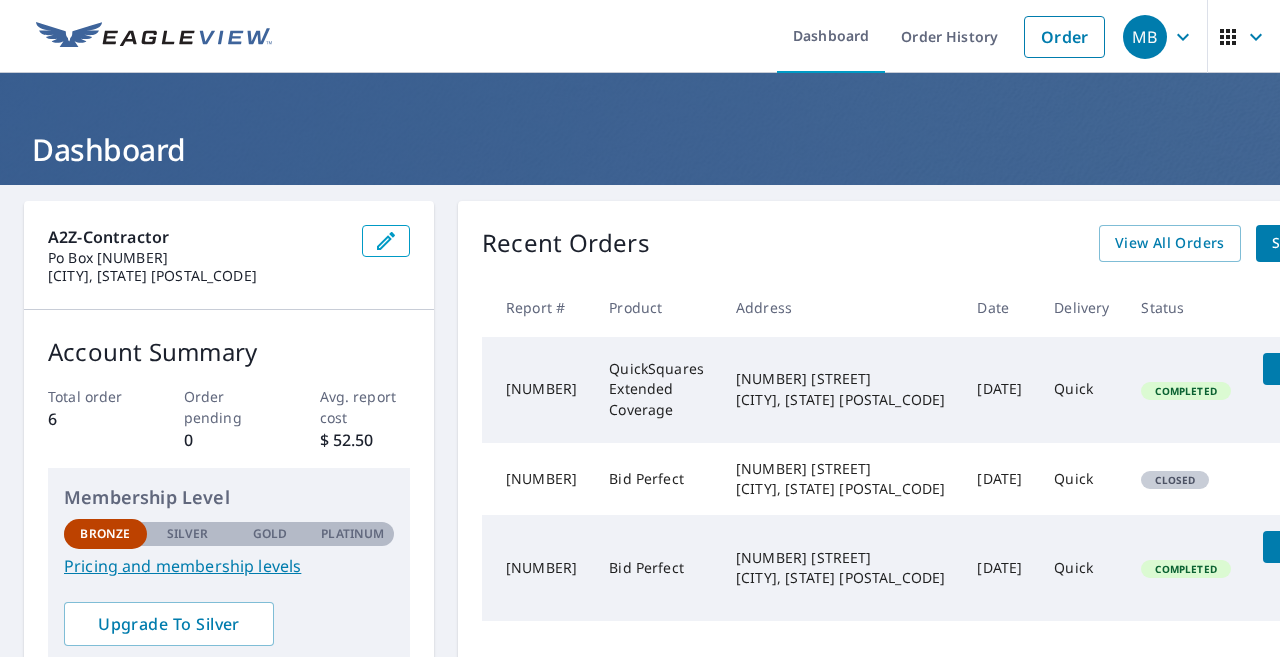 click at bounding box center (386, 241) 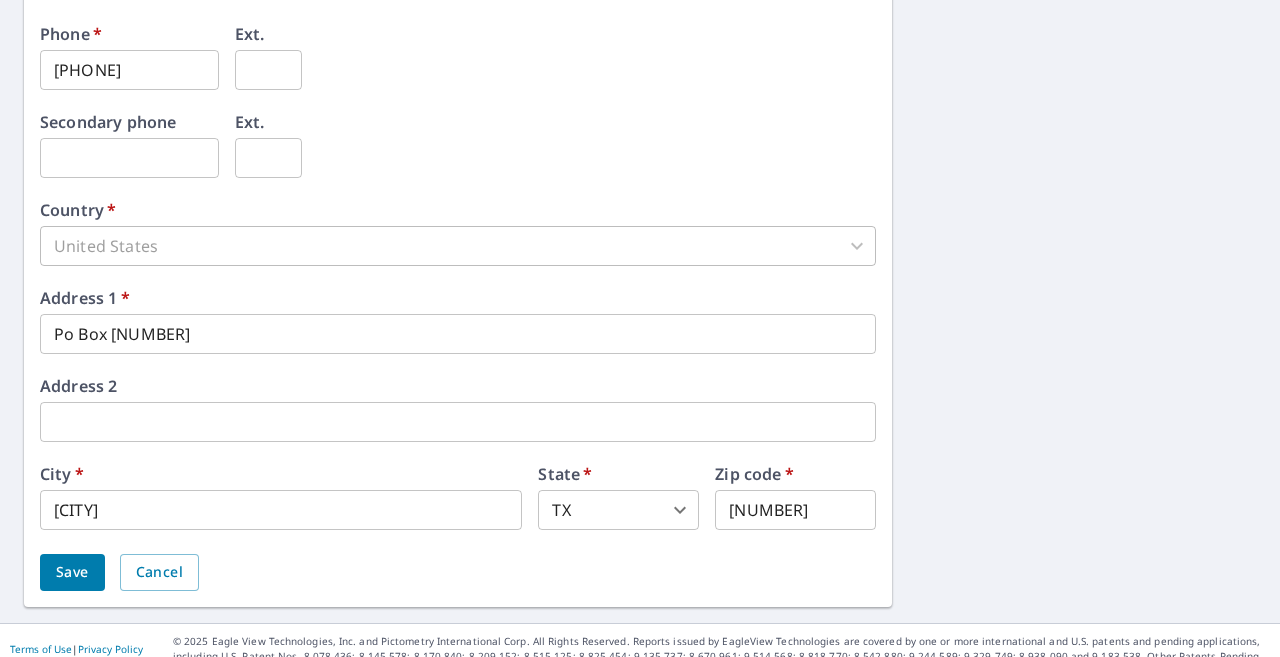scroll, scrollTop: 750, scrollLeft: 0, axis: vertical 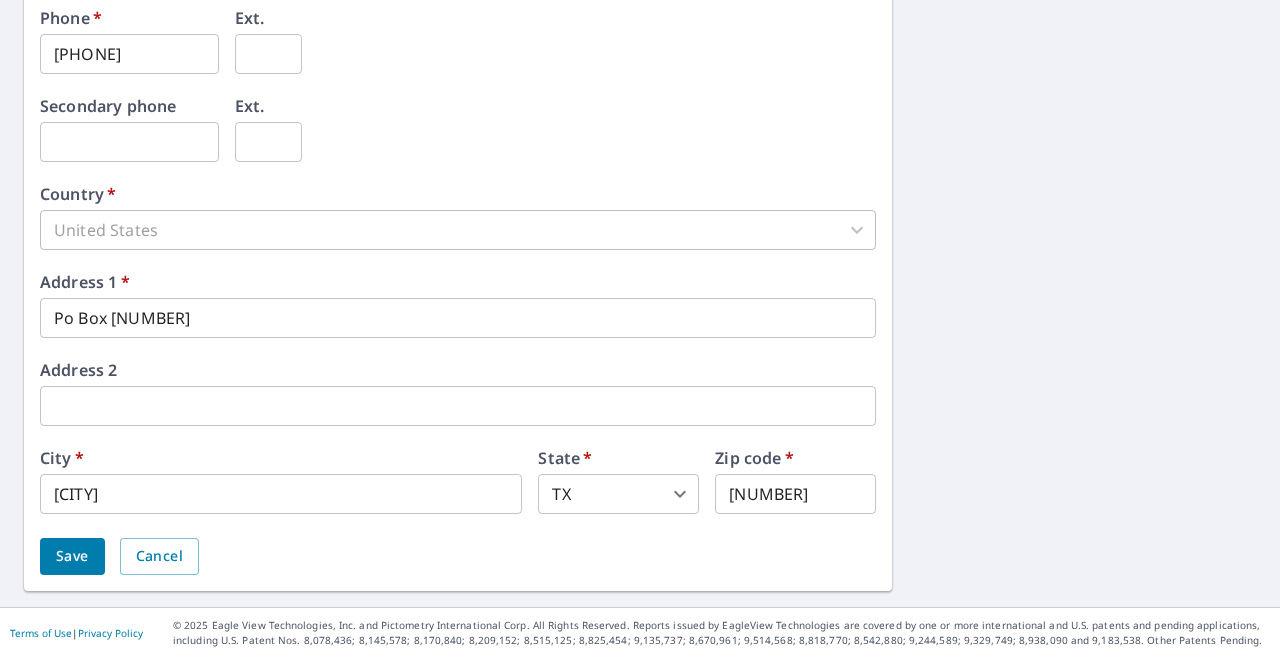 click on "Save" at bounding box center (72, 556) 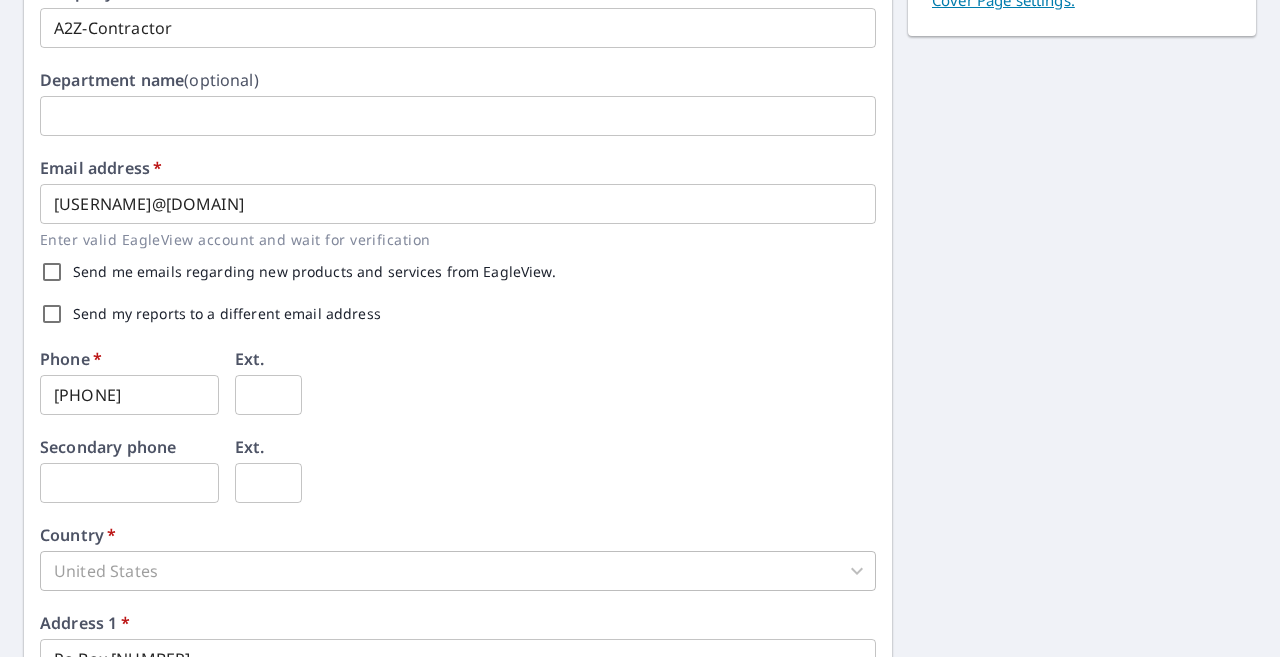scroll, scrollTop: 0, scrollLeft: 0, axis: both 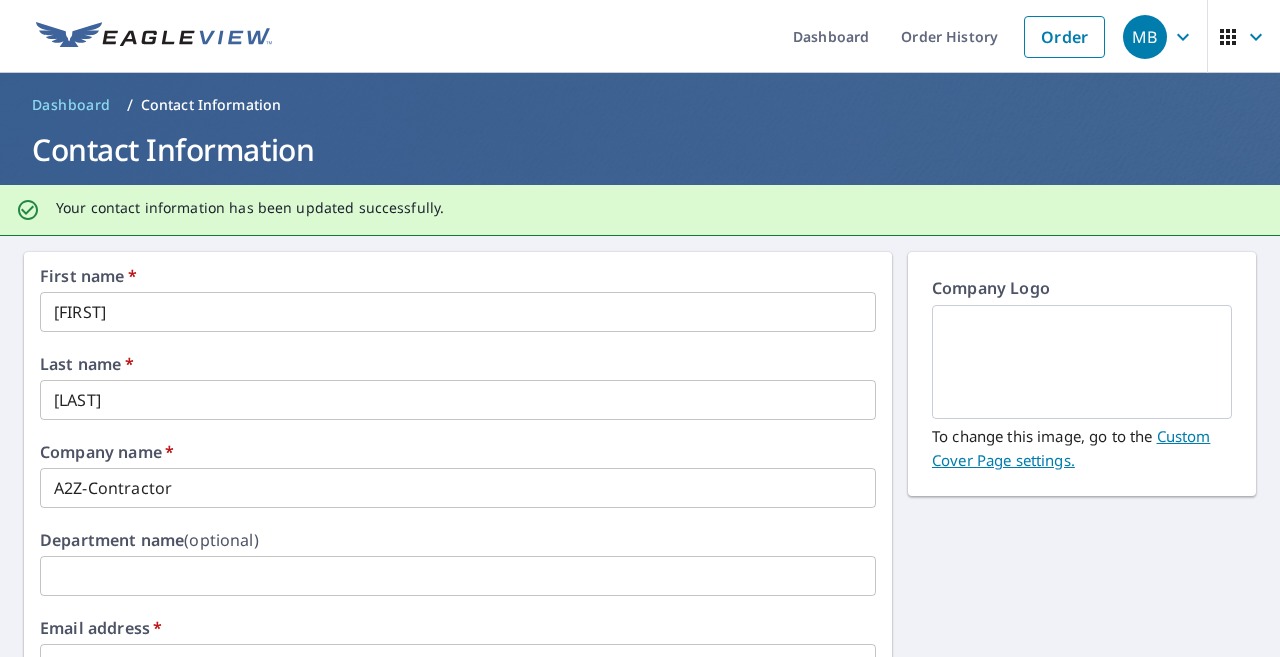 click at bounding box center [1082, 362] 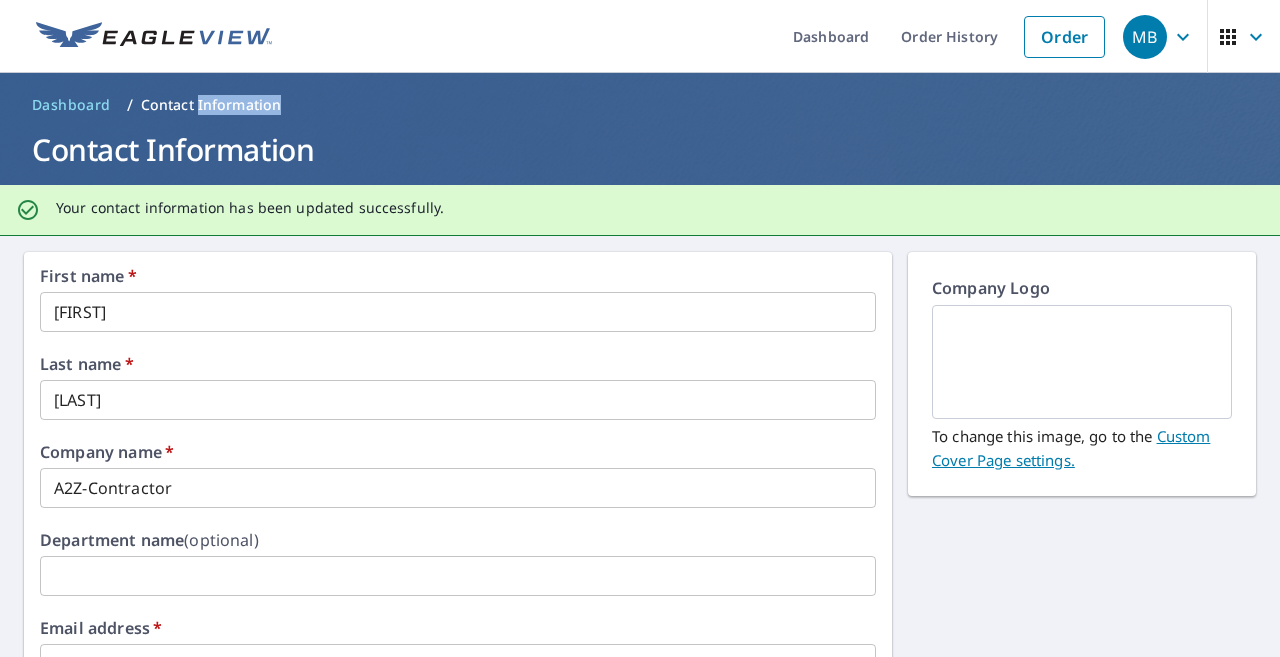 click on "Contact Information" at bounding box center [211, 105] 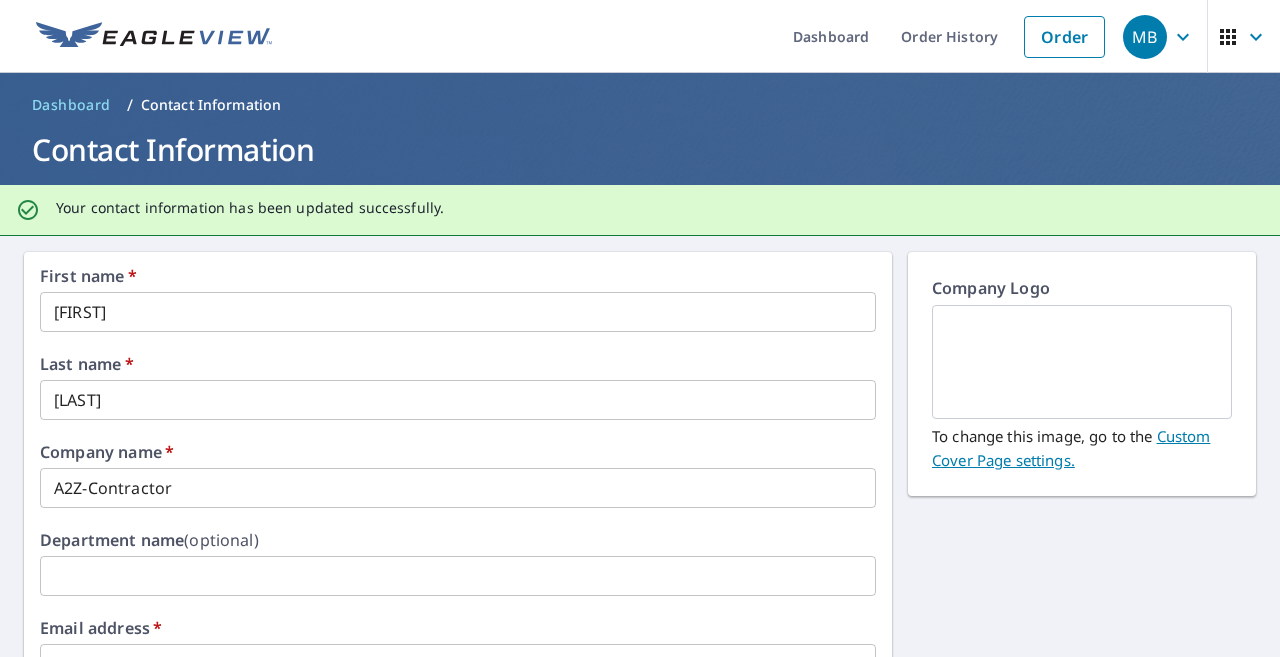 click on "Contact Information" at bounding box center (211, 105) 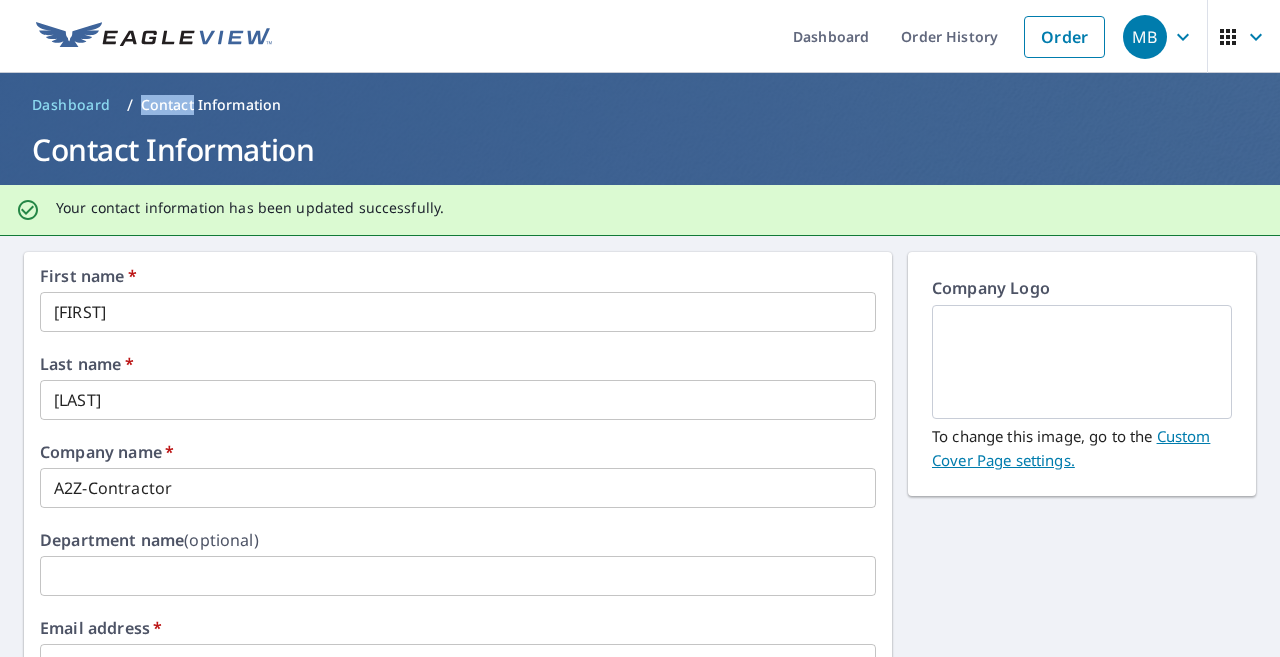 click on "Contact Information" at bounding box center [211, 105] 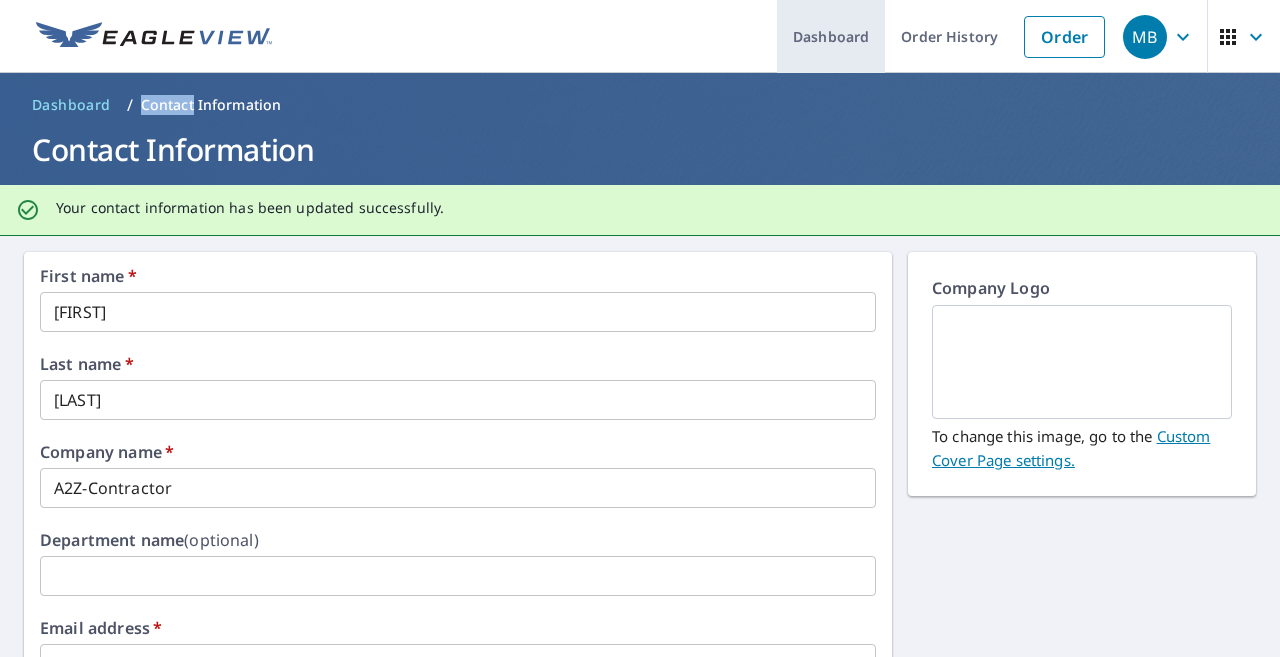 click on "Dashboard" at bounding box center (831, 36) 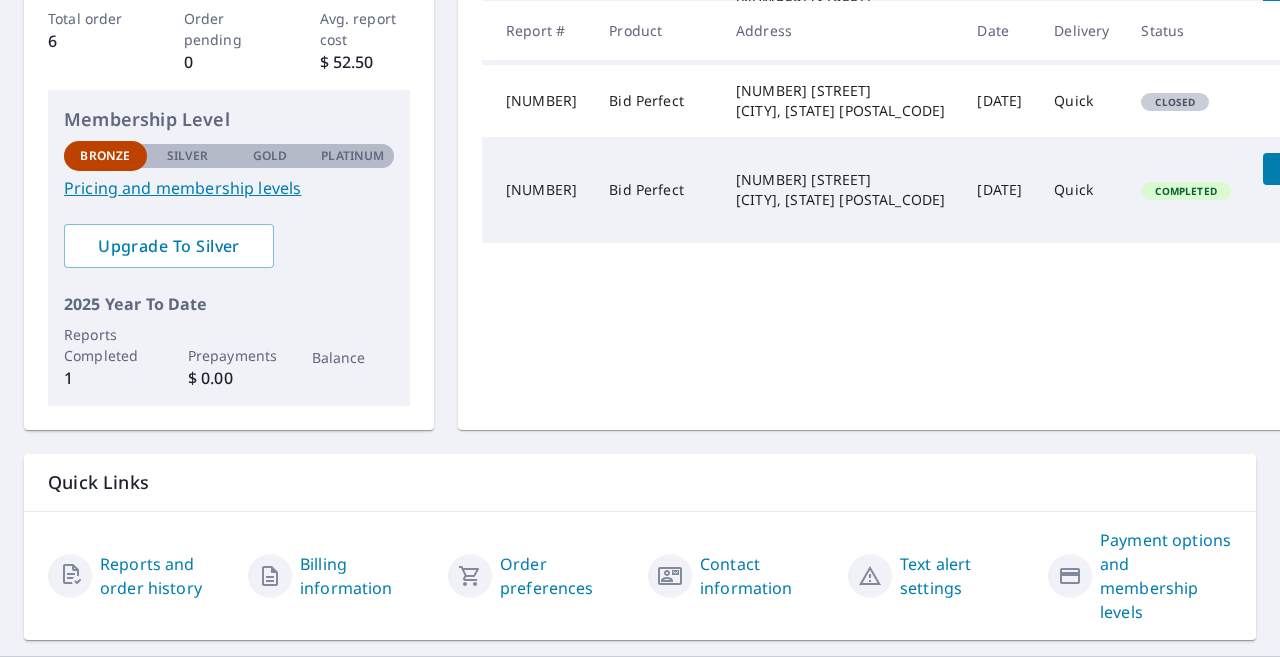 scroll, scrollTop: 442, scrollLeft: 0, axis: vertical 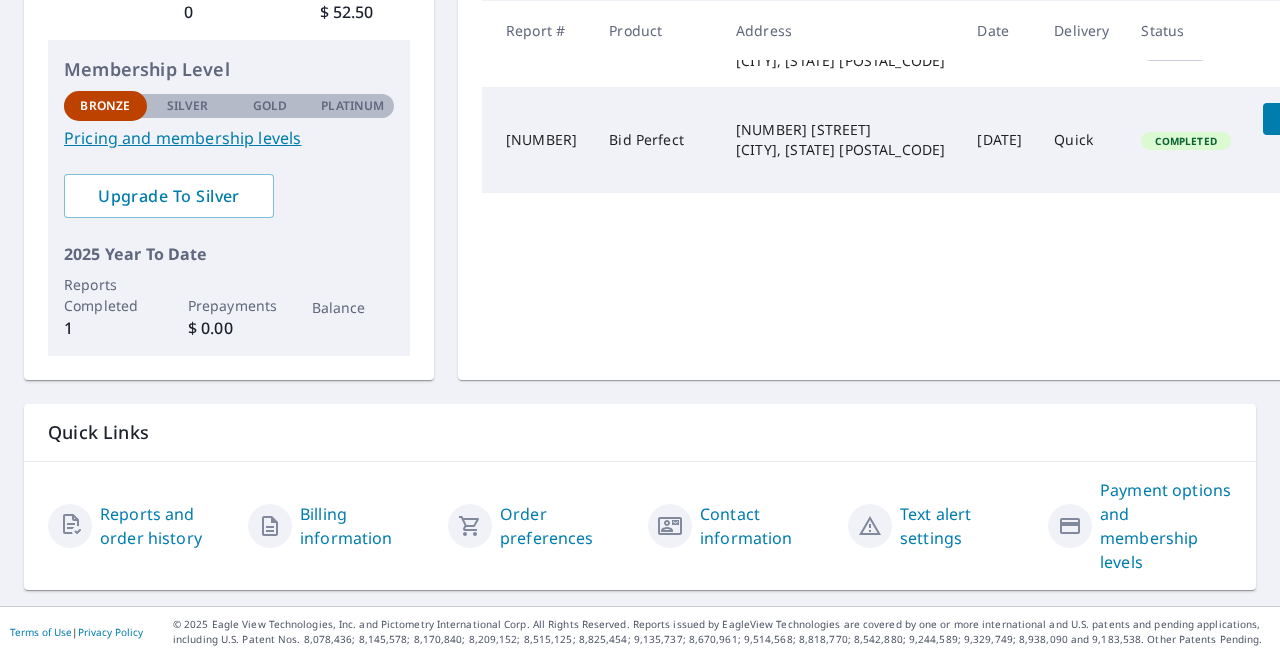 click on "Contact information" at bounding box center (766, 526) 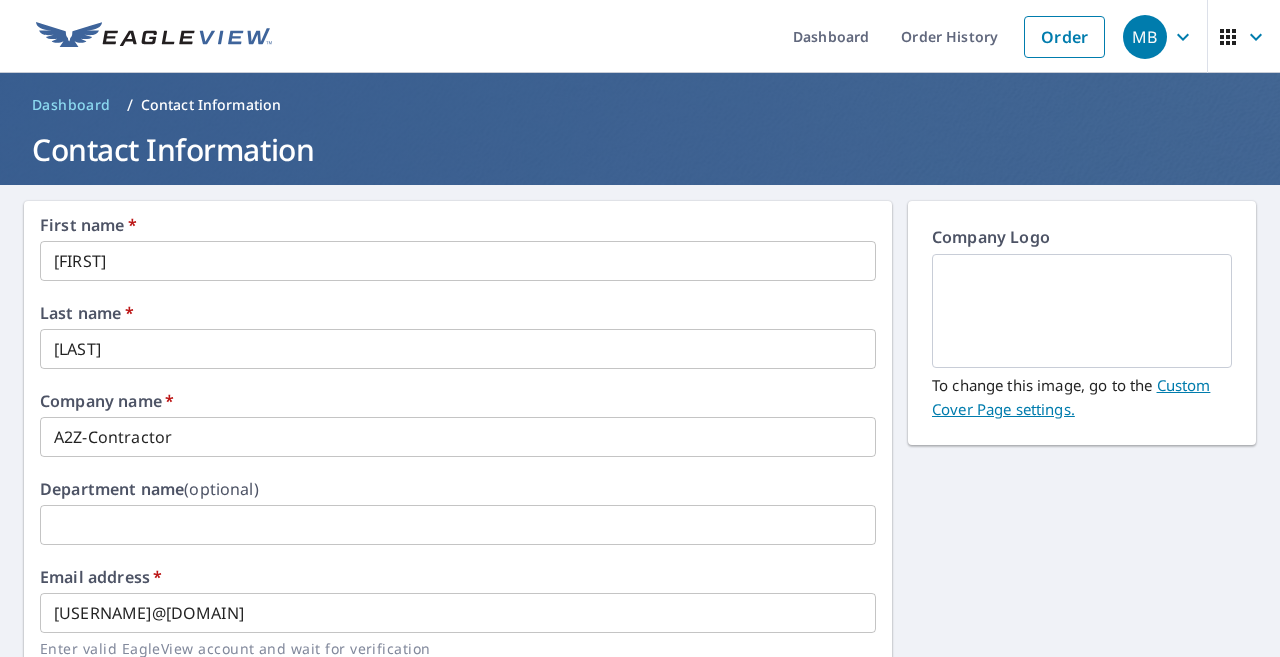 scroll, scrollTop: 750, scrollLeft: 0, axis: vertical 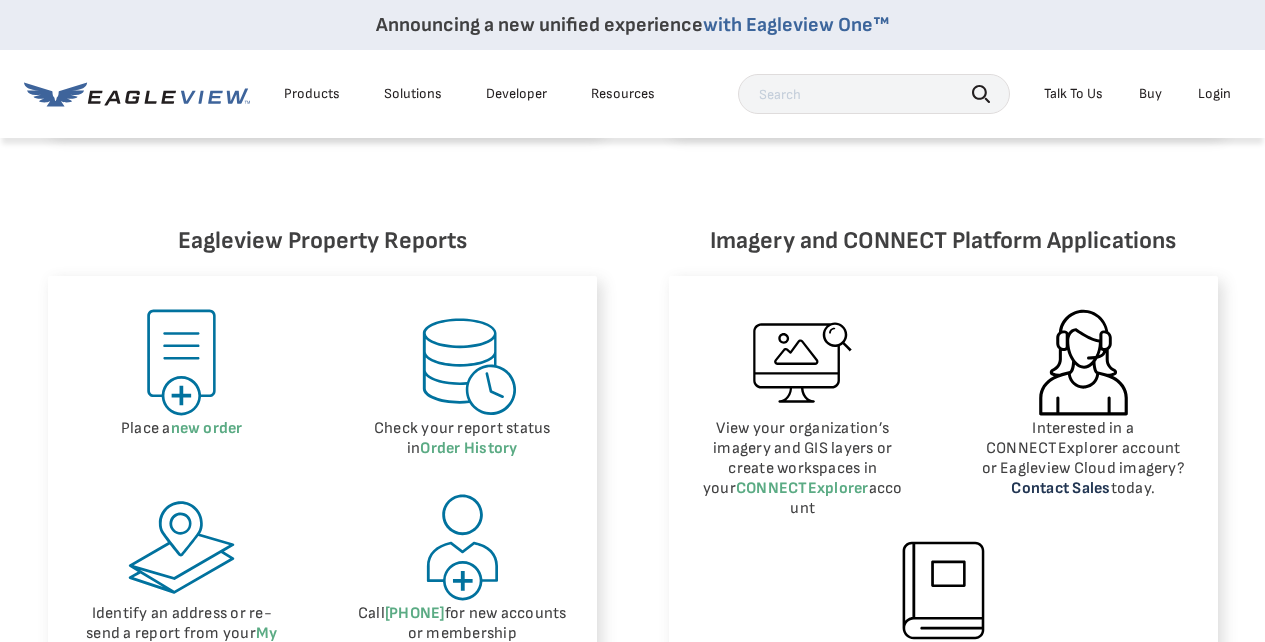 click on "Contact Sales" at bounding box center [1060, 488] 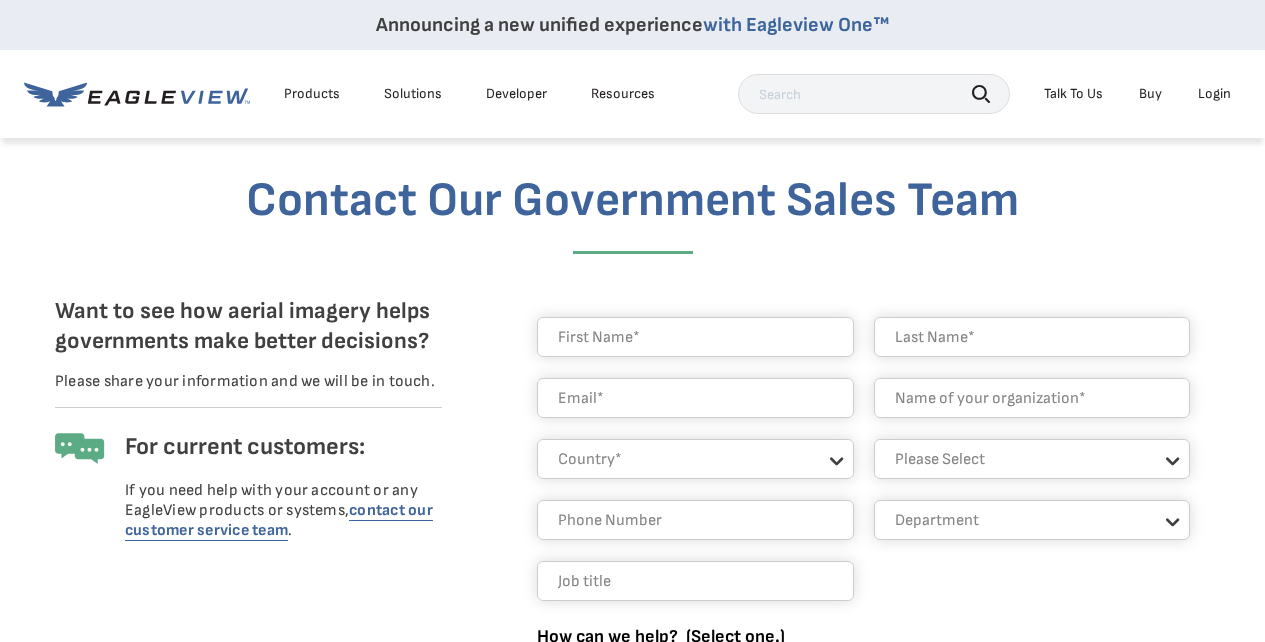 scroll, scrollTop: 0, scrollLeft: 0, axis: both 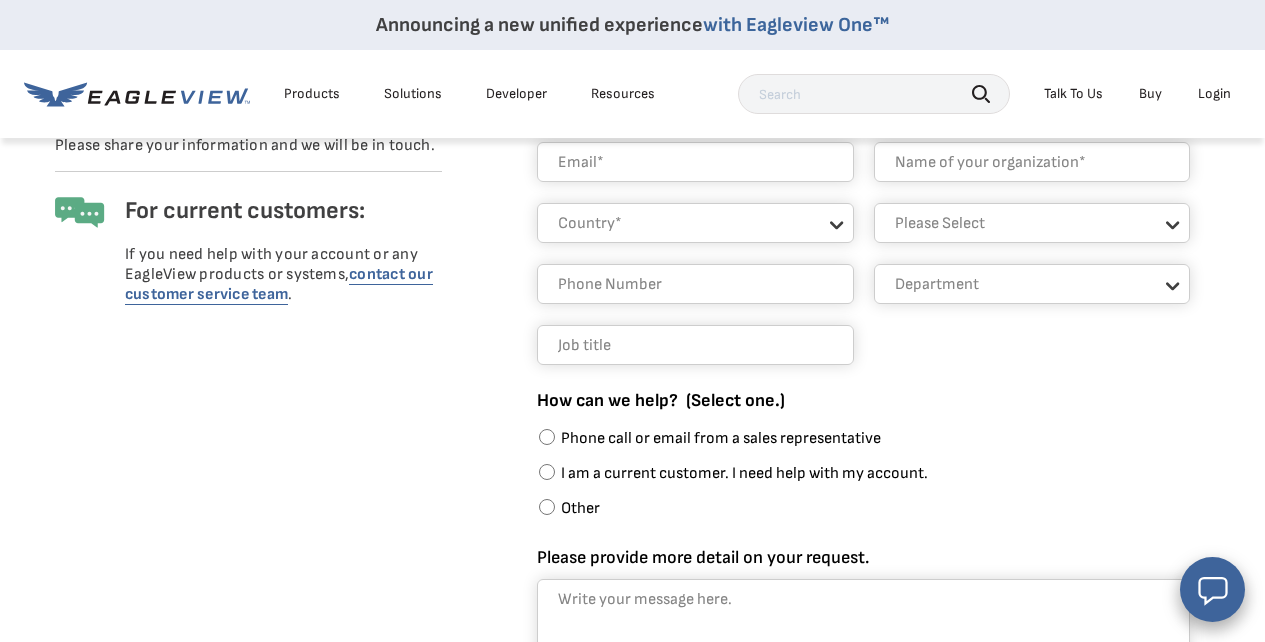 click on "Phone call or email from a sales representative" at bounding box center [721, 438] 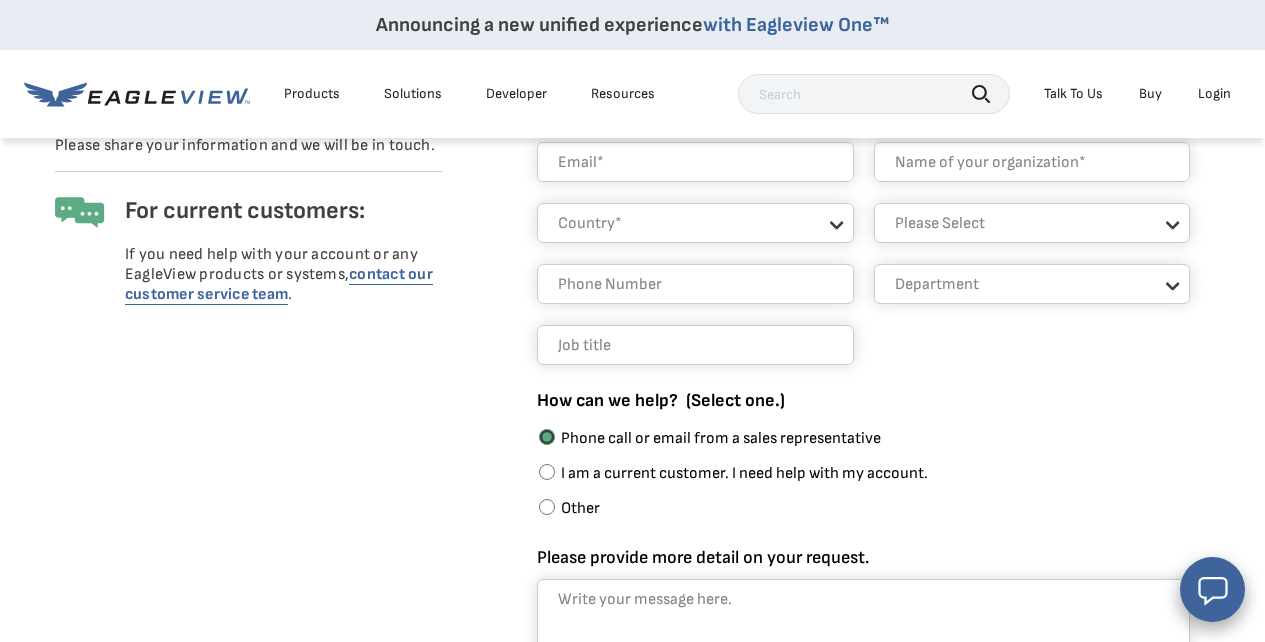click on "I am a current customer. I need help with my account." at bounding box center (547, 472) 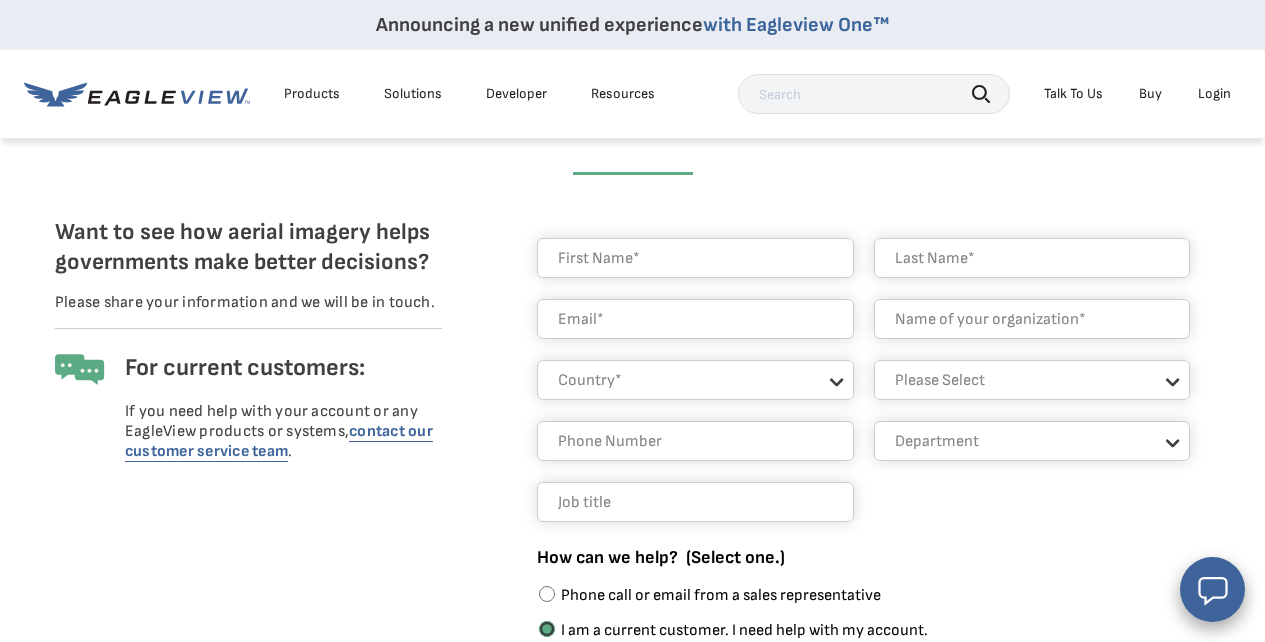scroll, scrollTop: 75, scrollLeft: 0, axis: vertical 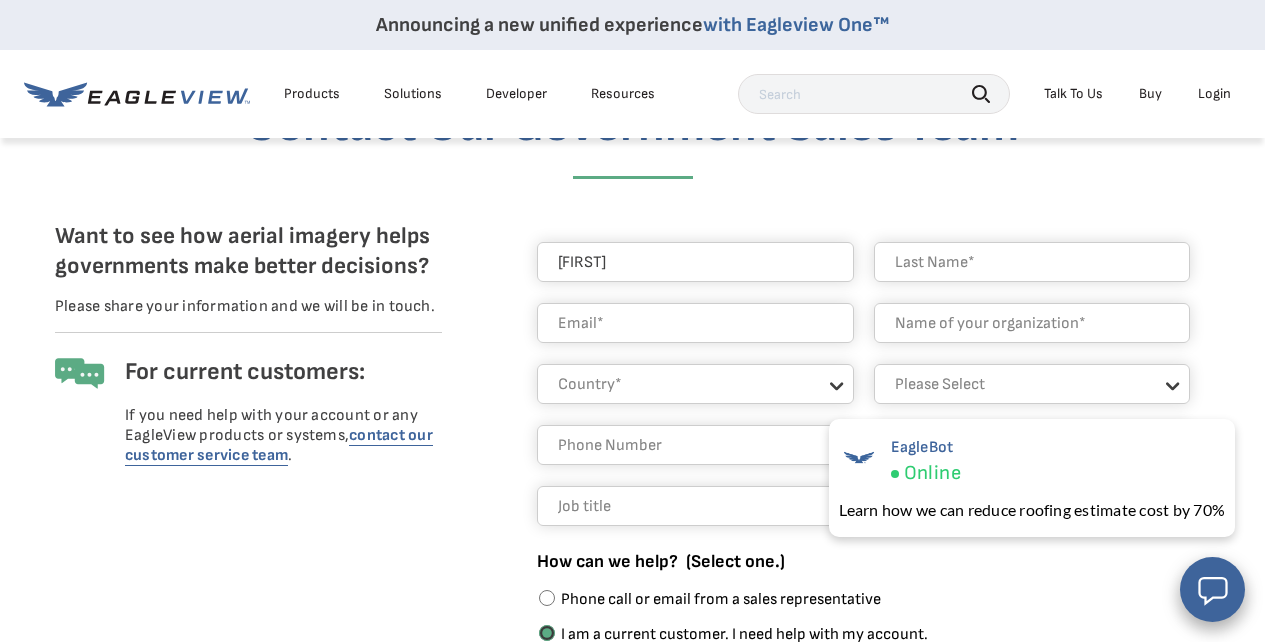type on "[FIRST]" 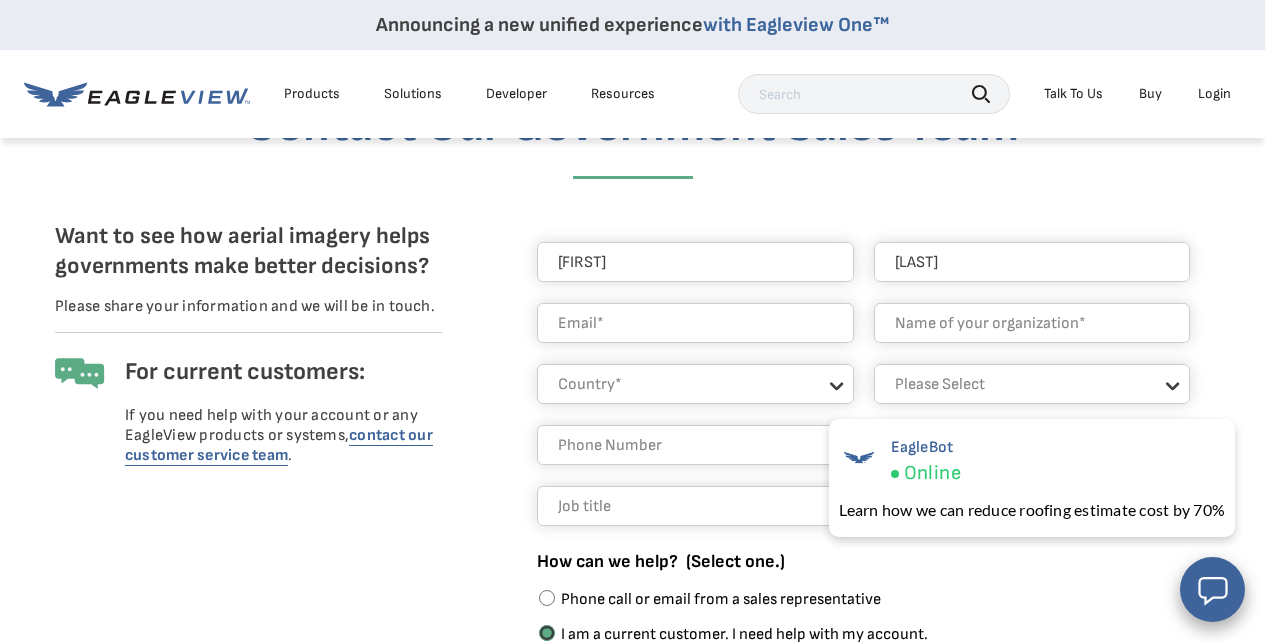 type on "[LAST]" 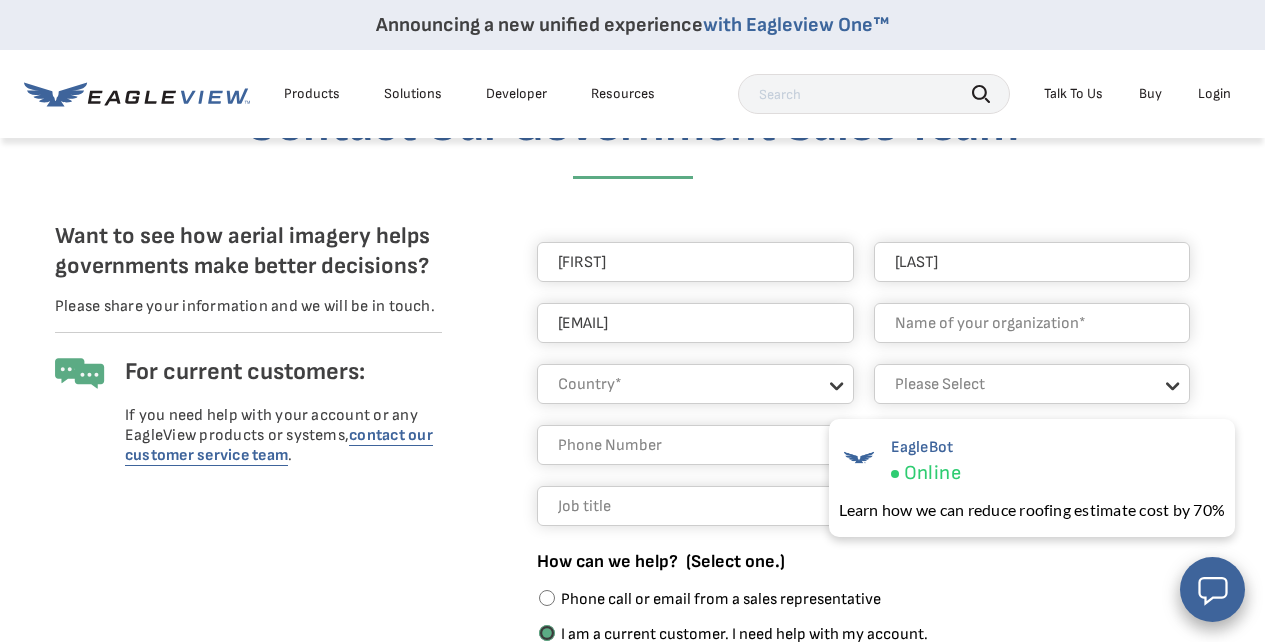 type on "[EMAIL]" 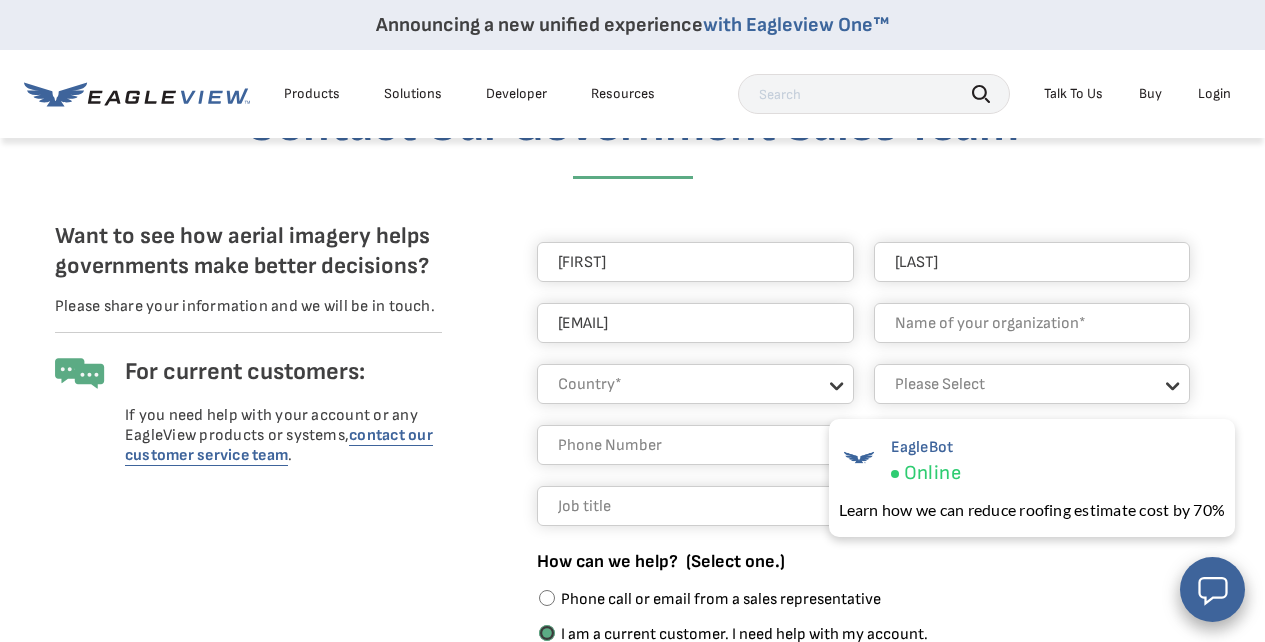 click on "[FIRST] [LAST] [EMAIL] Country* United States Canada Other Aruba Czechia Guam Industry * Please Select Architects & Engineering Construction Electric/Gas Utilities Government Insurance Other Property Maintenance Real Estate Solar Telecommunications Software and Technology Department Department Assessment GIS Public Works Other Public Safety How can we help? (Select one.) Phone call or email from a sales representative I am a current customer. I need help with my account. Other Please provide more detail on your request. Lead Page Submit" at bounding box center (848, 585) 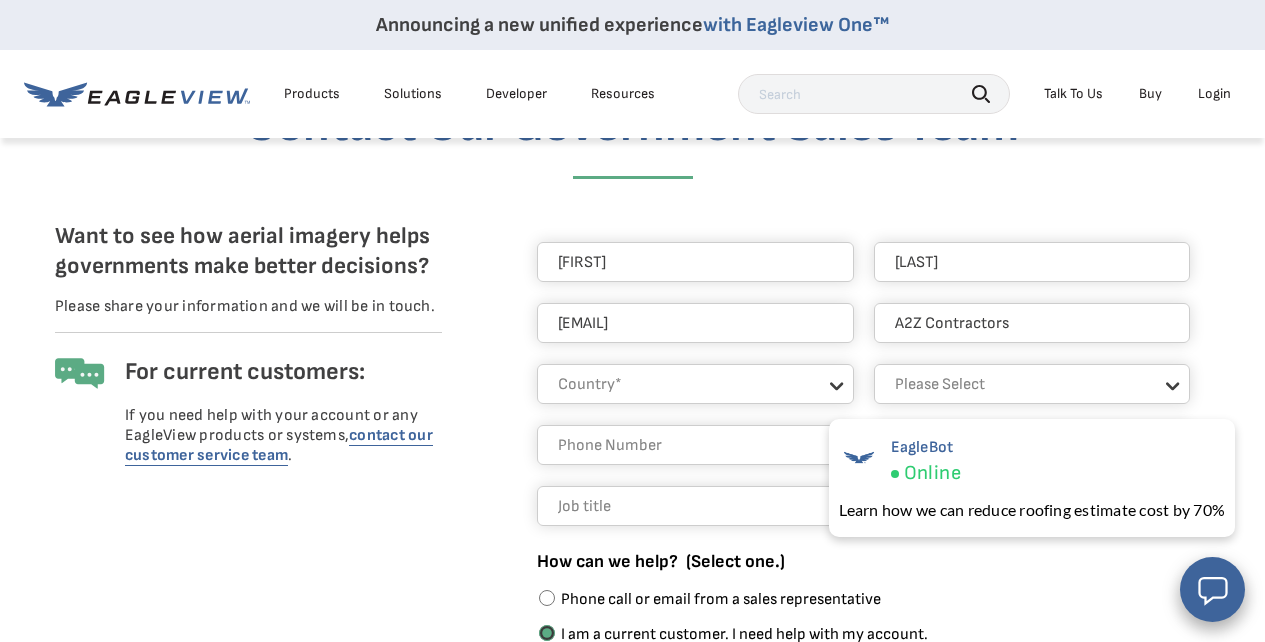 type on "A2Z Contractors" 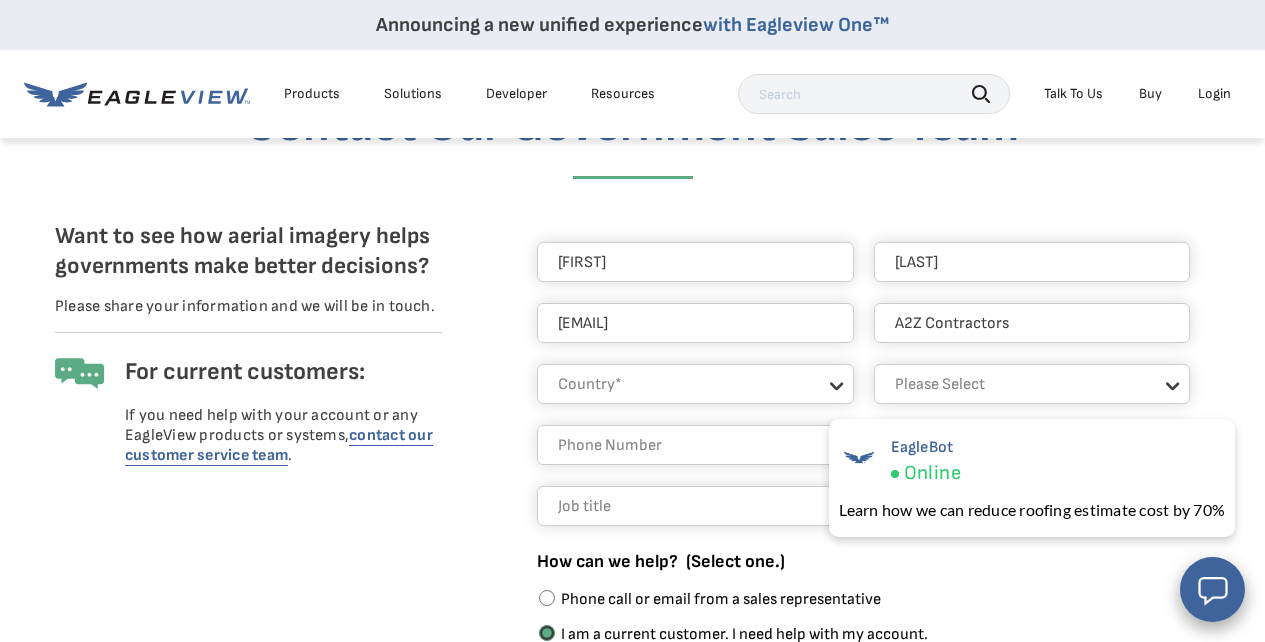 click on "Country* United States Canada Other Aruba Czechia Guam" at bounding box center (695, 384) 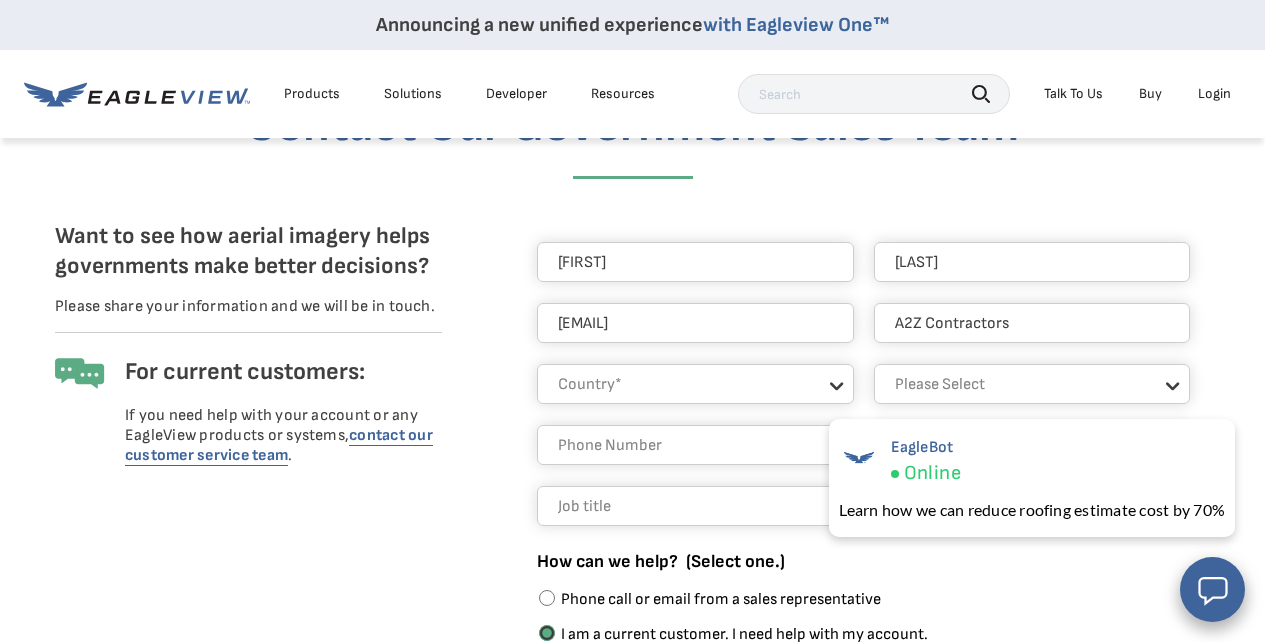 select on "United States" 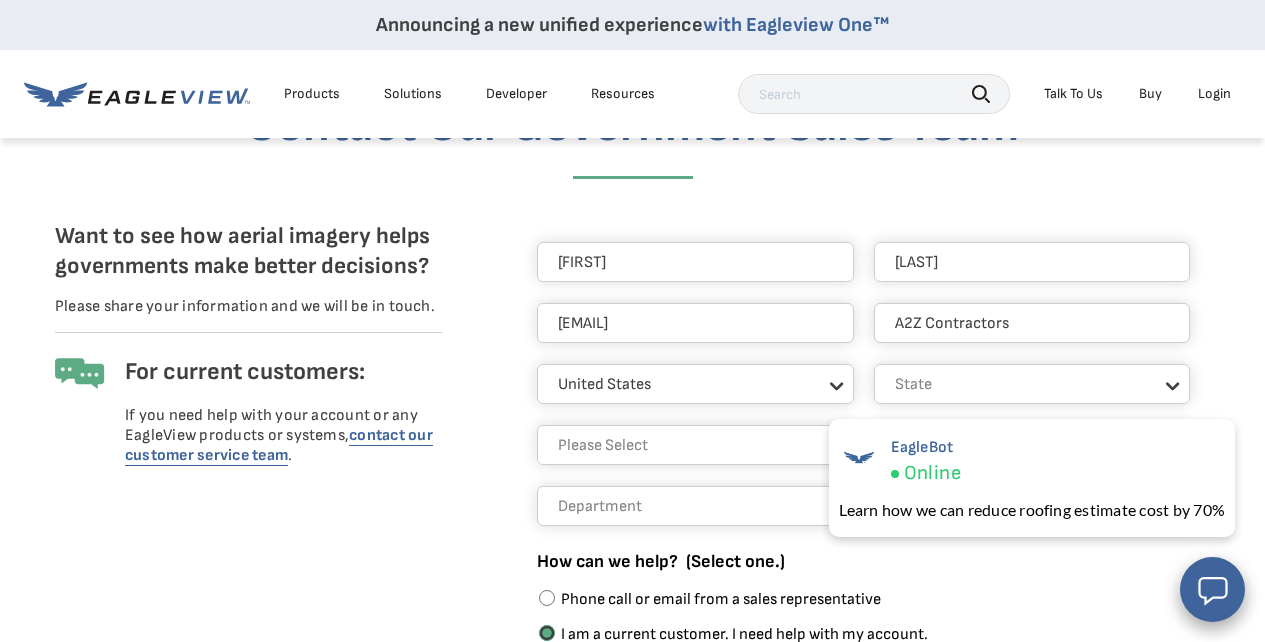 click on "State Alabama Alaska Arizona Arkansas California Colorado Connecticut Delaware District of Columbia Florida Georgia Hawaii Idaho Illinois Indiana Iowa Kansas Kentucky Louisiana Maine Maryland Massachusetts Michigan Minnesota Mississippi Missouri Montana Nebraska Nevada New Hampshire New Jersey New Mexico New York North Carolina North Dakota Ohio Oklahoma Oregon Pennsylvania Rhode Island South Carolina South Dakota Tennessee Texas Utah Vermont Virginia Washington West Virginia Wisconsin Wyoming Yukon" at bounding box center (1032, 384) 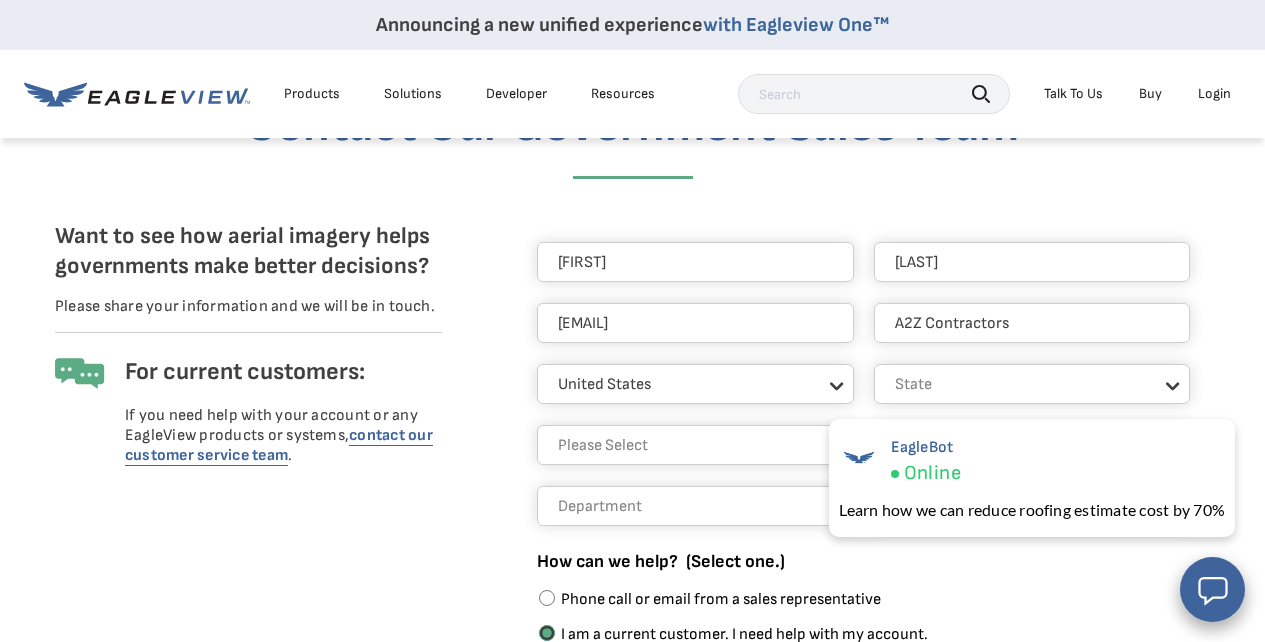 select on "Texas" 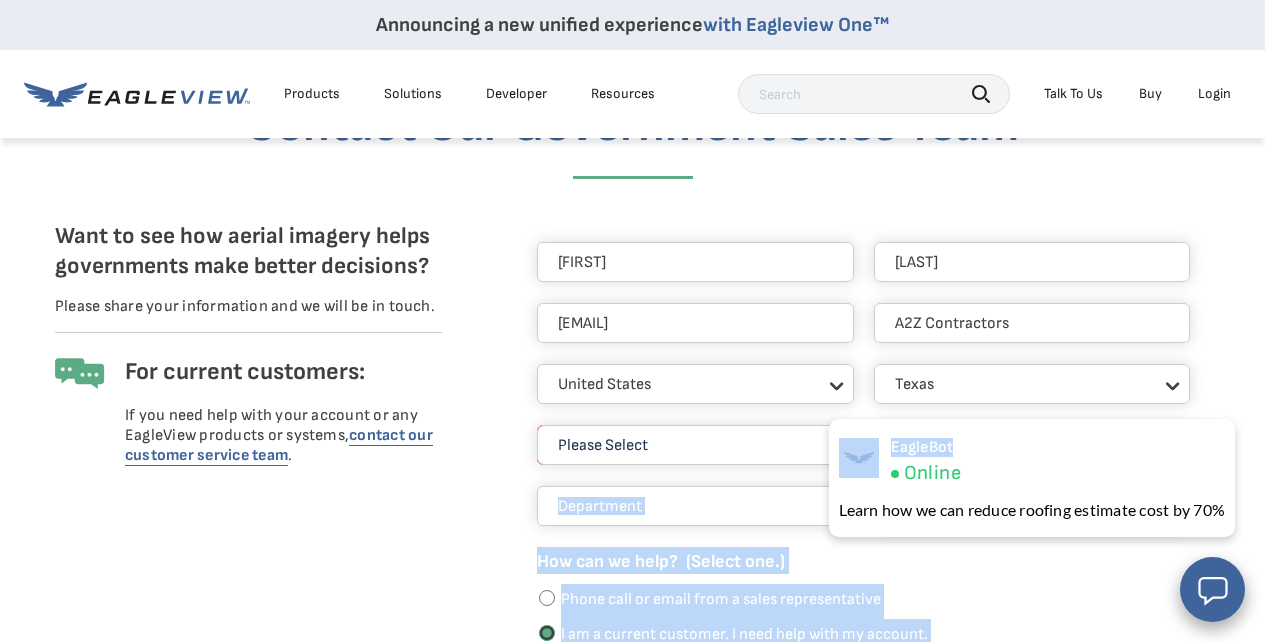 drag, startPoint x: 1056, startPoint y: 471, endPoint x: 884, endPoint y: 451, distance: 173.15889 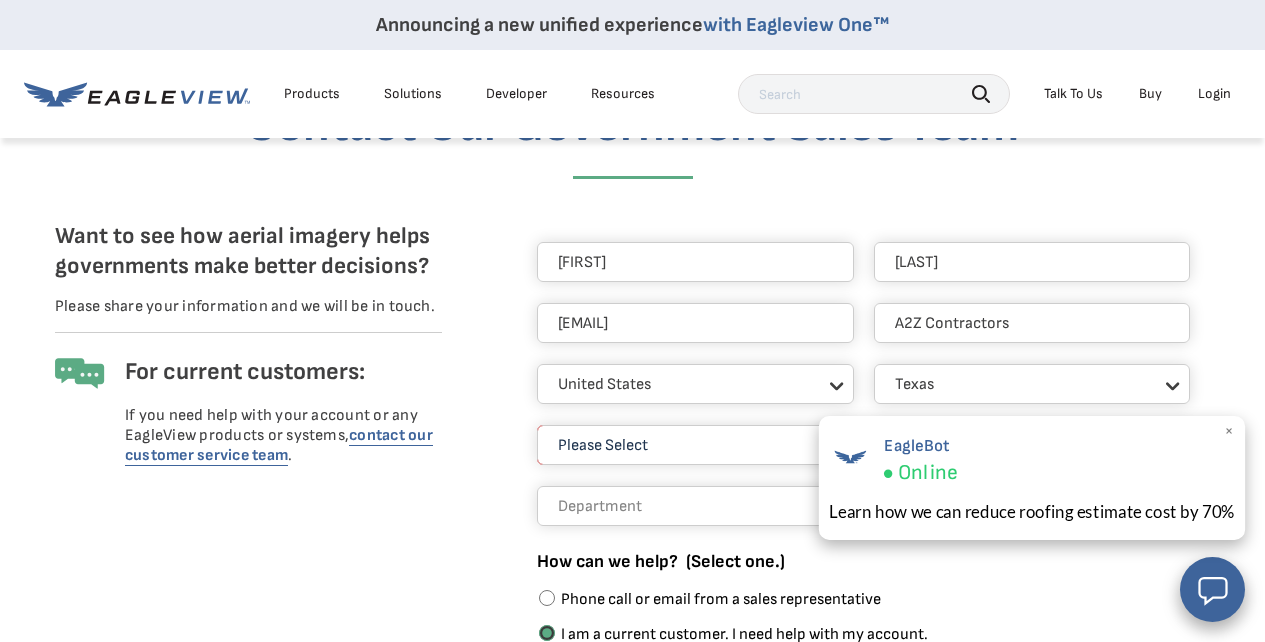 click on "×" at bounding box center (1229, 431) 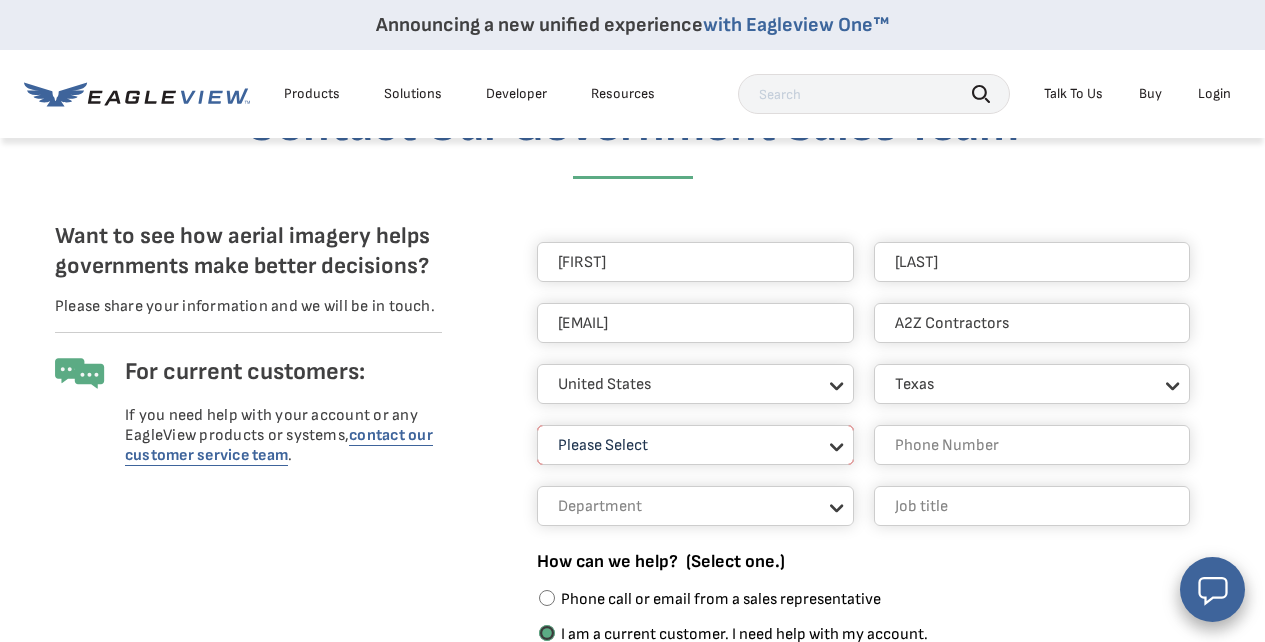 click on "Please Select Architects & Engineering Construction Electric/Gas Utilities Government Insurance Other Property Maintenance Real Estate Solar Telecommunications Software and Technology" at bounding box center (695, 445) 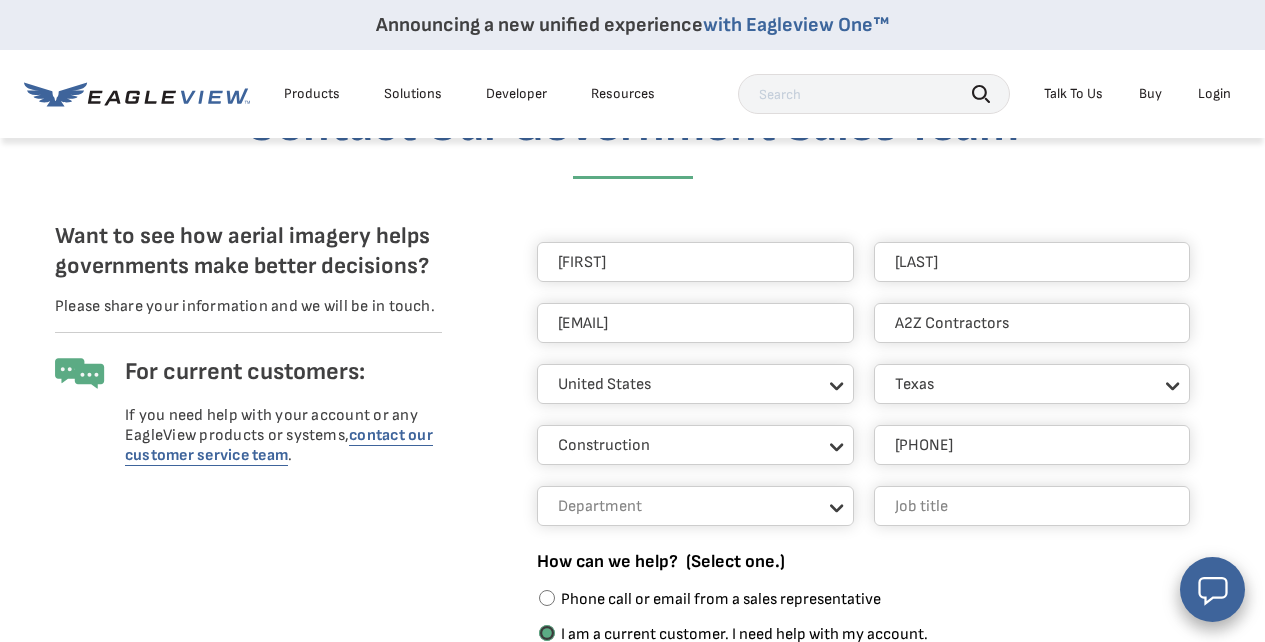type on "[PHONE]" 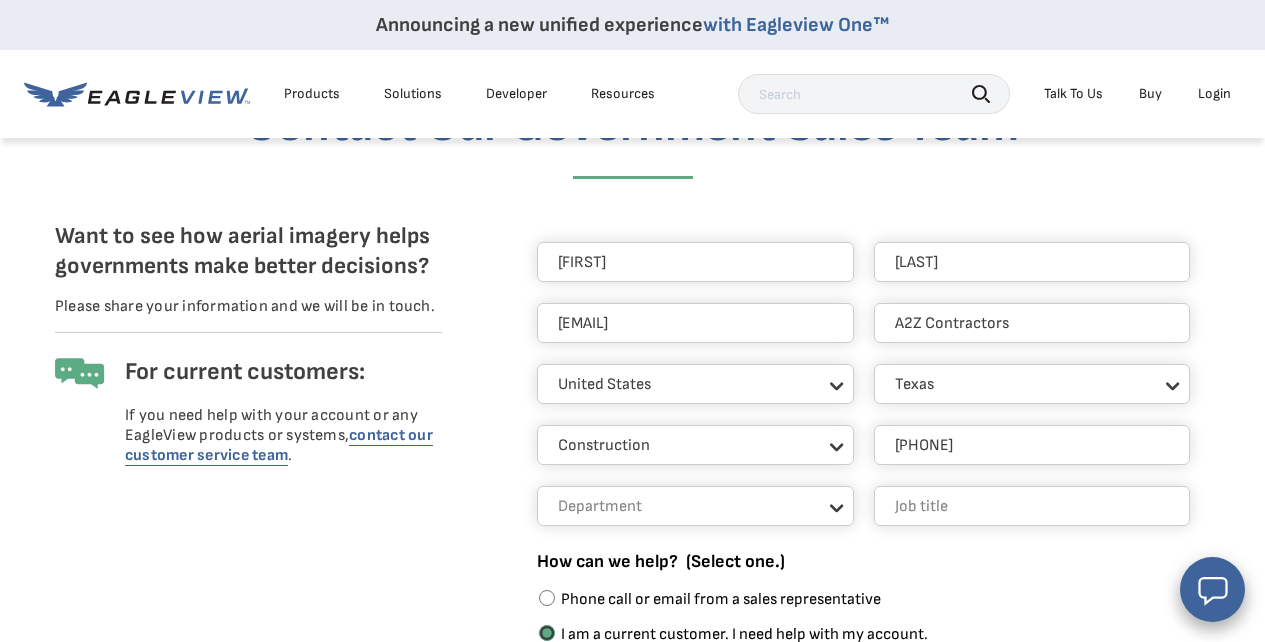 click on "Department Assessment GIS Public Works Other Public Safety" at bounding box center [695, 506] 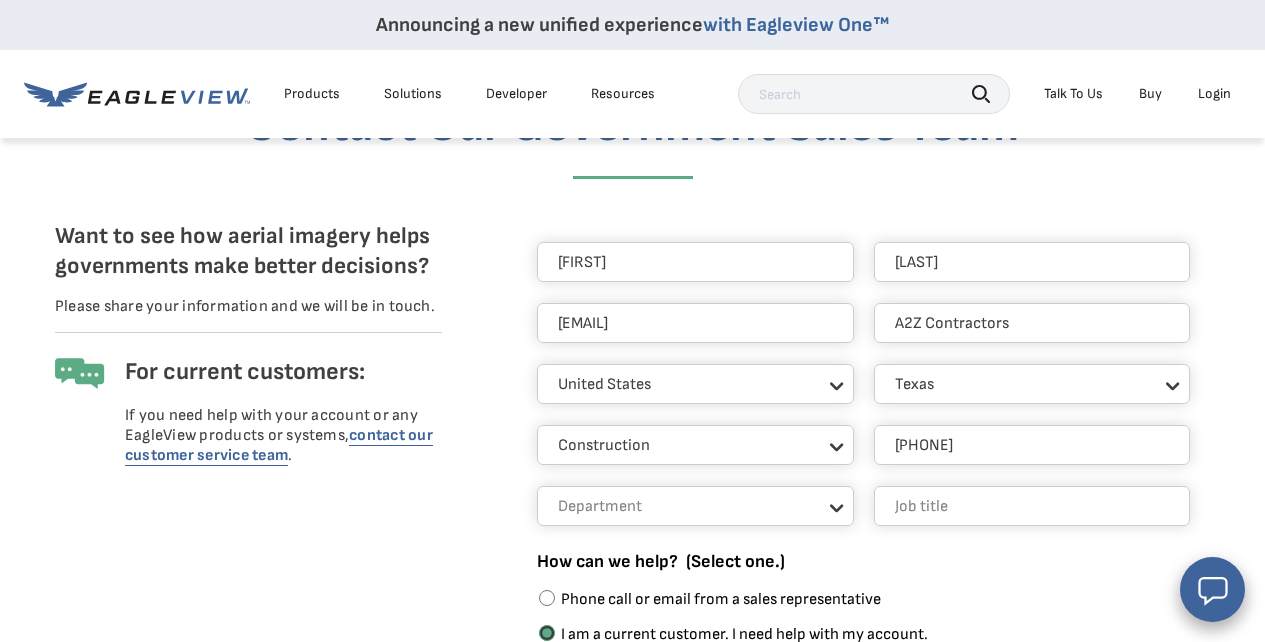 drag, startPoint x: 836, startPoint y: 506, endPoint x: 821, endPoint y: 504, distance: 15.132746 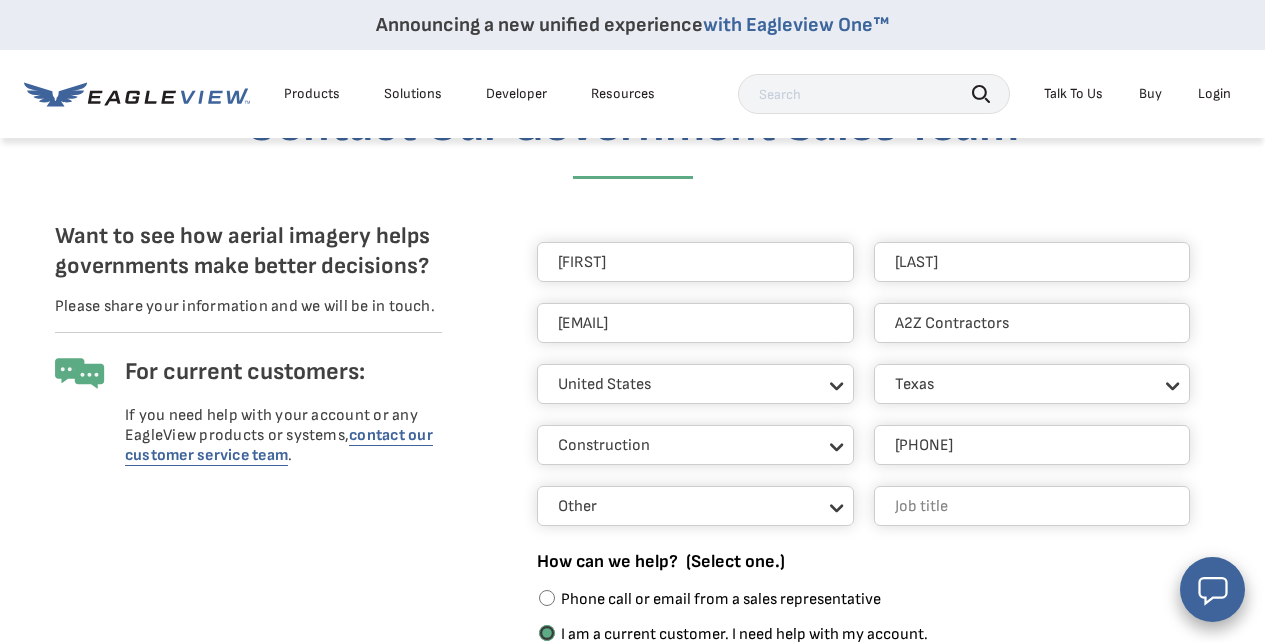 click at bounding box center (1032, 506) 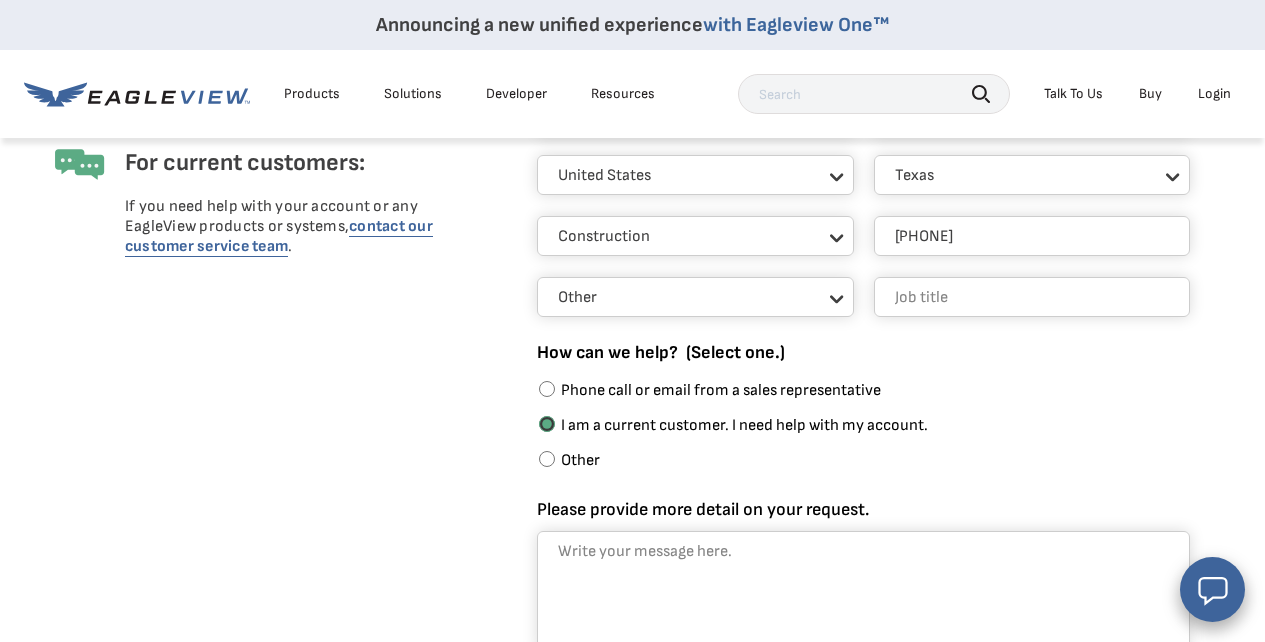 scroll, scrollTop: 431, scrollLeft: 0, axis: vertical 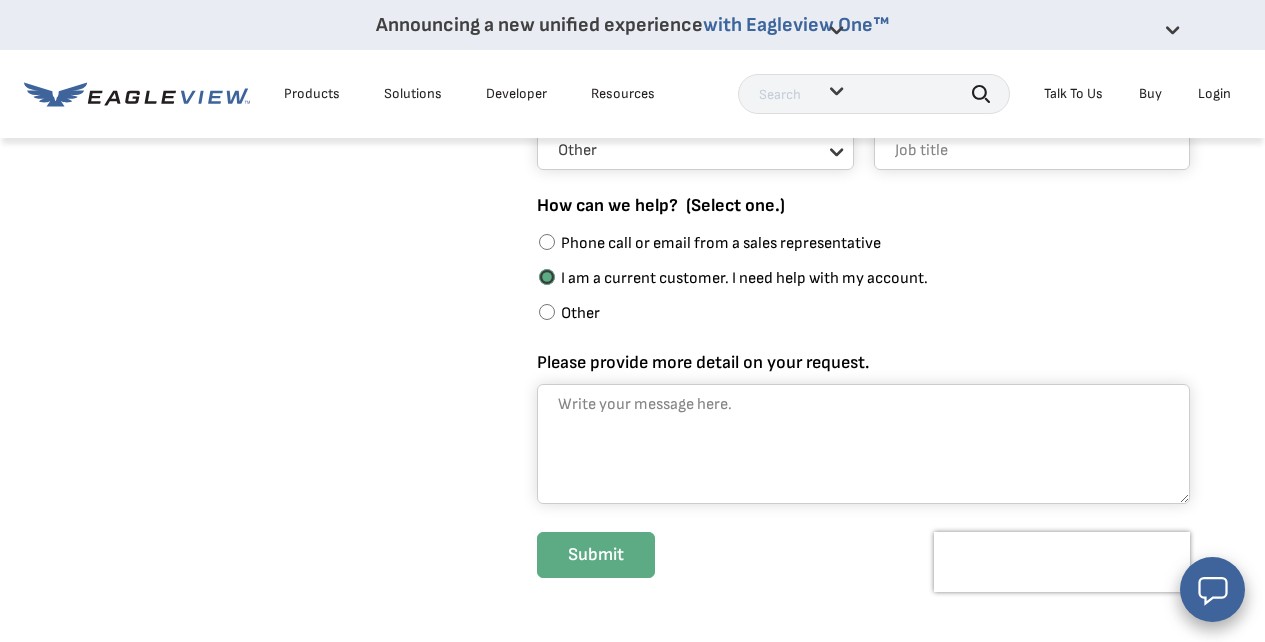 click on "Please provide more detail on your request." at bounding box center [863, 444] 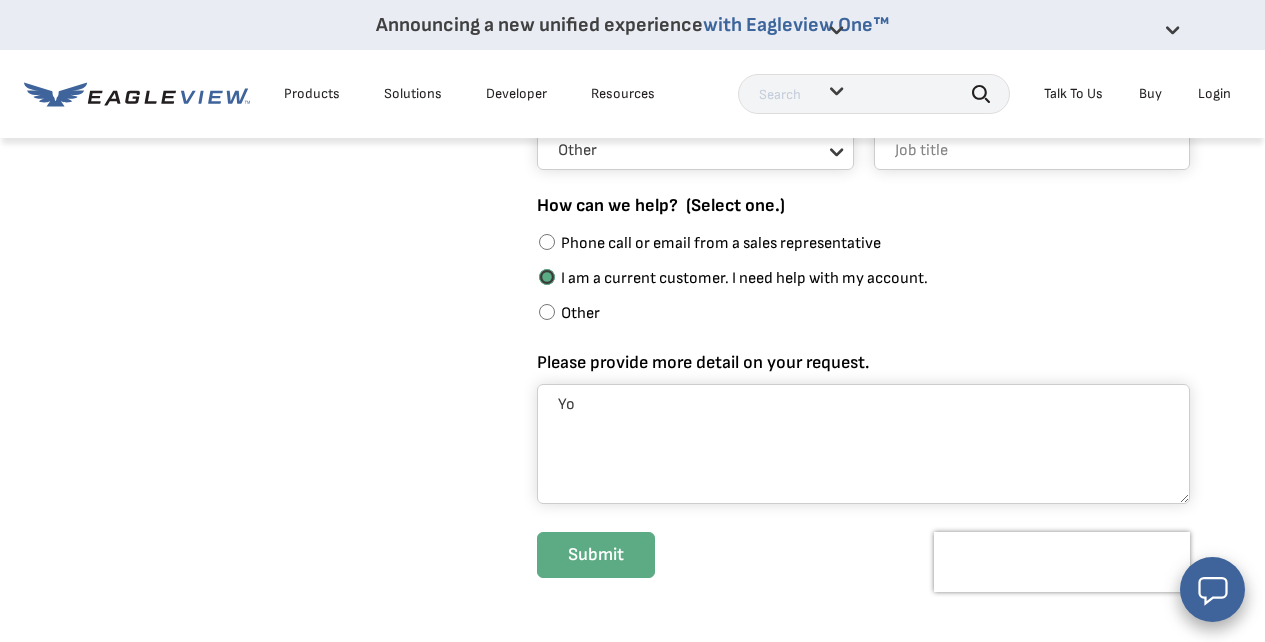 type on "Y" 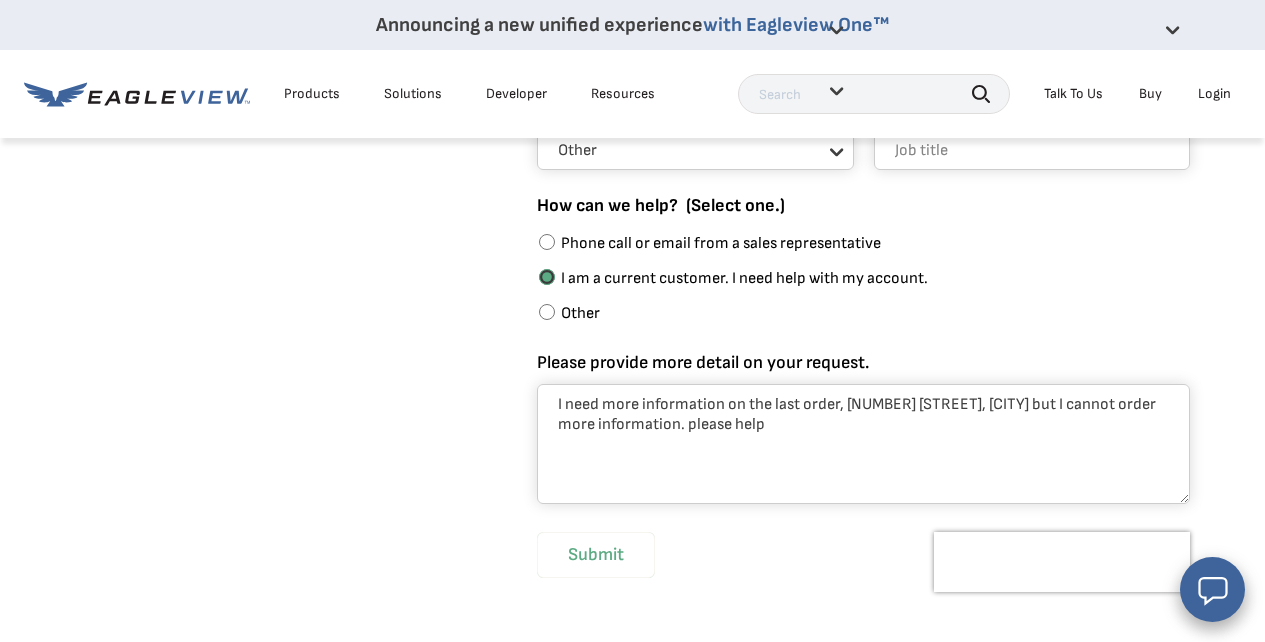type on "I need more information on the last order, [NUMBER] [STREET], [CITY] but I cannot order more information. please help" 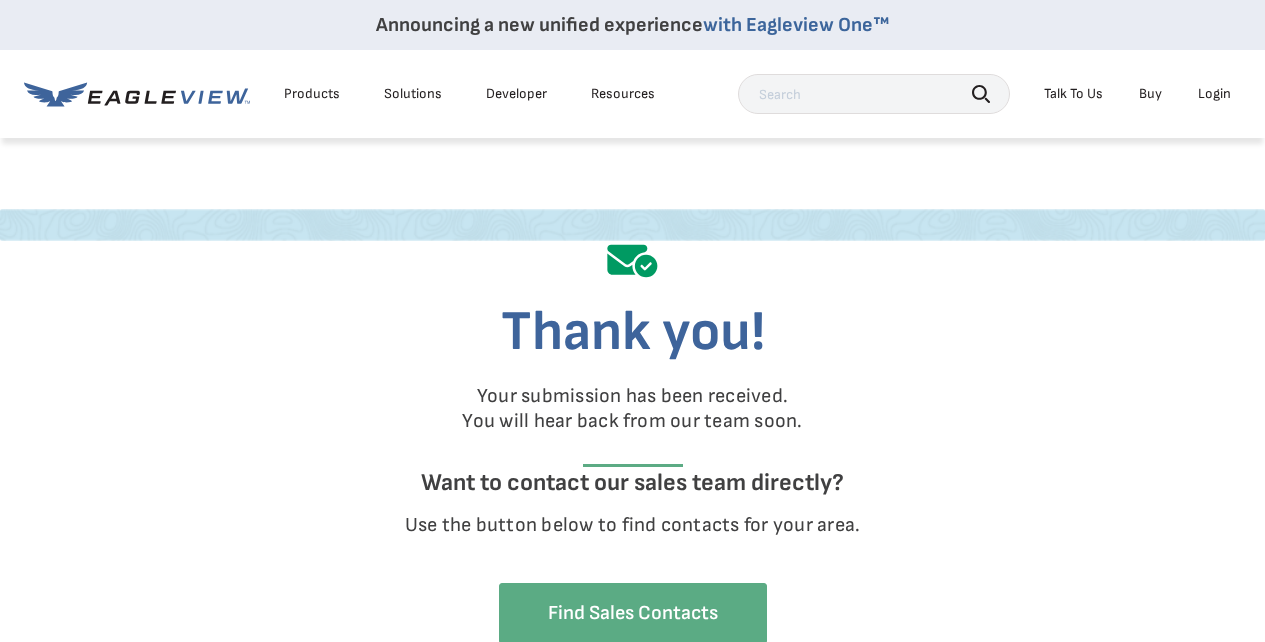 scroll, scrollTop: 0, scrollLeft: 0, axis: both 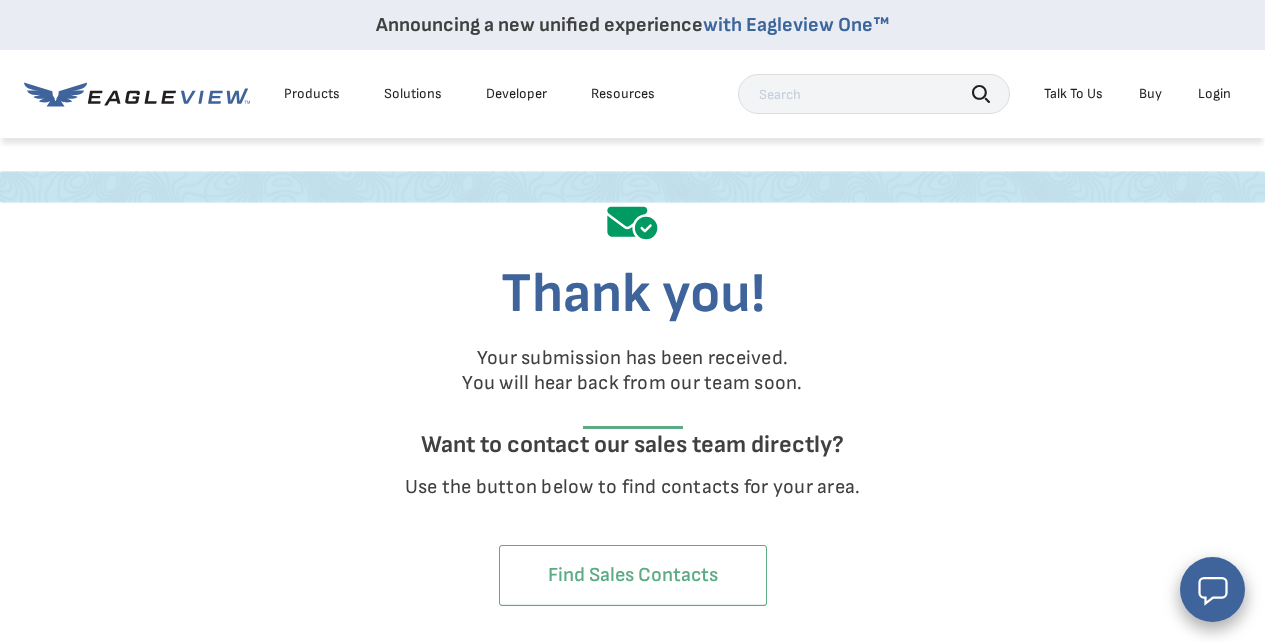 click on "Find Sales Contacts" at bounding box center (633, 575) 